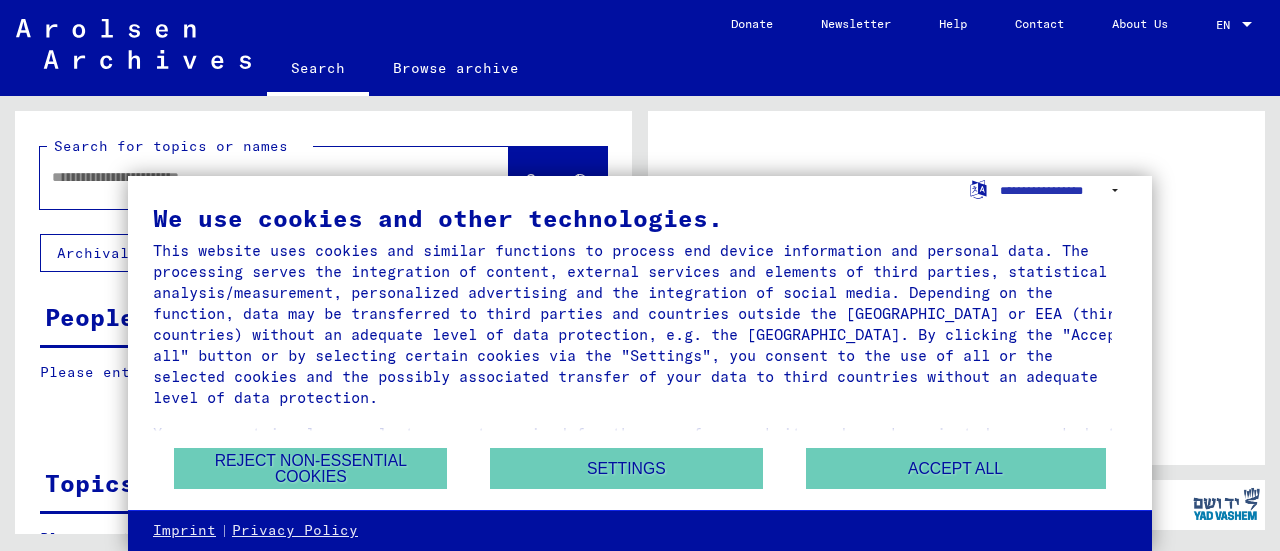 scroll, scrollTop: 0, scrollLeft: 0, axis: both 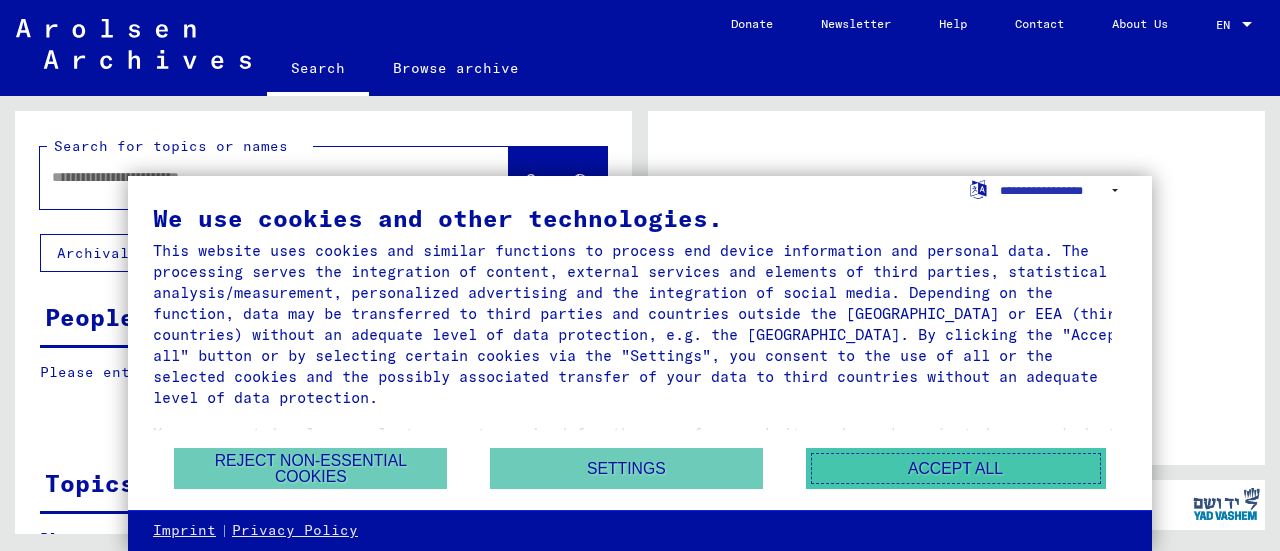 drag, startPoint x: 988, startPoint y: 468, endPoint x: 954, endPoint y: 463, distance: 34.36568 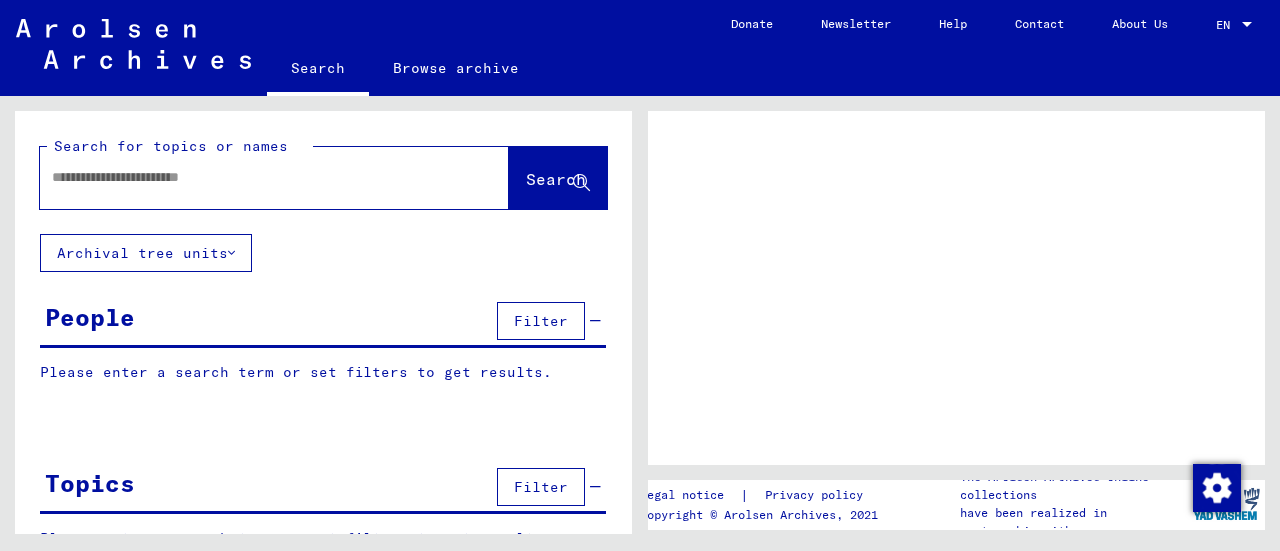 click 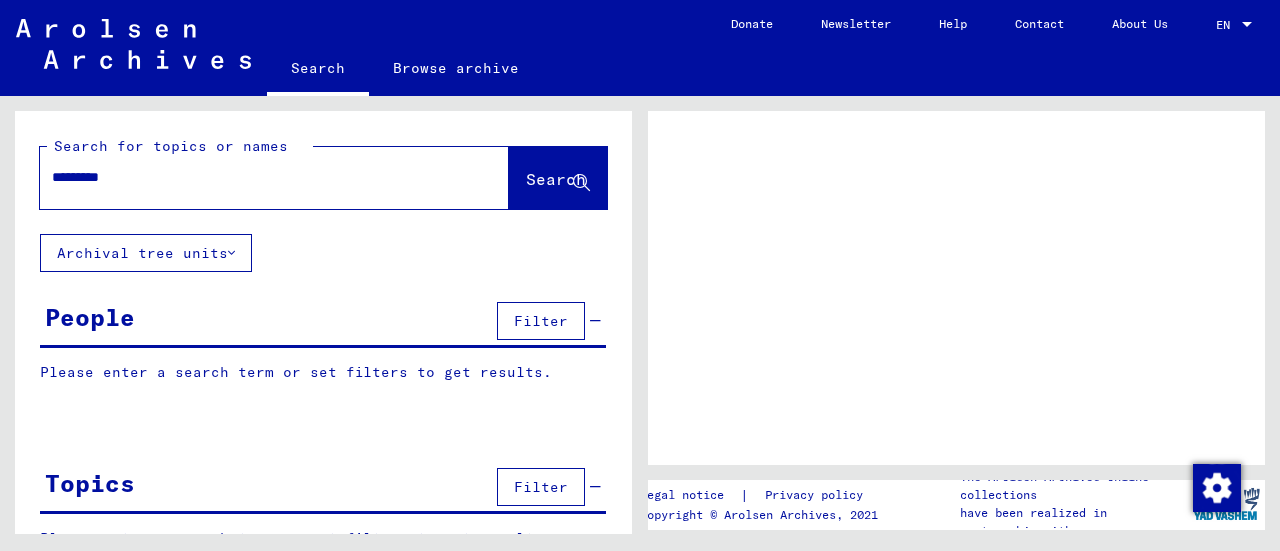 type on "*********" 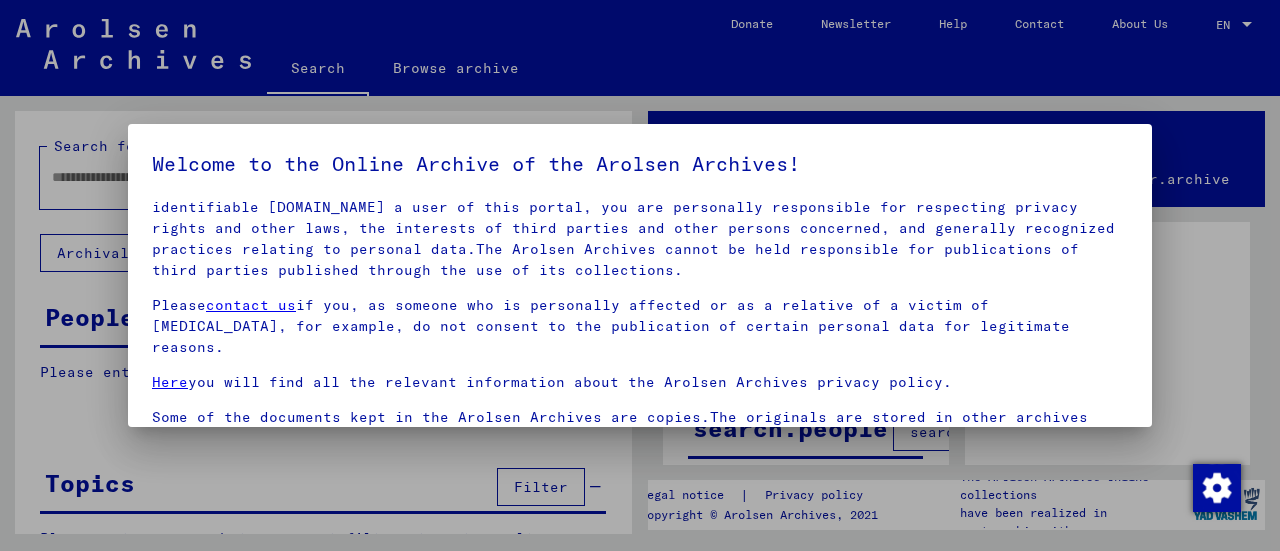 scroll, scrollTop: 142, scrollLeft: 0, axis: vertical 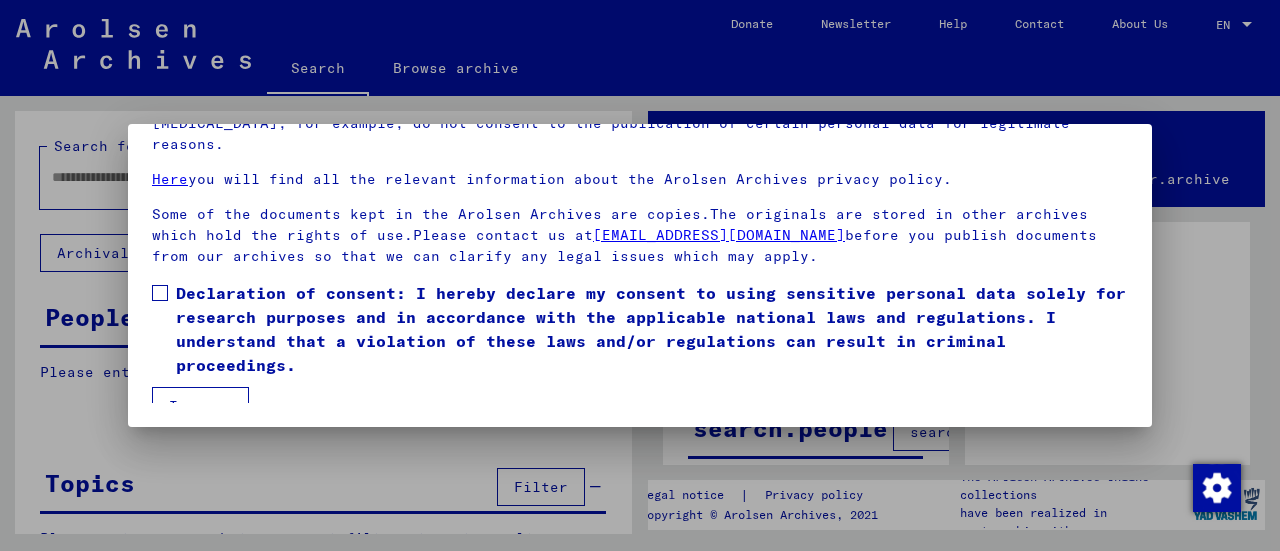 click at bounding box center (160, 293) 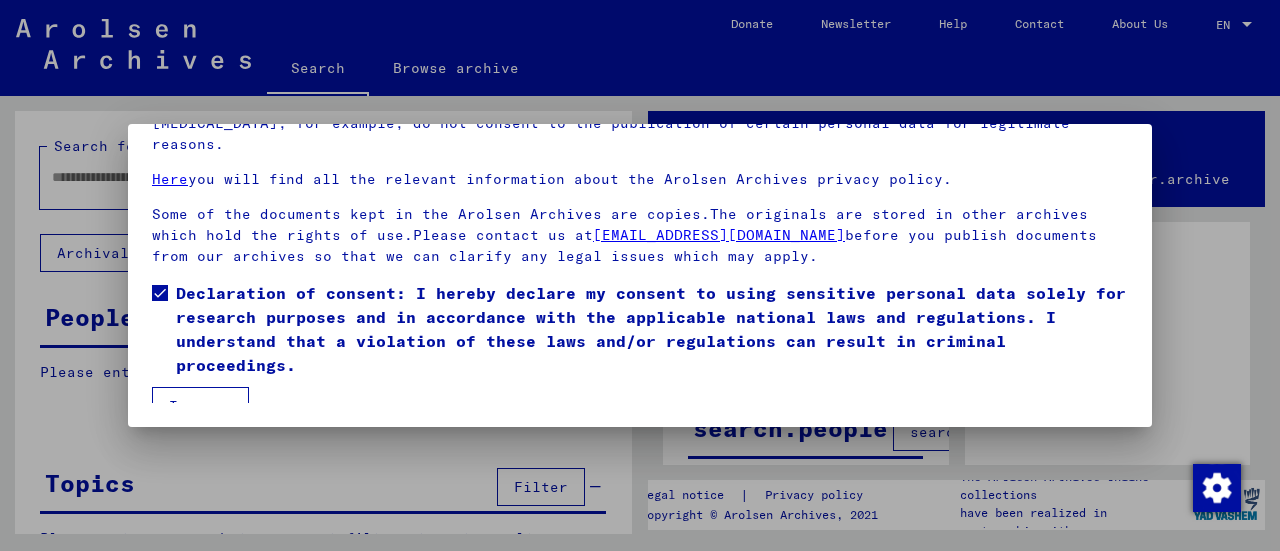 click on "I agree" at bounding box center (200, 406) 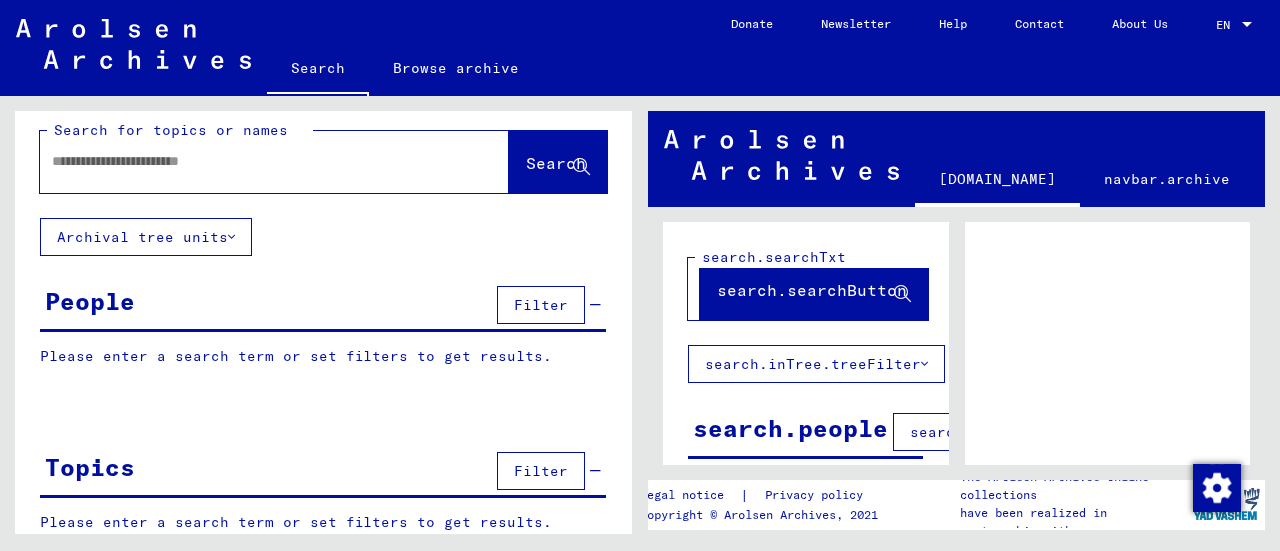 scroll, scrollTop: 0, scrollLeft: 0, axis: both 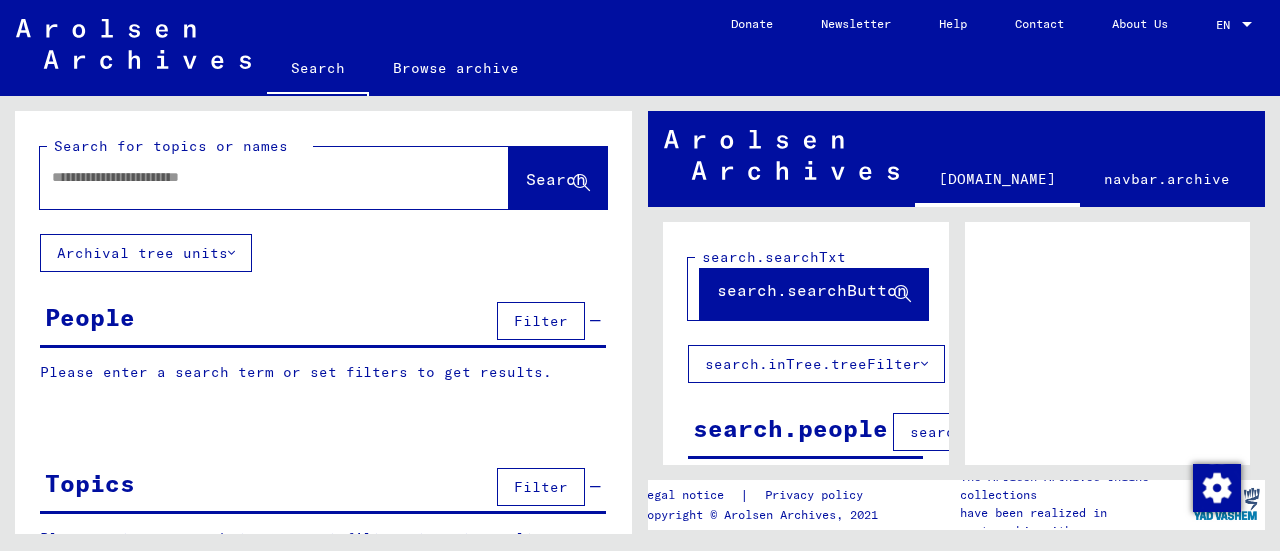 click 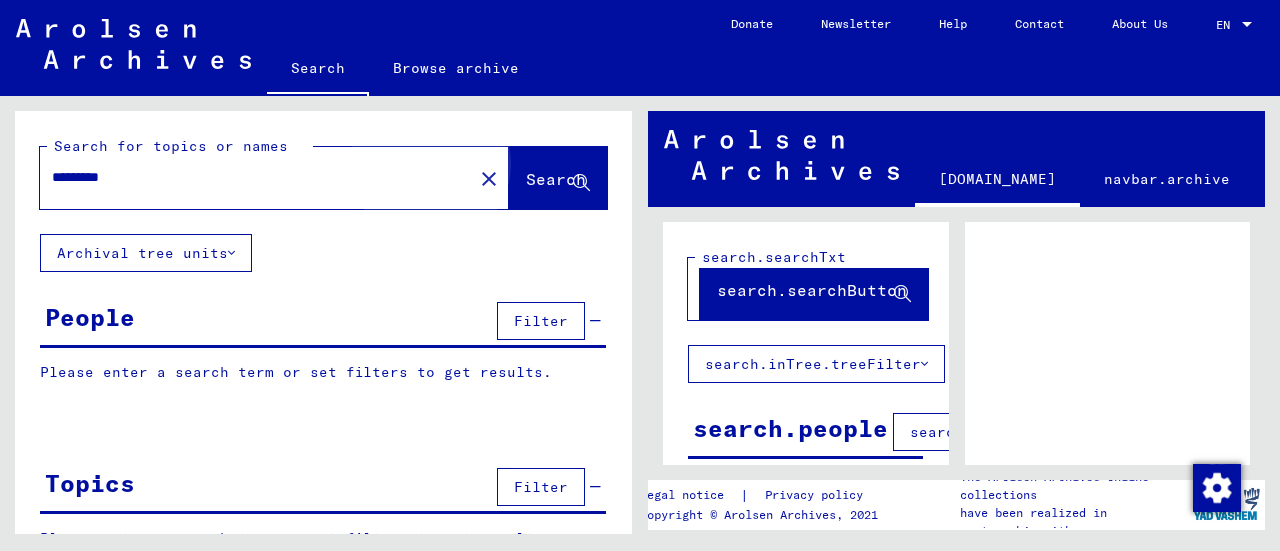 click on "Search" 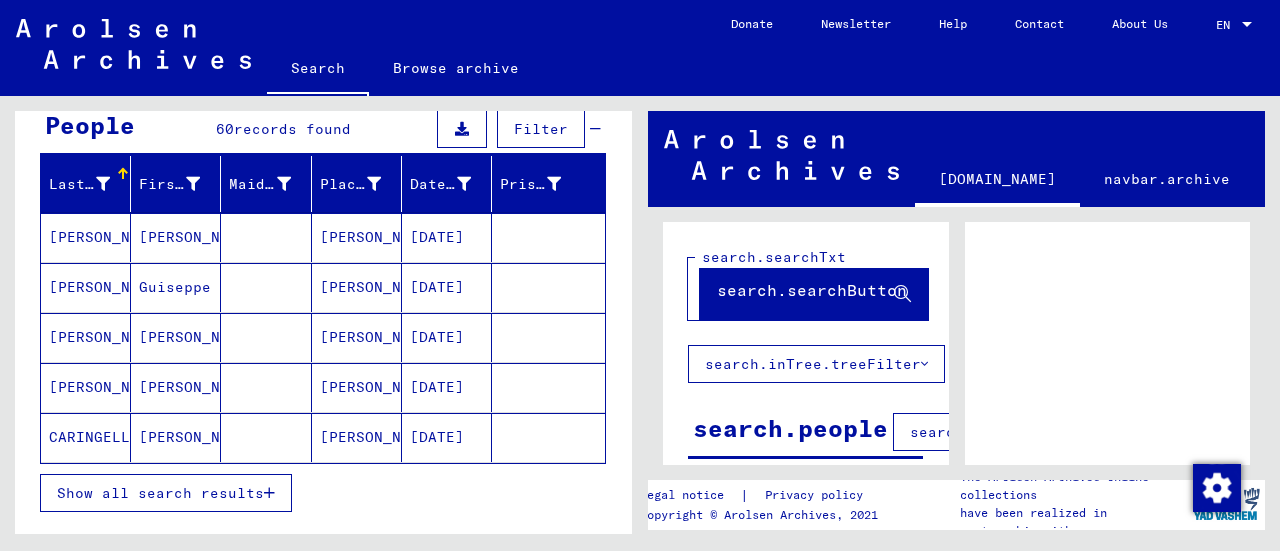 scroll, scrollTop: 300, scrollLeft: 0, axis: vertical 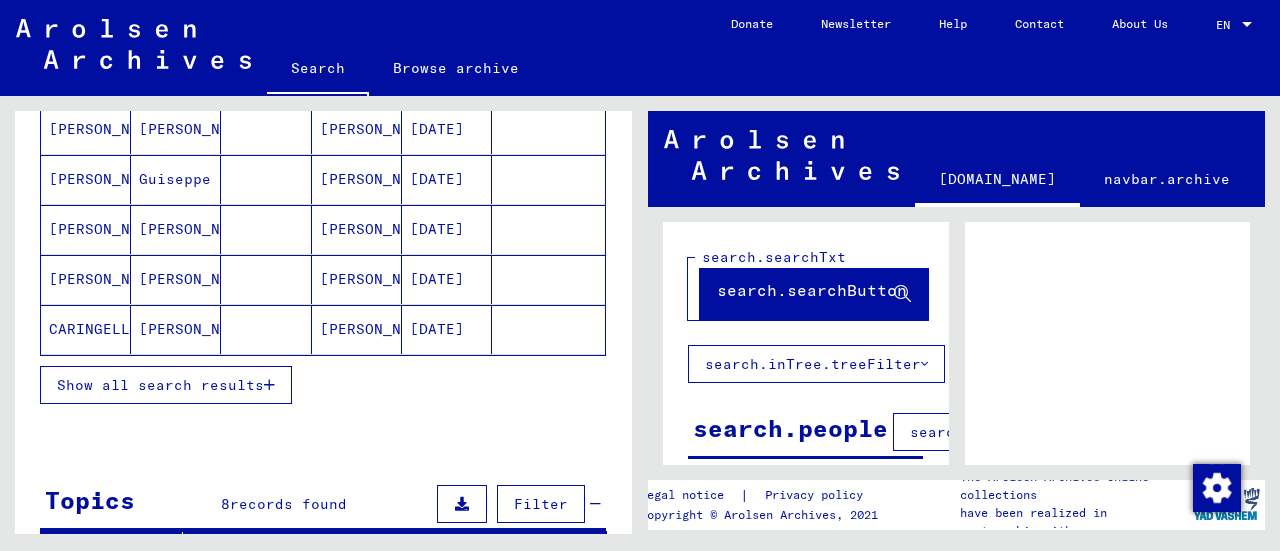click on "Show all search results" at bounding box center [166, 385] 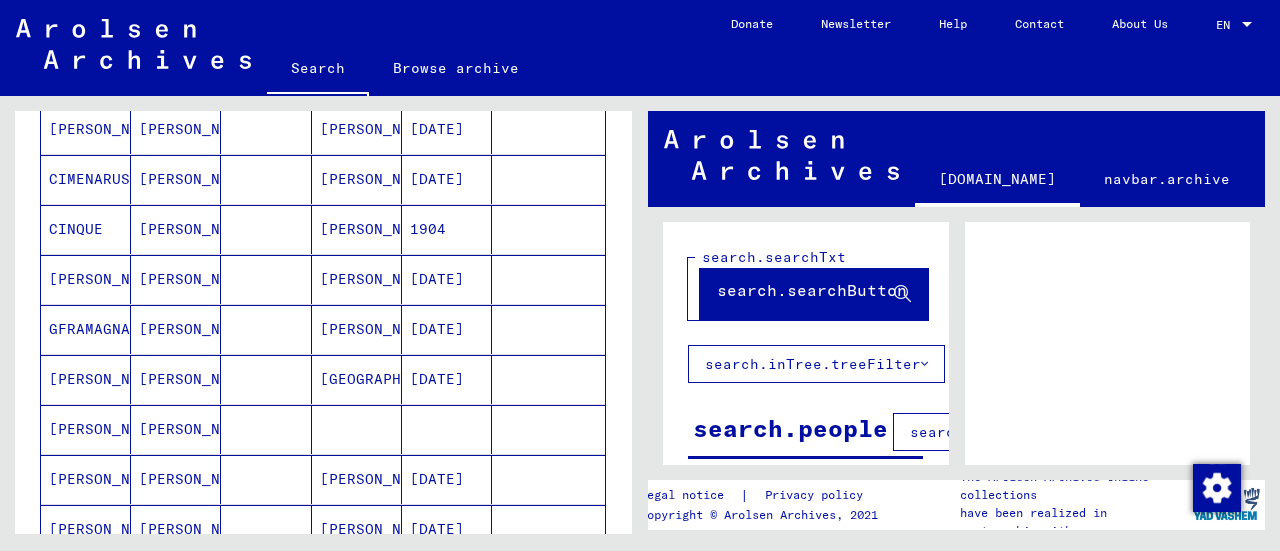 scroll, scrollTop: 1000, scrollLeft: 0, axis: vertical 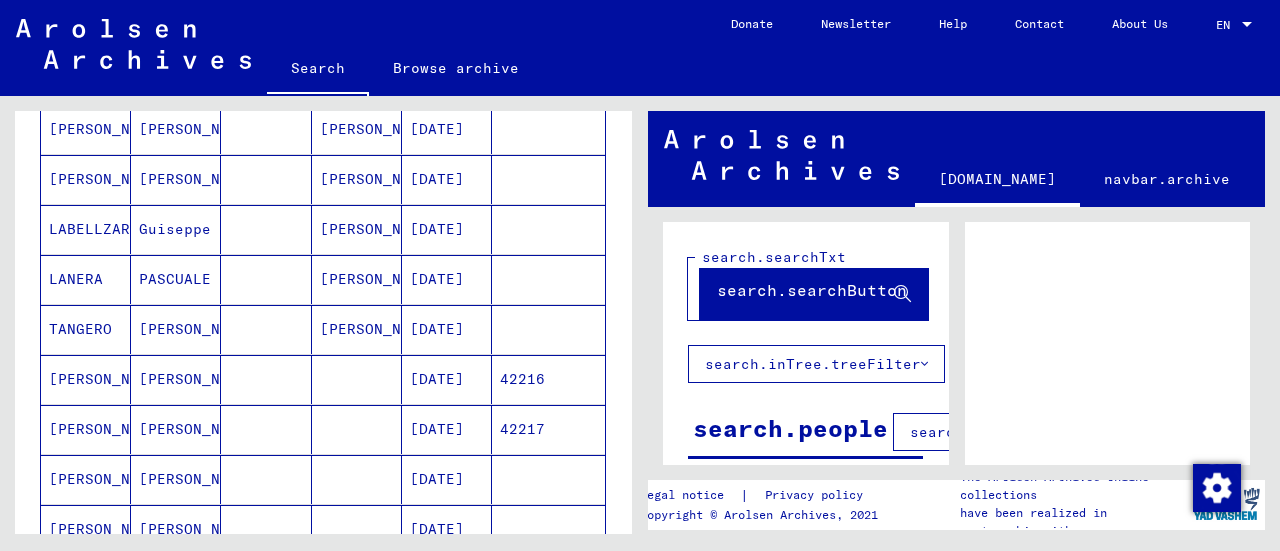 click on "[DATE]" at bounding box center [447, 479] 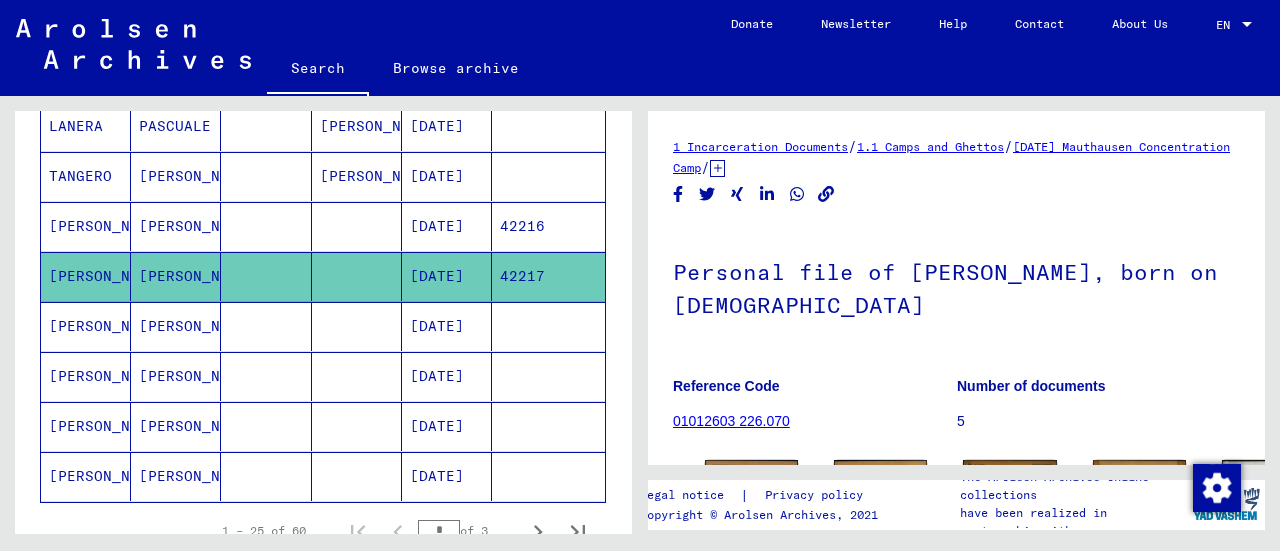 scroll, scrollTop: 1200, scrollLeft: 0, axis: vertical 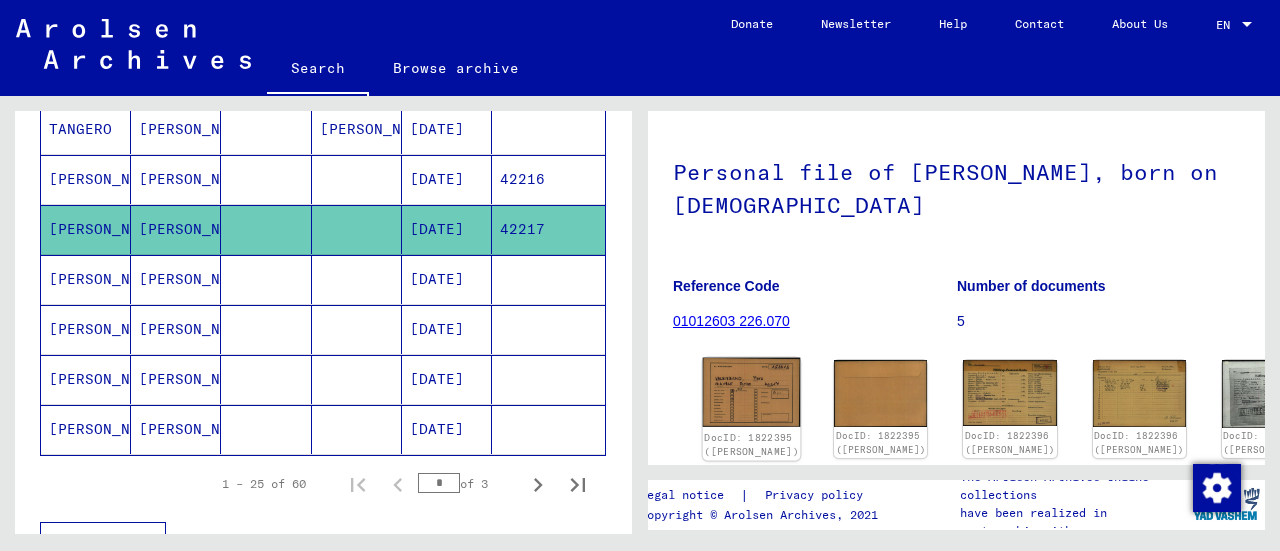 click 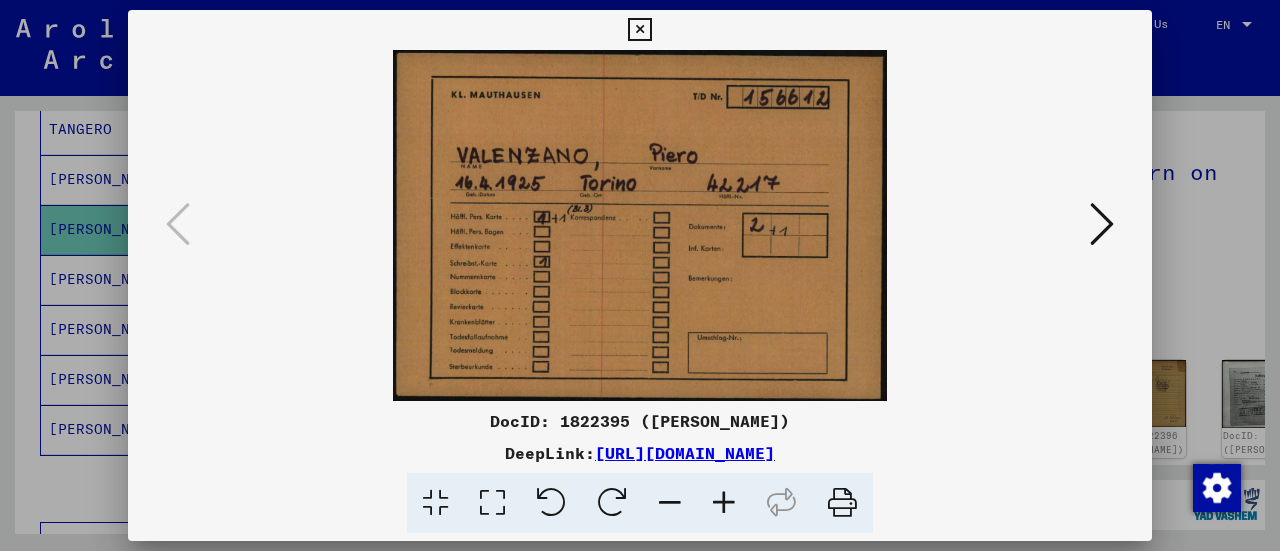 click at bounding box center [1102, 224] 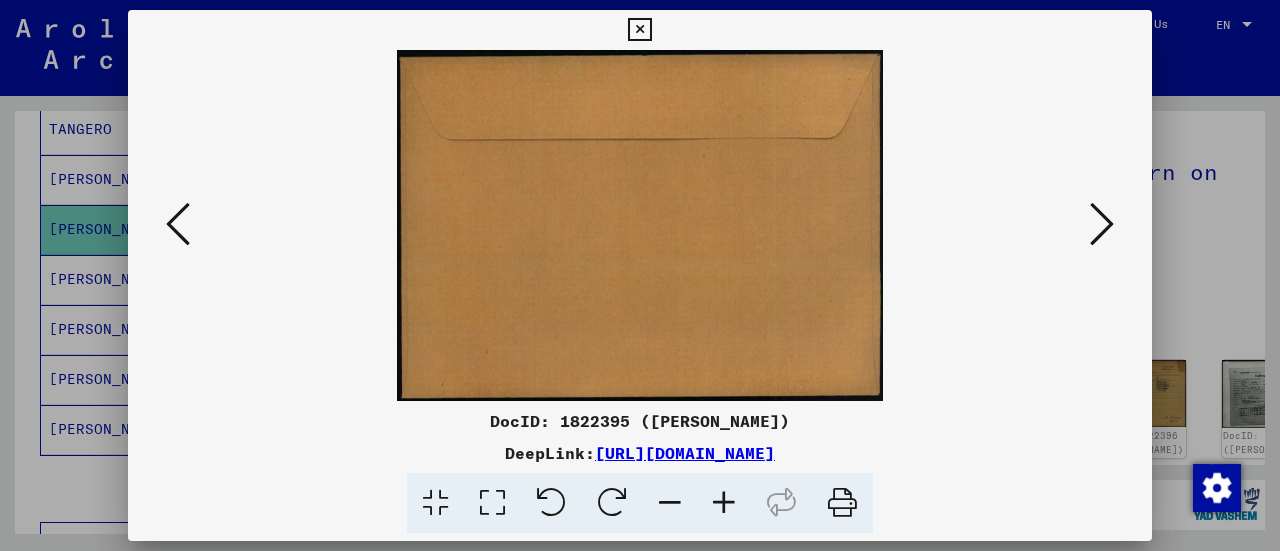 click at bounding box center [1102, 224] 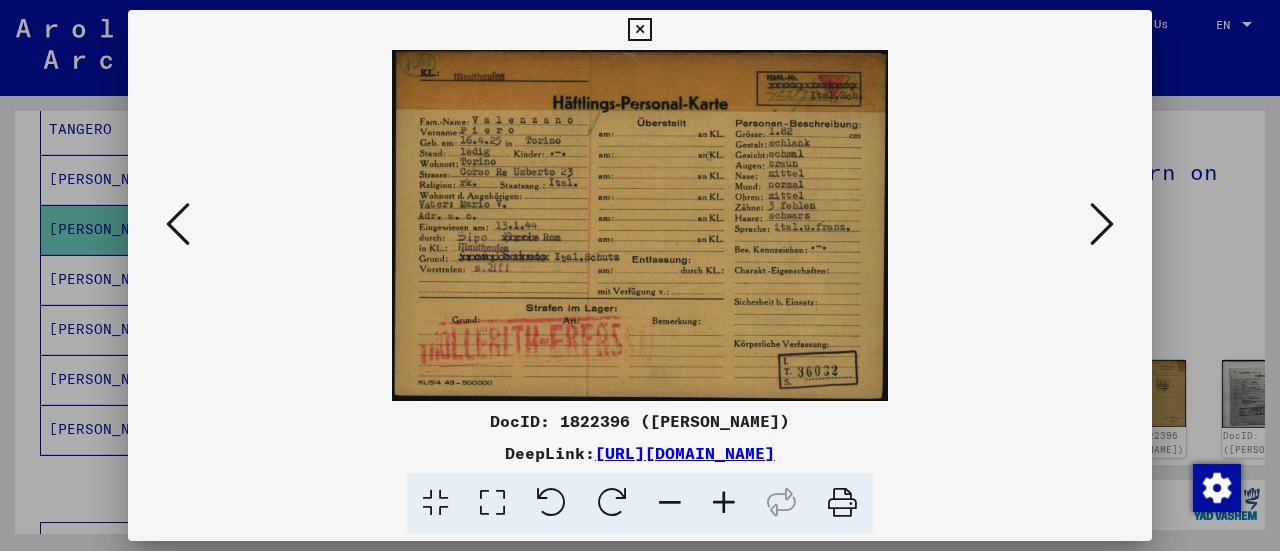 click at bounding box center [1102, 224] 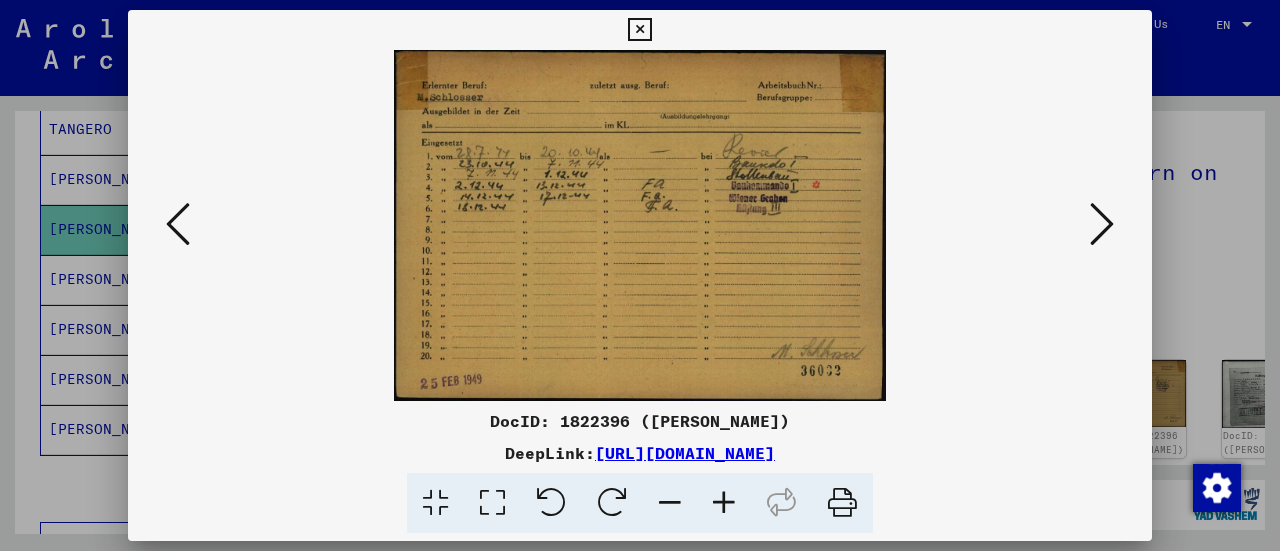 click at bounding box center [1102, 224] 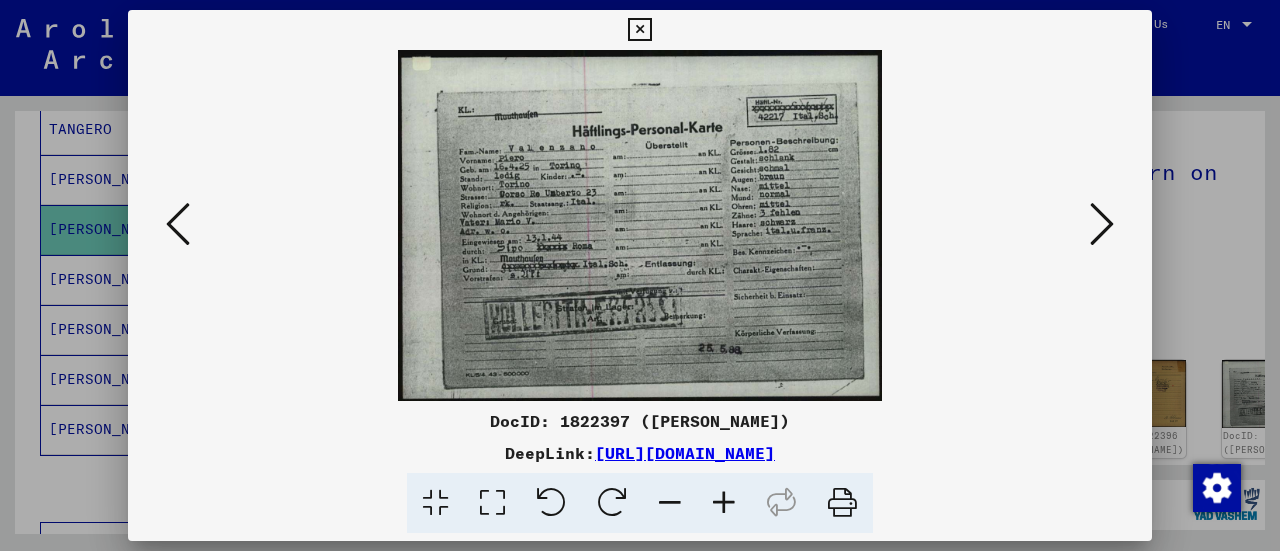 click at bounding box center [1102, 224] 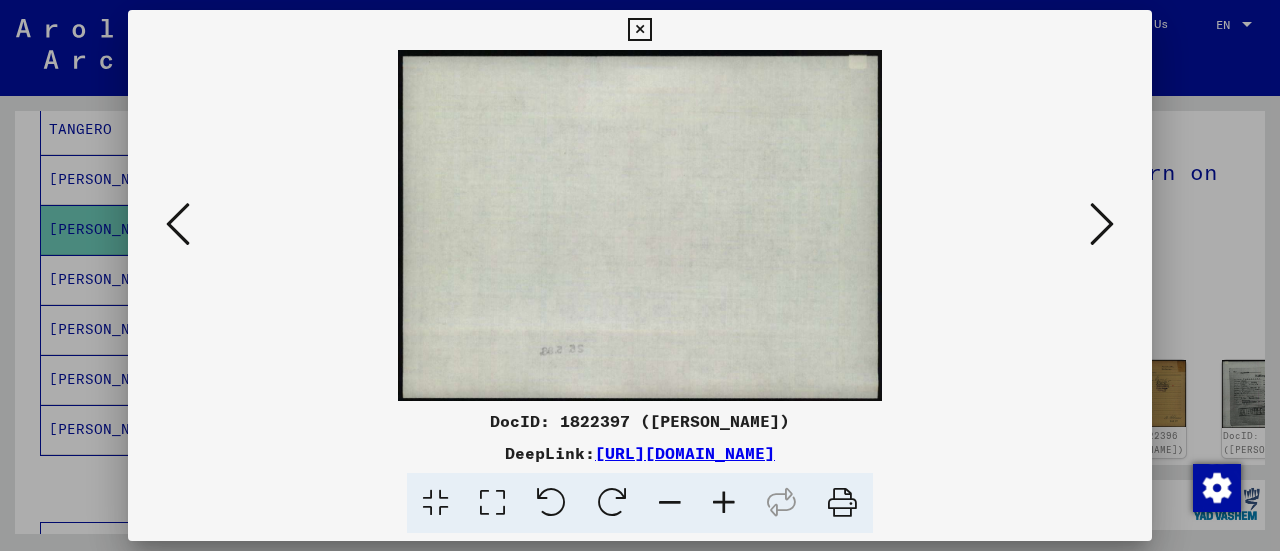 click at bounding box center (1102, 224) 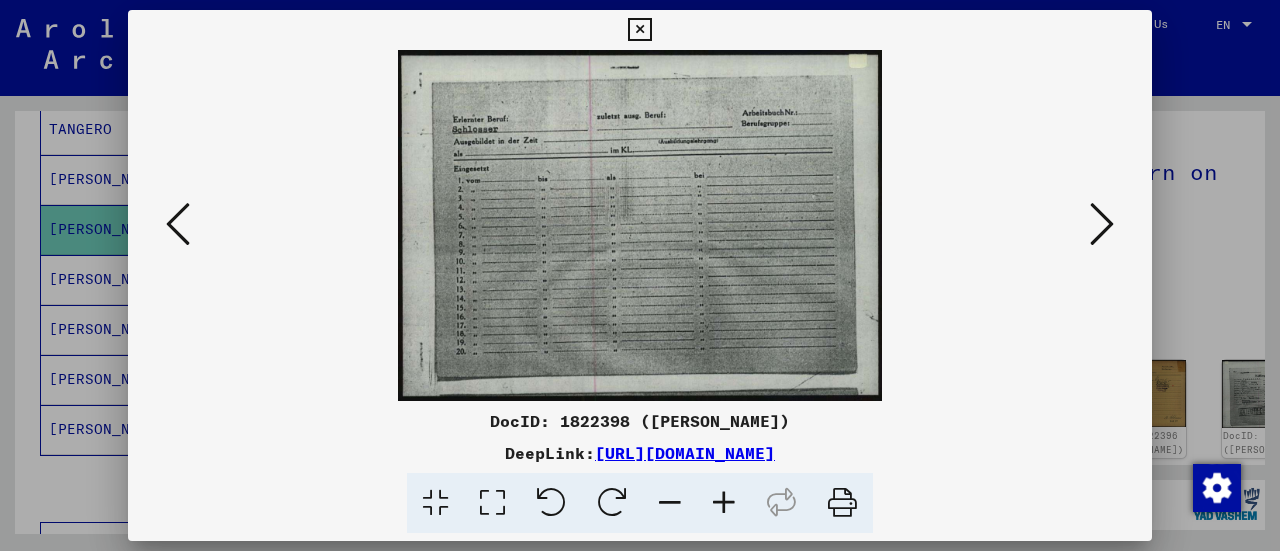click at bounding box center (1102, 224) 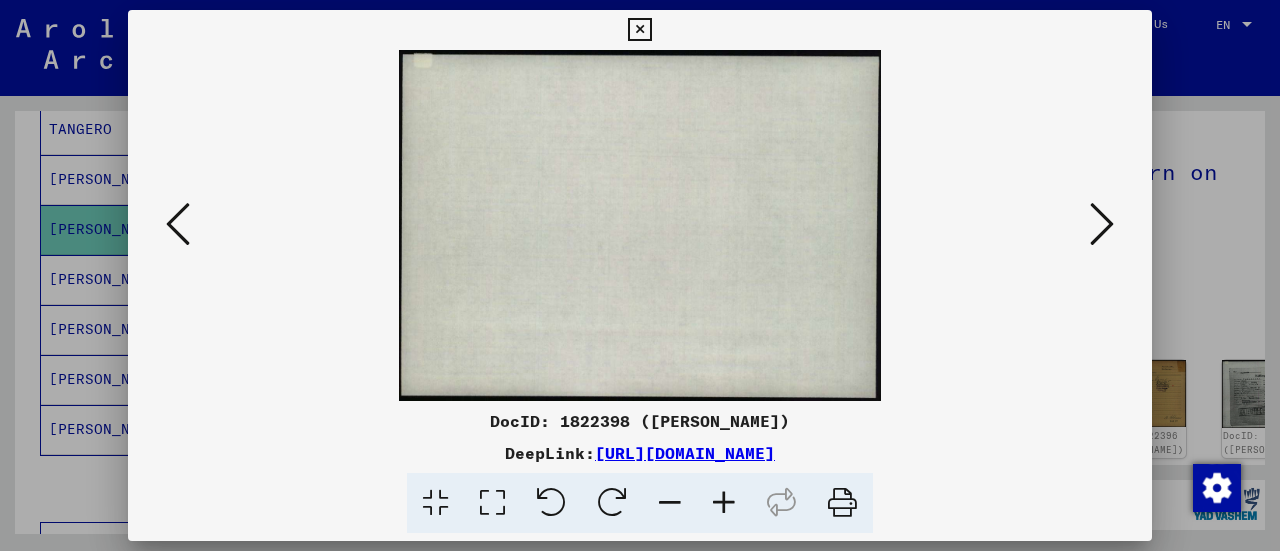 click at bounding box center (1102, 224) 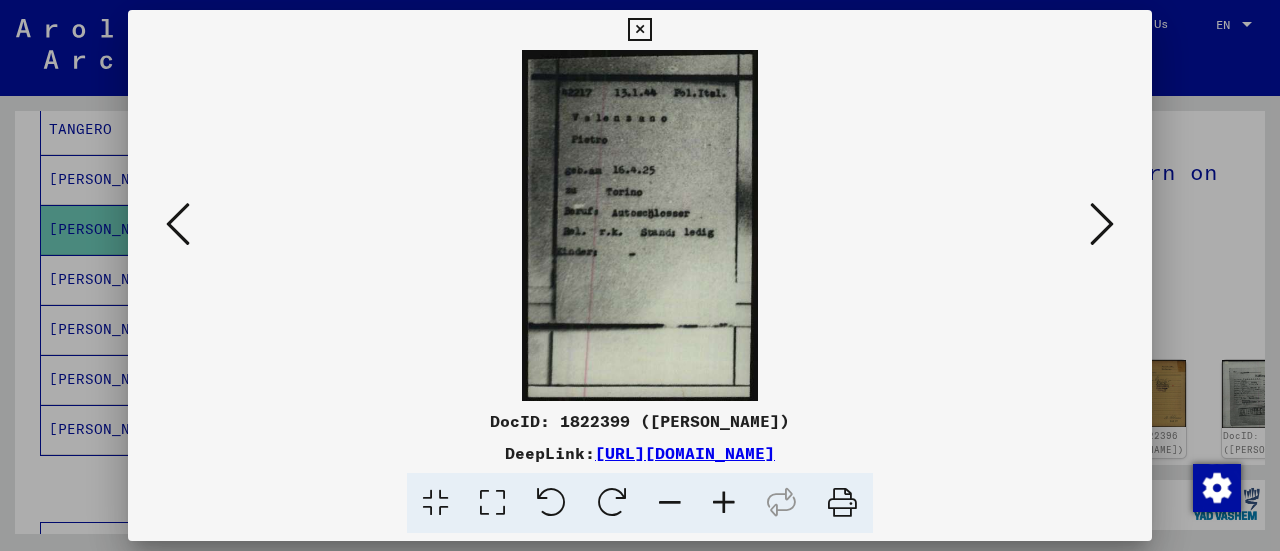 click at bounding box center [1102, 224] 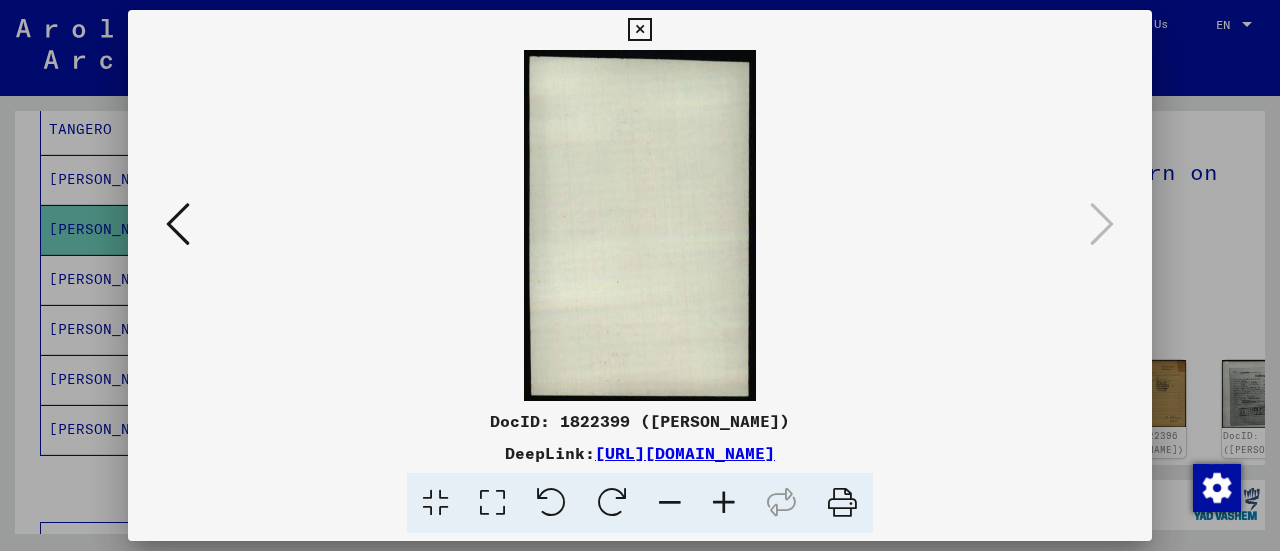 click at bounding box center [178, 224] 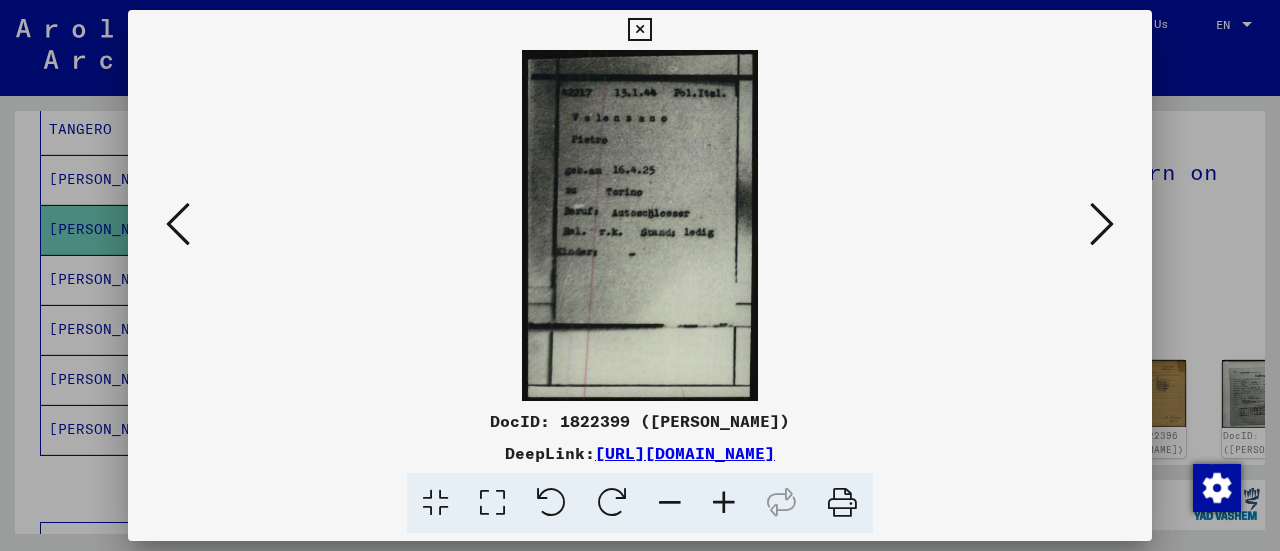 click at bounding box center (178, 224) 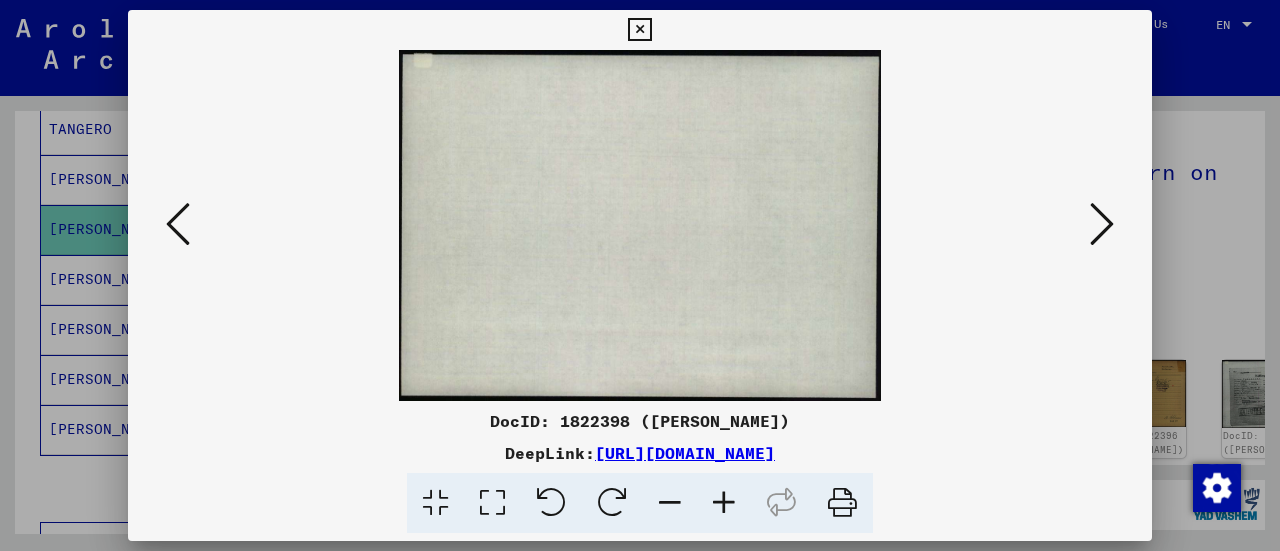 click at bounding box center (178, 224) 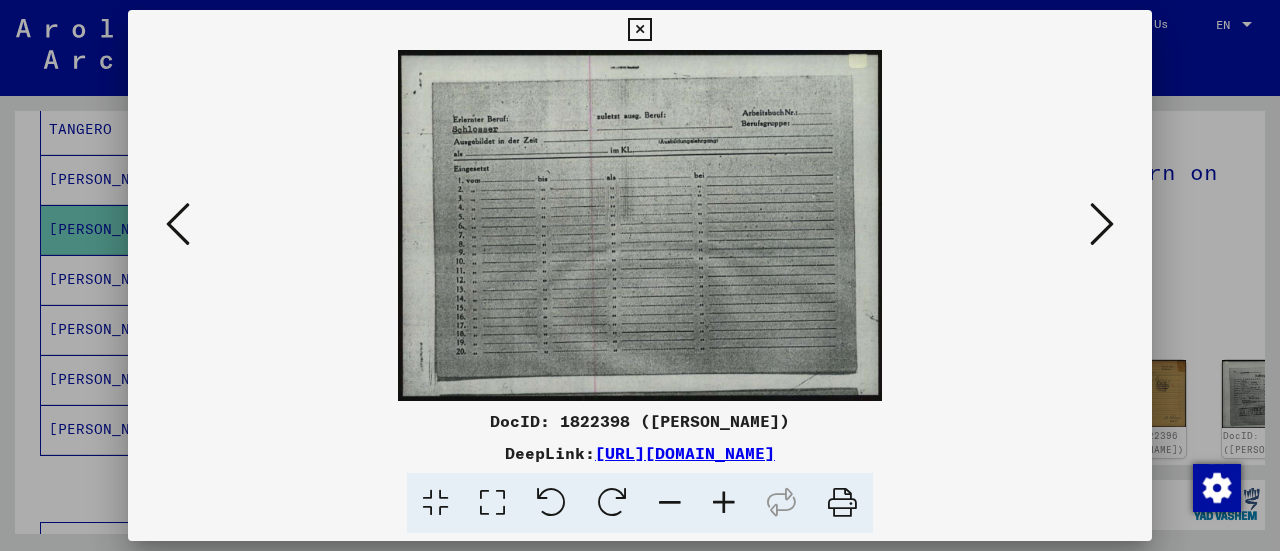 click at bounding box center (178, 224) 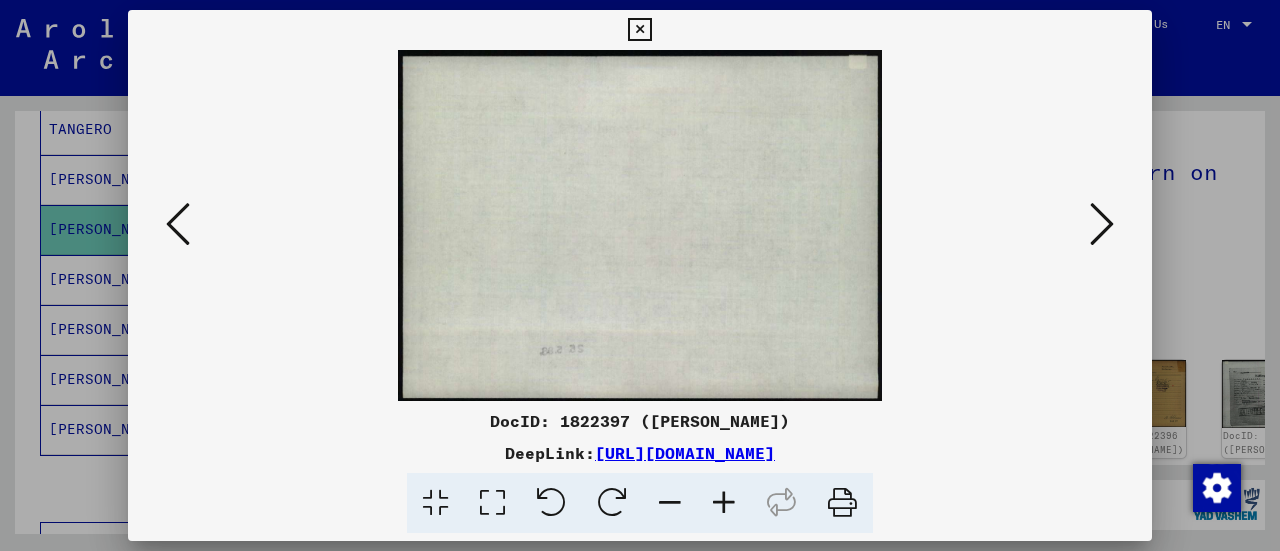 click at bounding box center [178, 224] 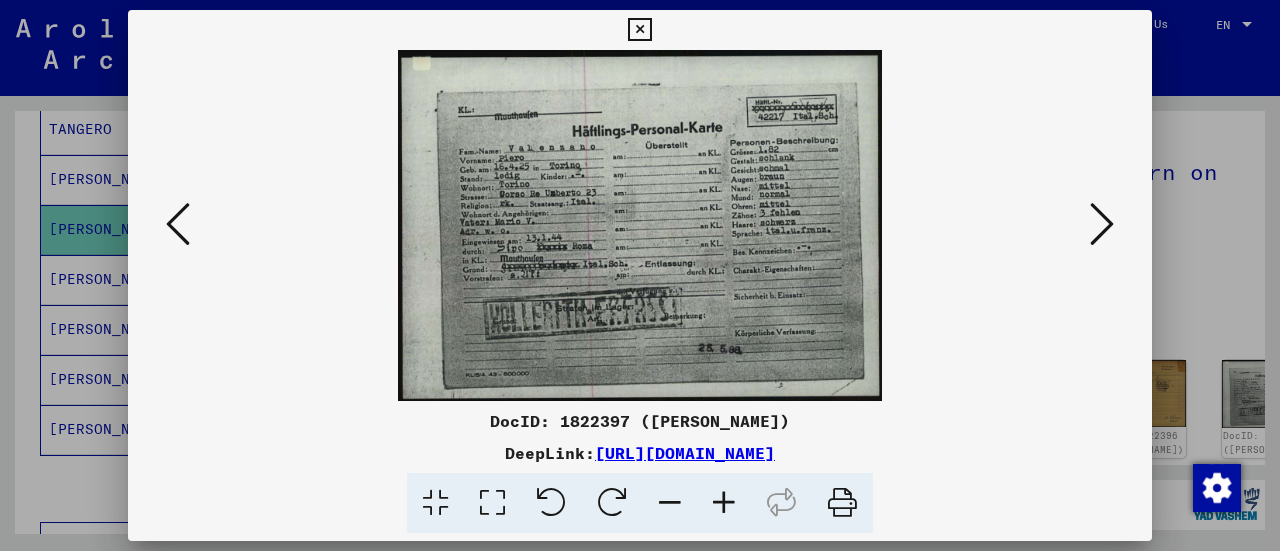 click at bounding box center [178, 224] 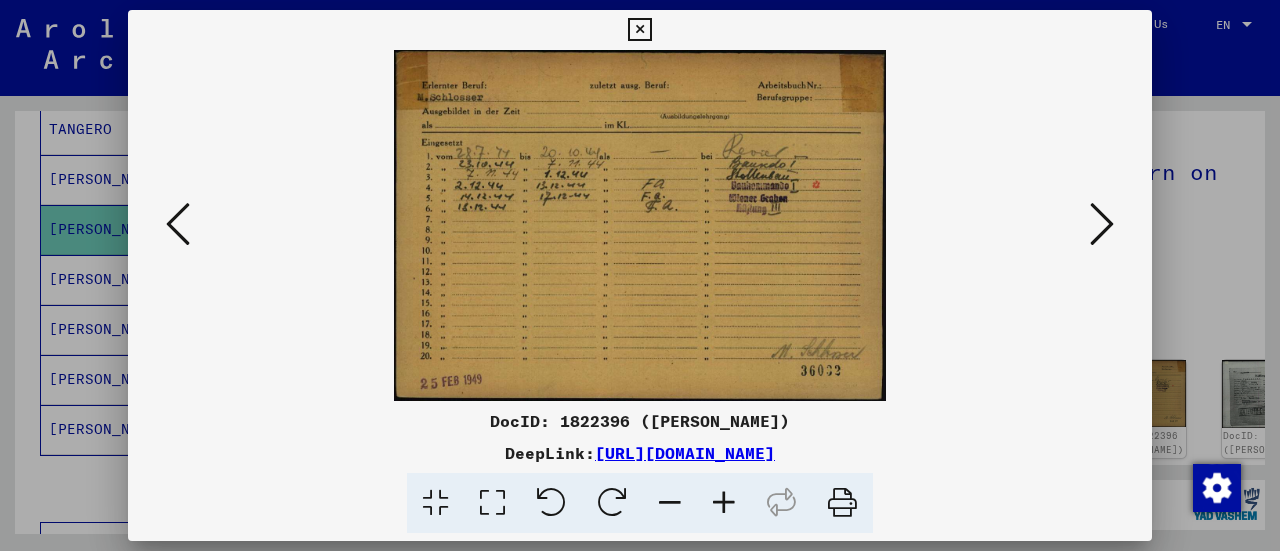 click at bounding box center (178, 224) 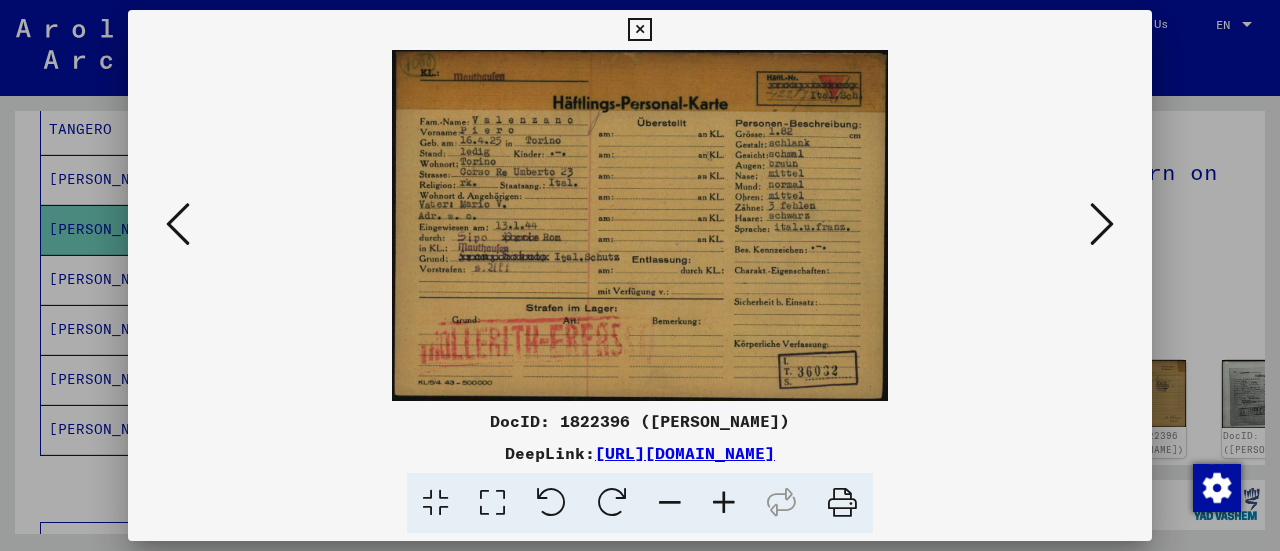 click at bounding box center [178, 224] 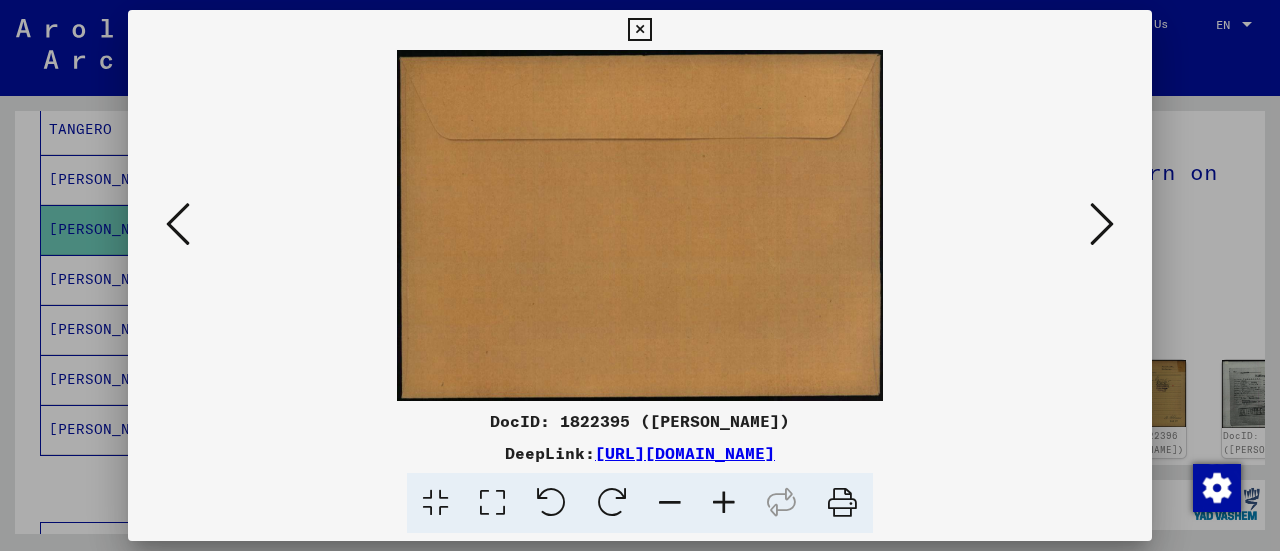 click at bounding box center (178, 224) 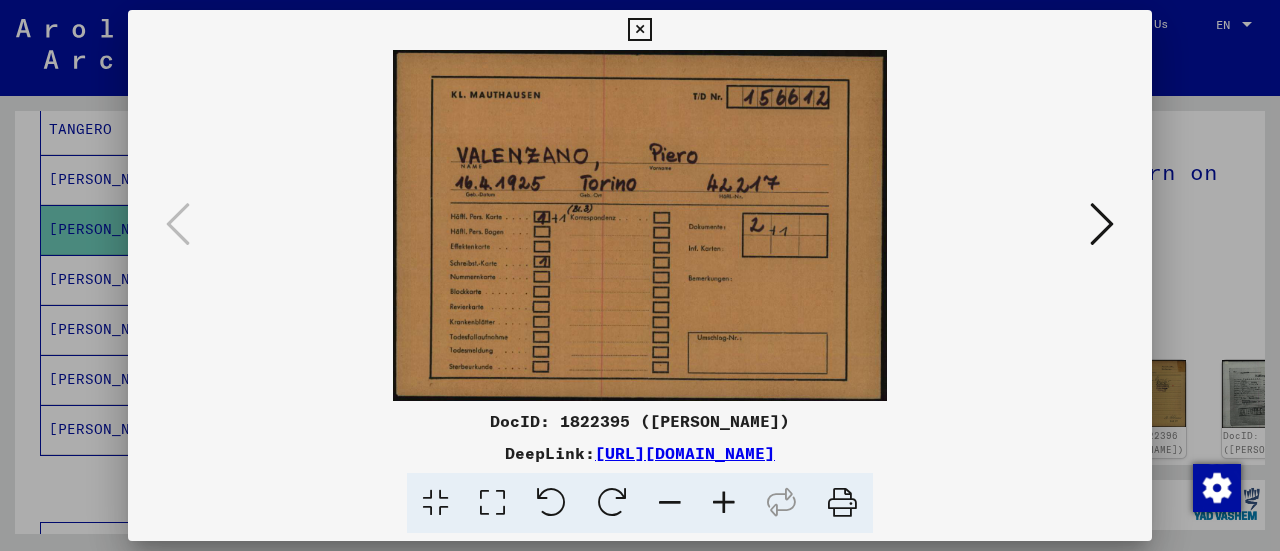 click at bounding box center (640, 225) 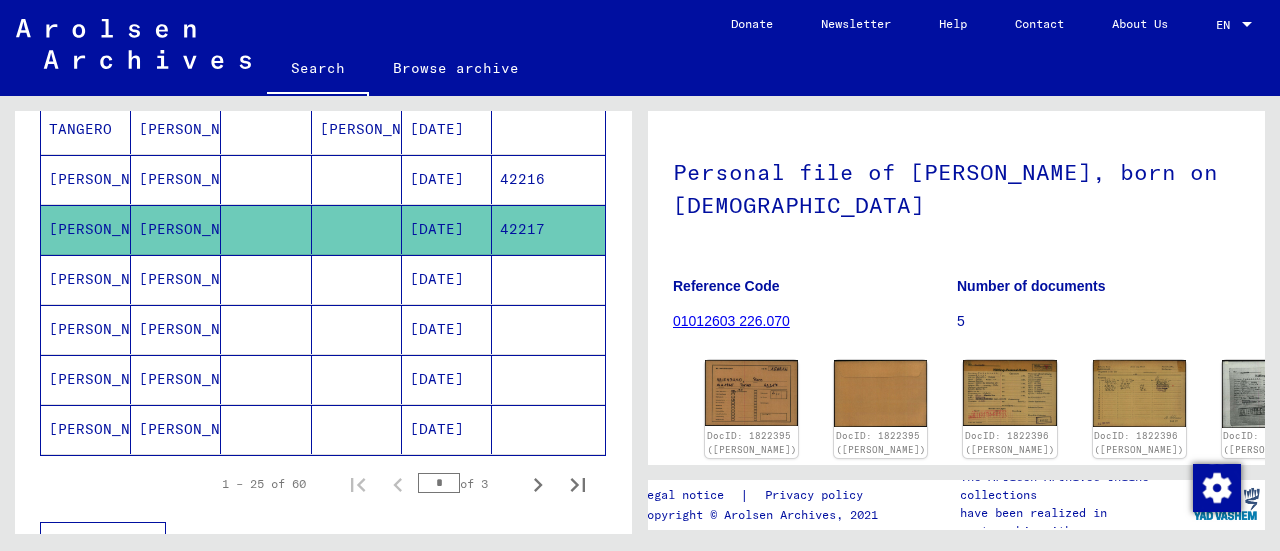 click on "[PERSON_NAME]" at bounding box center (176, 229) 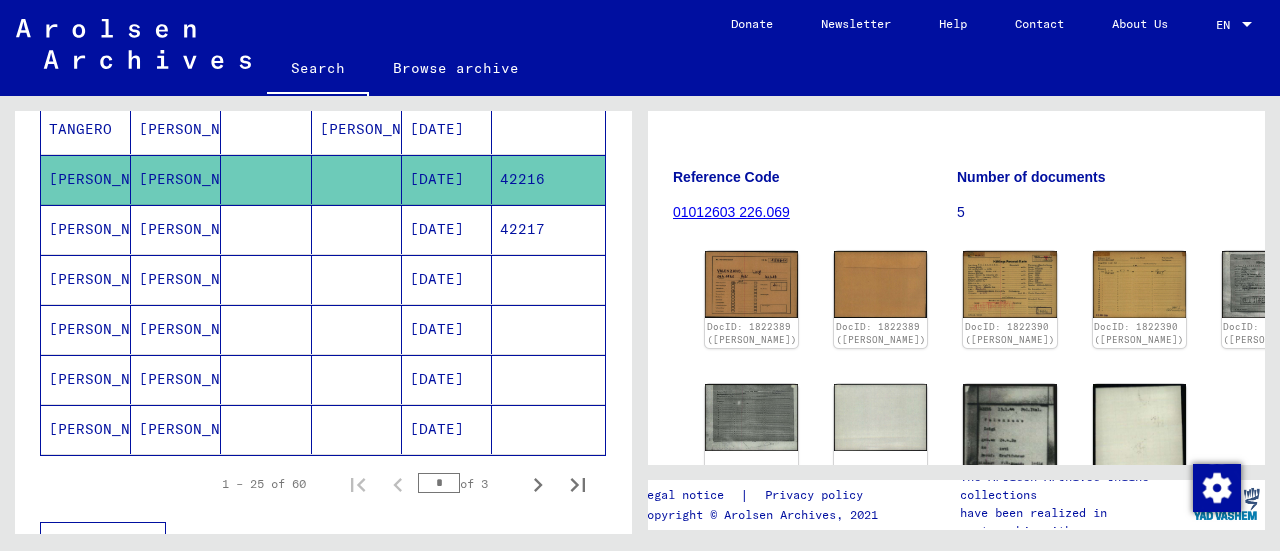 scroll, scrollTop: 300, scrollLeft: 0, axis: vertical 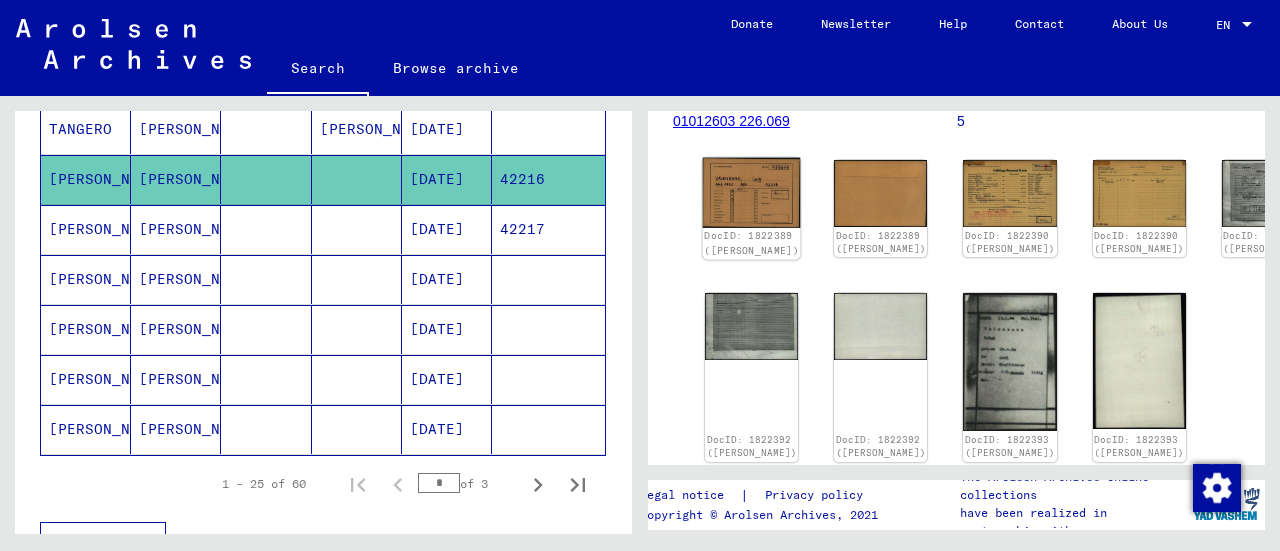click 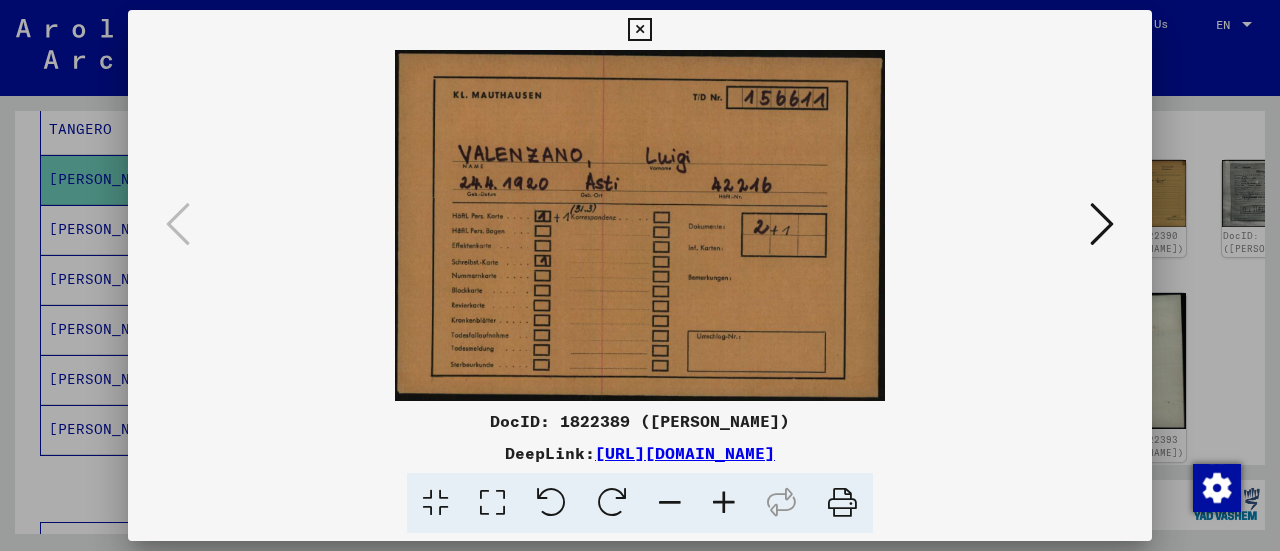 click at bounding box center [1102, 224] 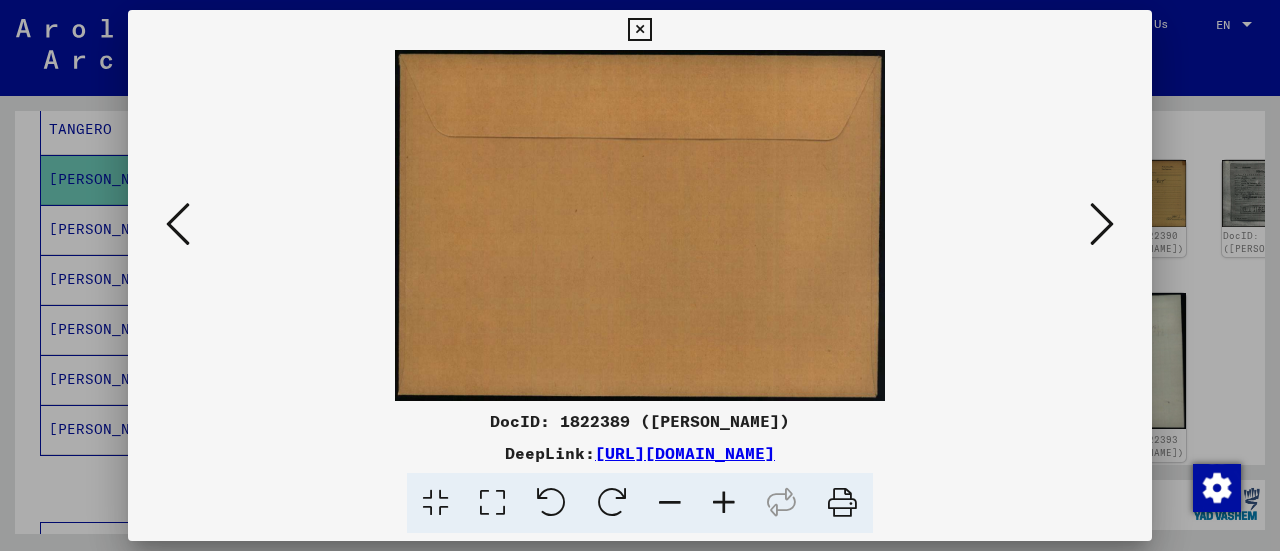 click at bounding box center (1102, 224) 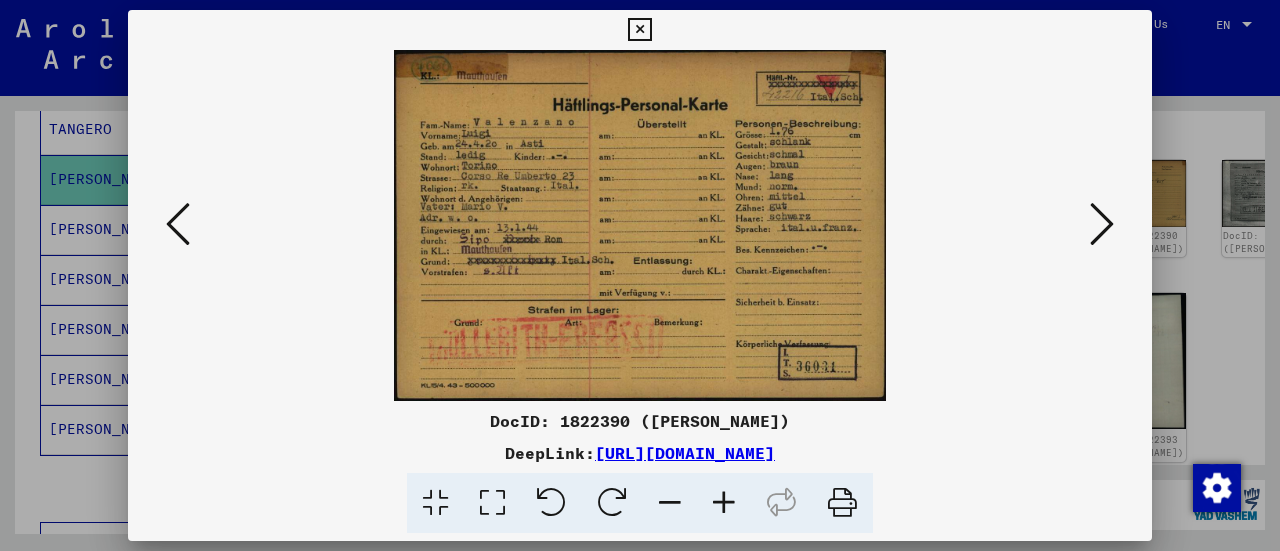 click at bounding box center (1102, 224) 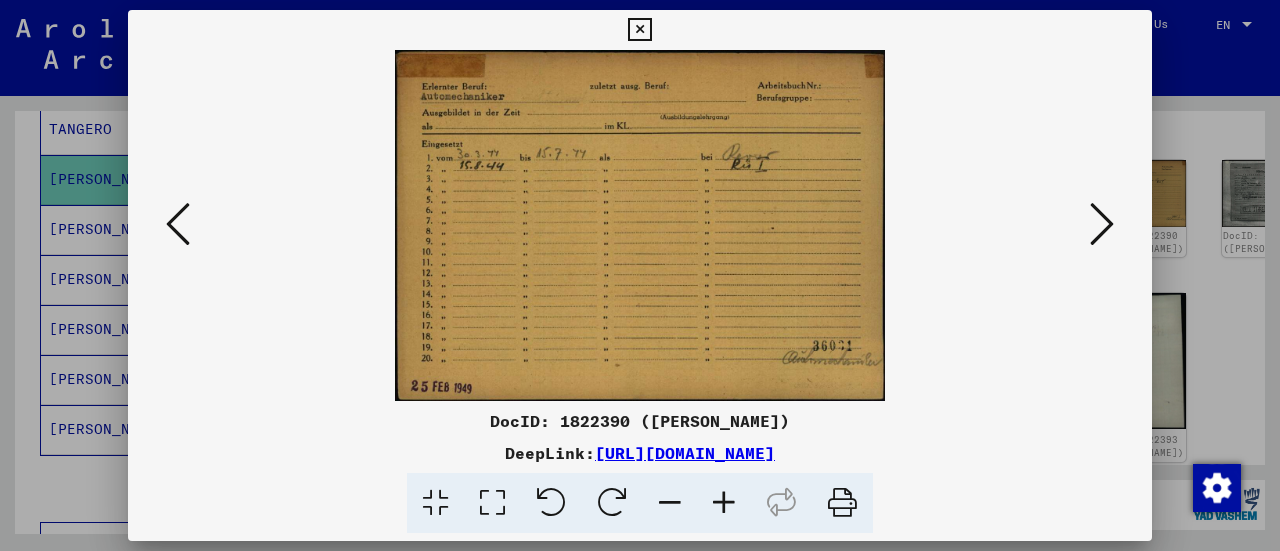 click at bounding box center (1102, 224) 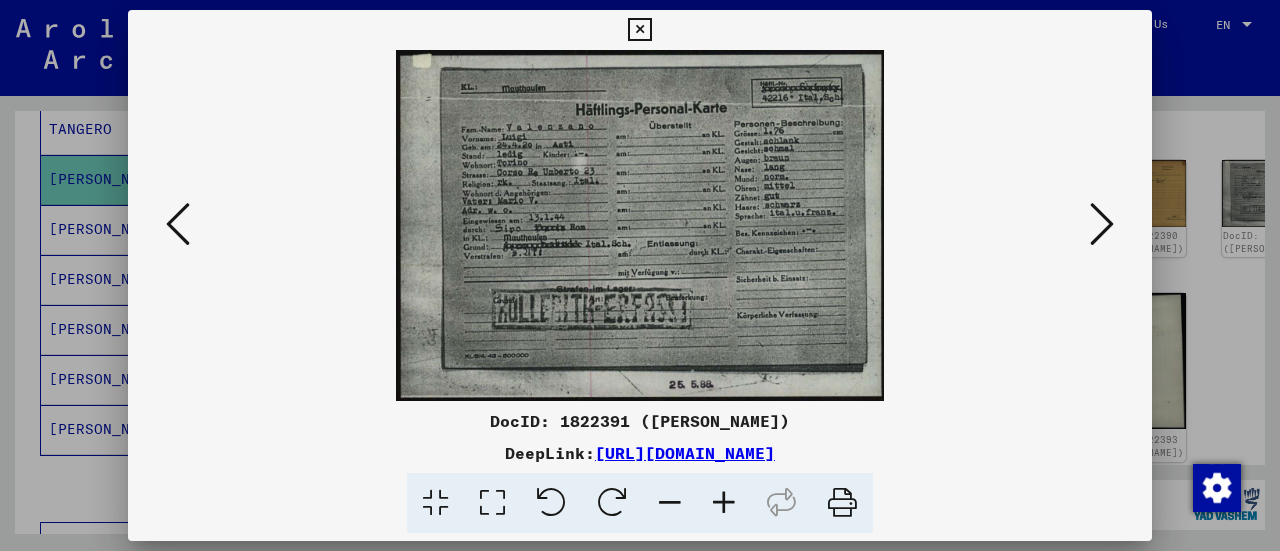 click at bounding box center (1102, 224) 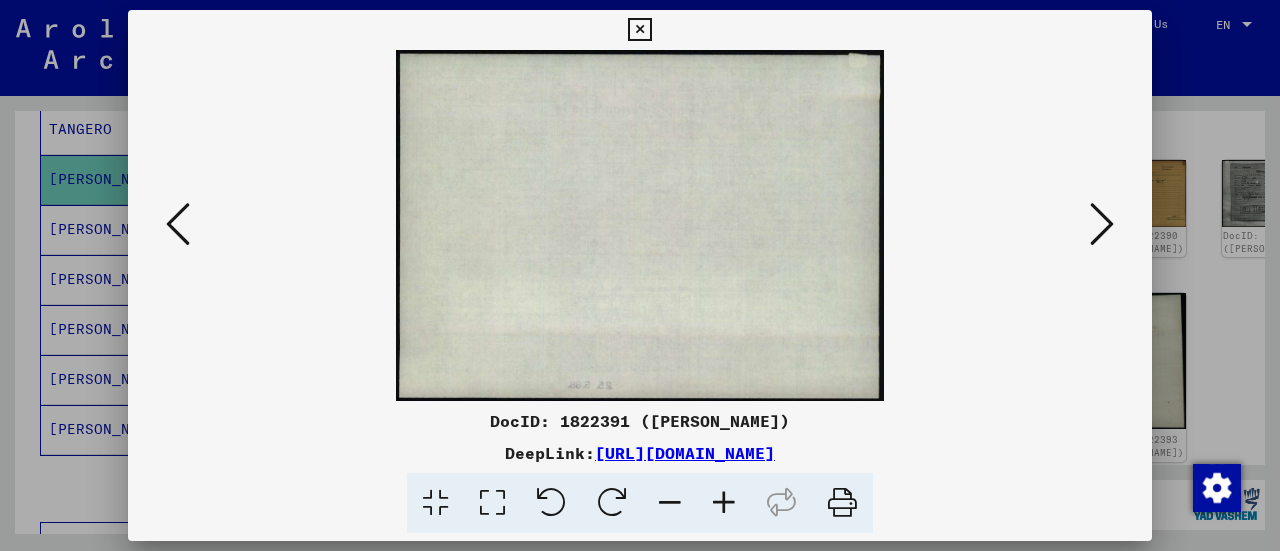 click at bounding box center (1102, 224) 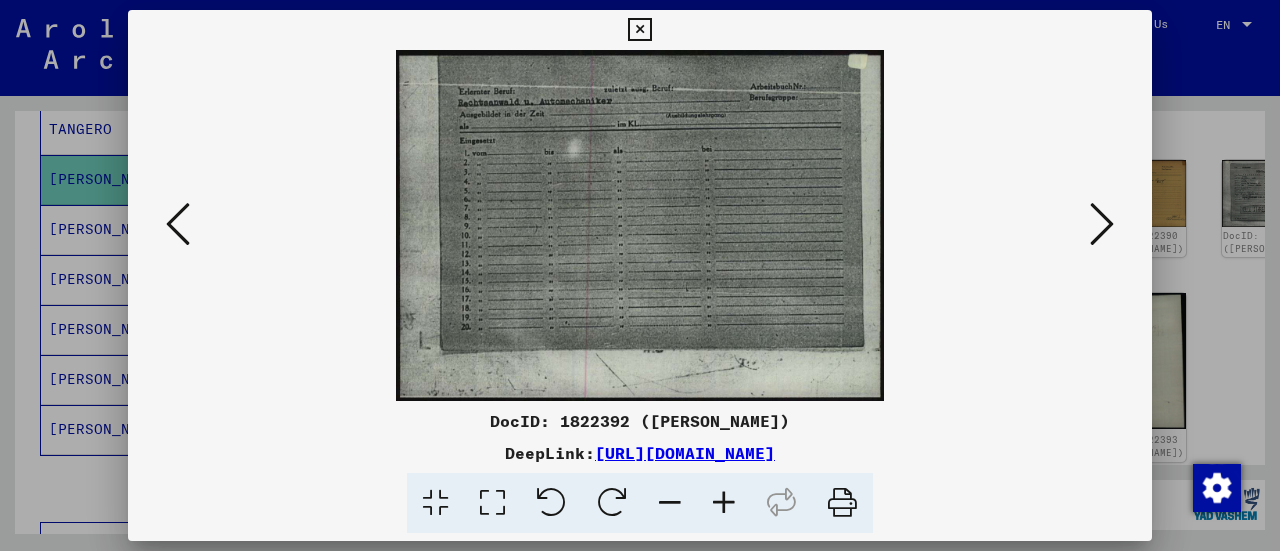 click at bounding box center [1102, 224] 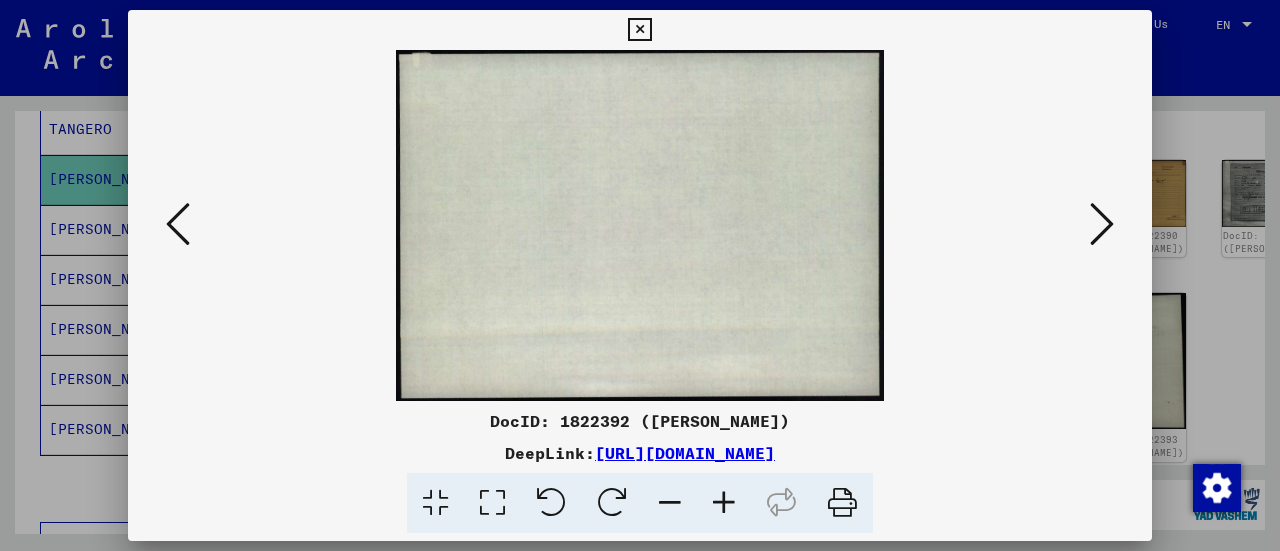 click at bounding box center [1102, 224] 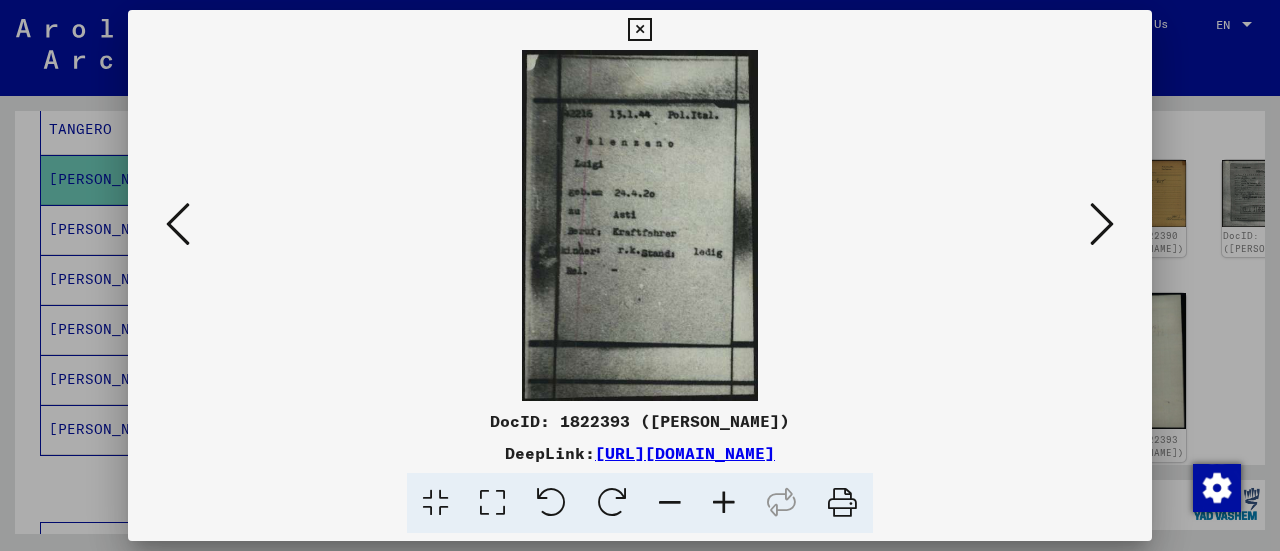 click at bounding box center (1102, 224) 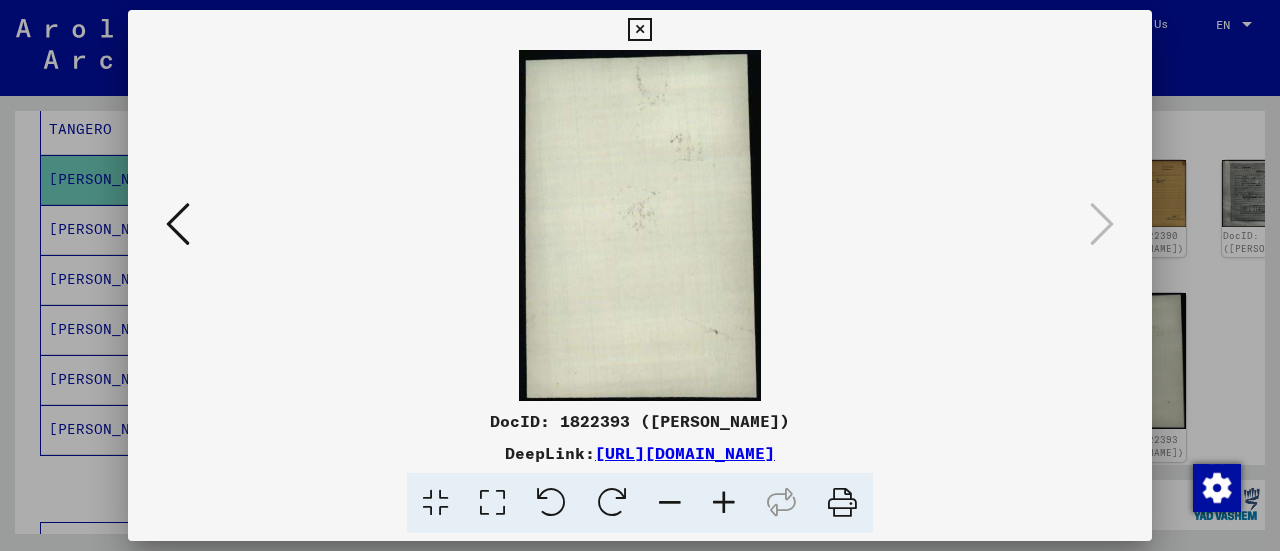 click on "[URL][DOMAIN_NAME]" at bounding box center (685, 453) 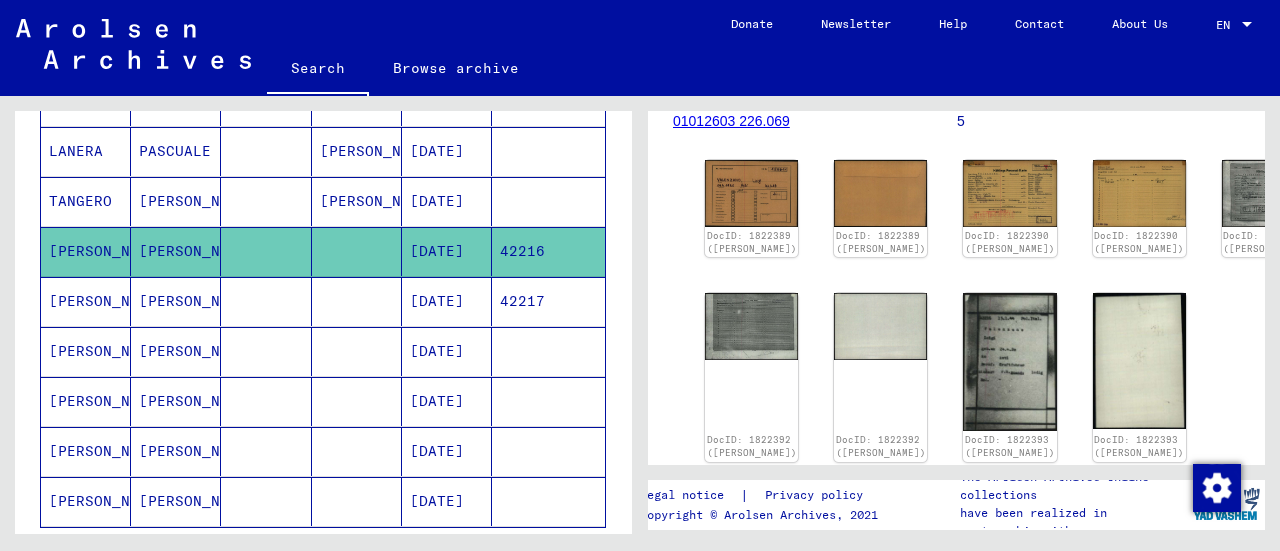 scroll, scrollTop: 1100, scrollLeft: 0, axis: vertical 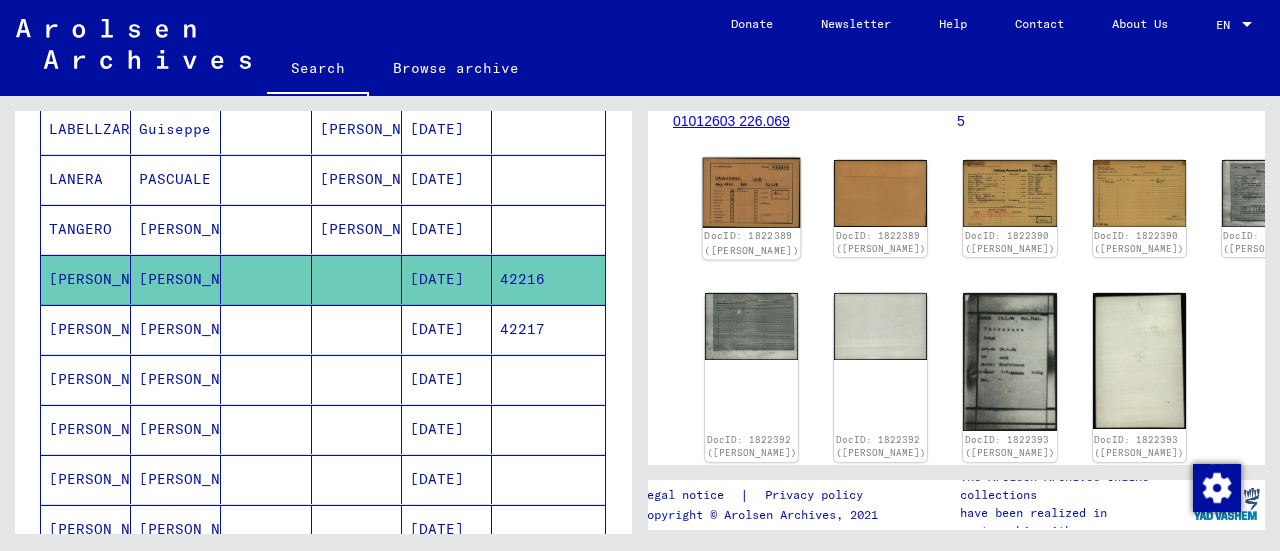 click 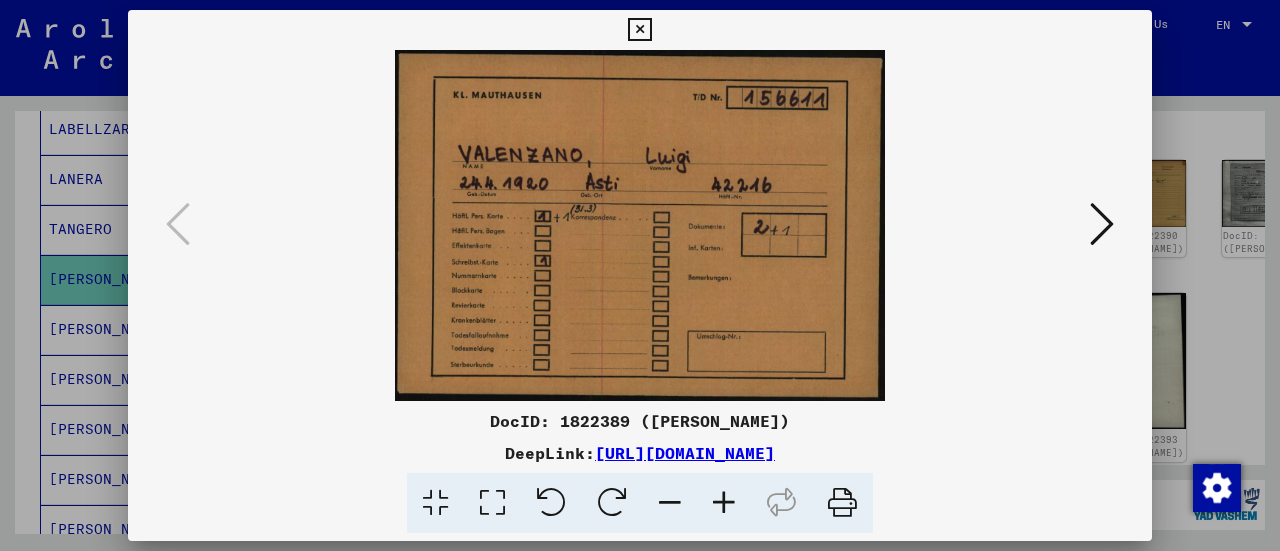 click at bounding box center (1102, 224) 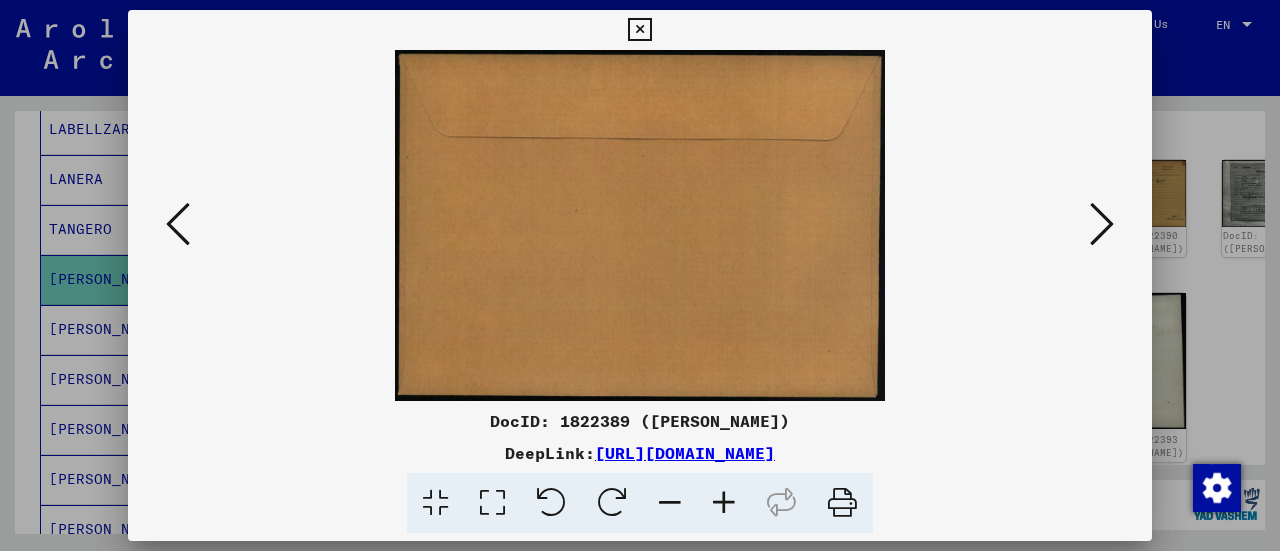 click at bounding box center [1102, 224] 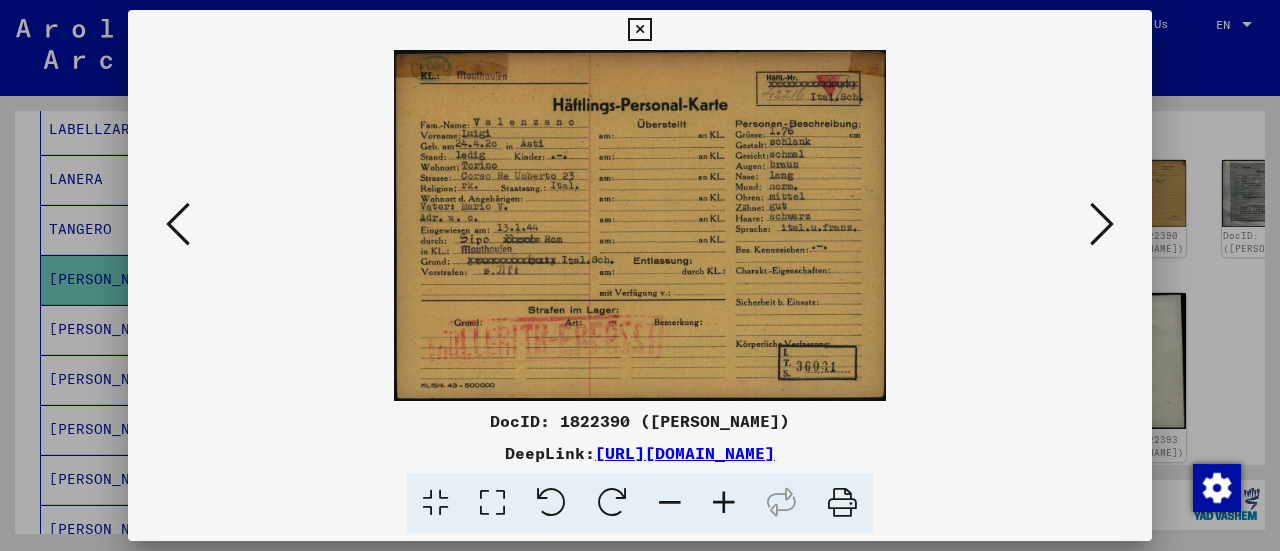 click at bounding box center [1102, 225] 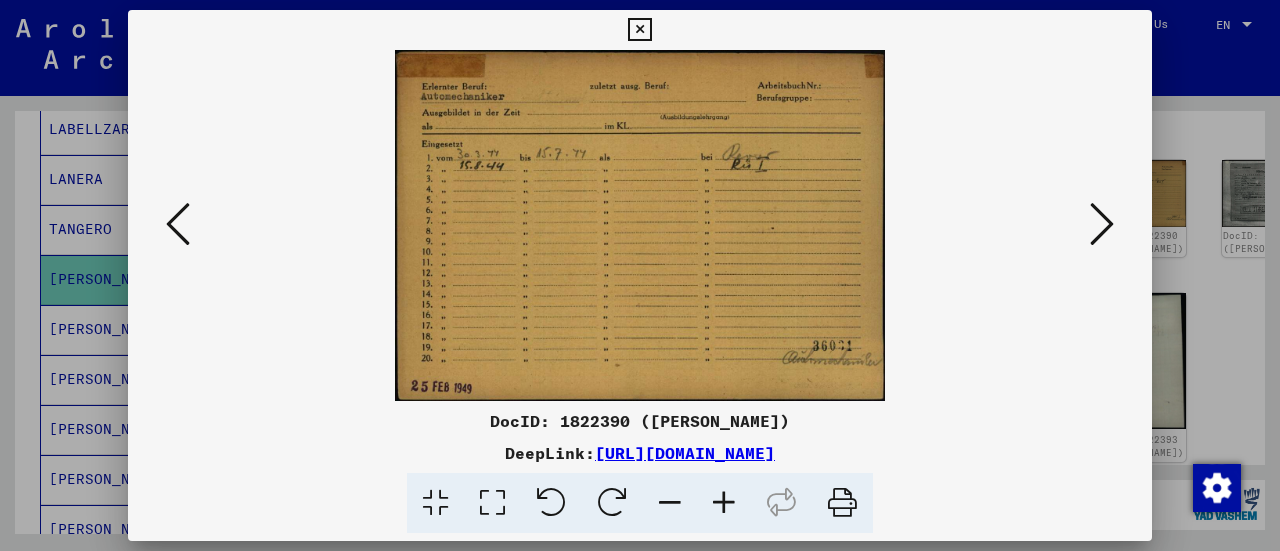 click at bounding box center [1102, 224] 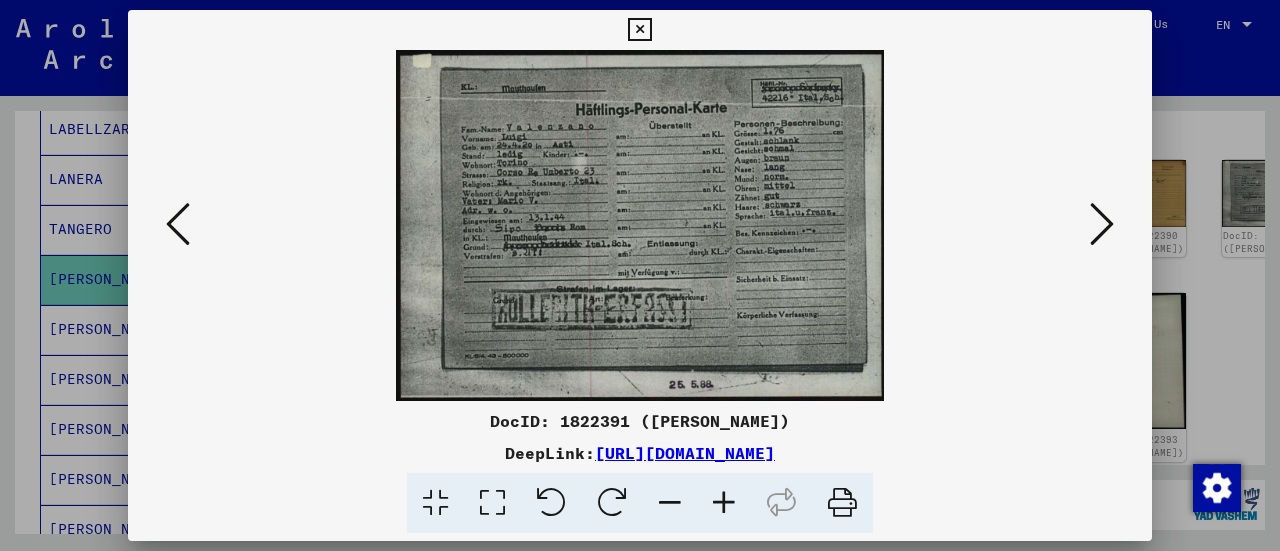 click at bounding box center (1102, 224) 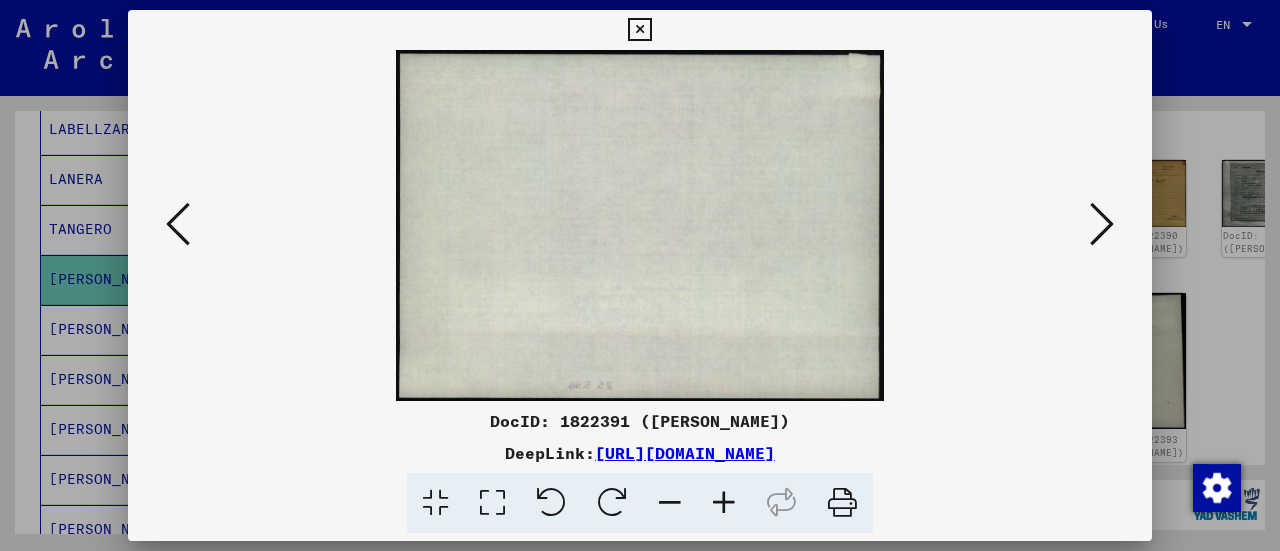 click at bounding box center [1102, 224] 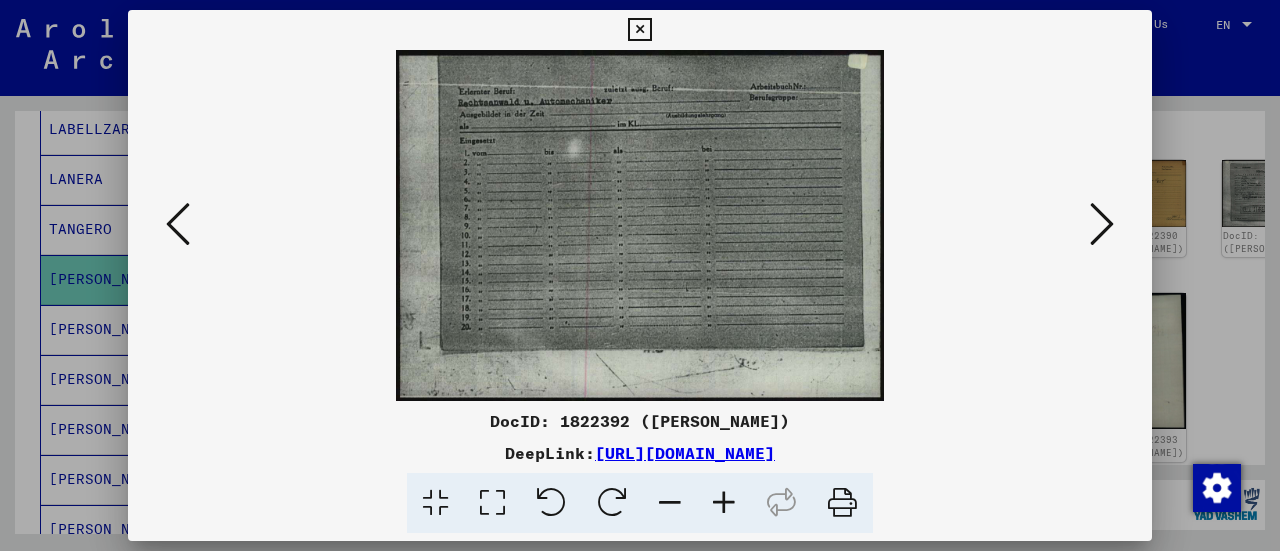 click at bounding box center [1102, 224] 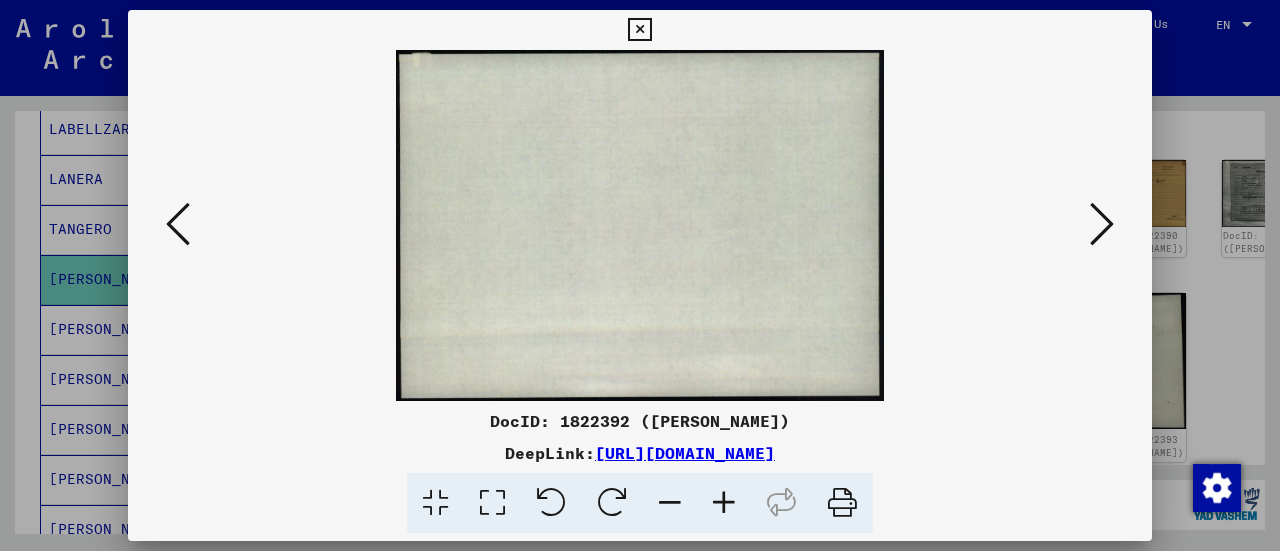 click at bounding box center [1102, 224] 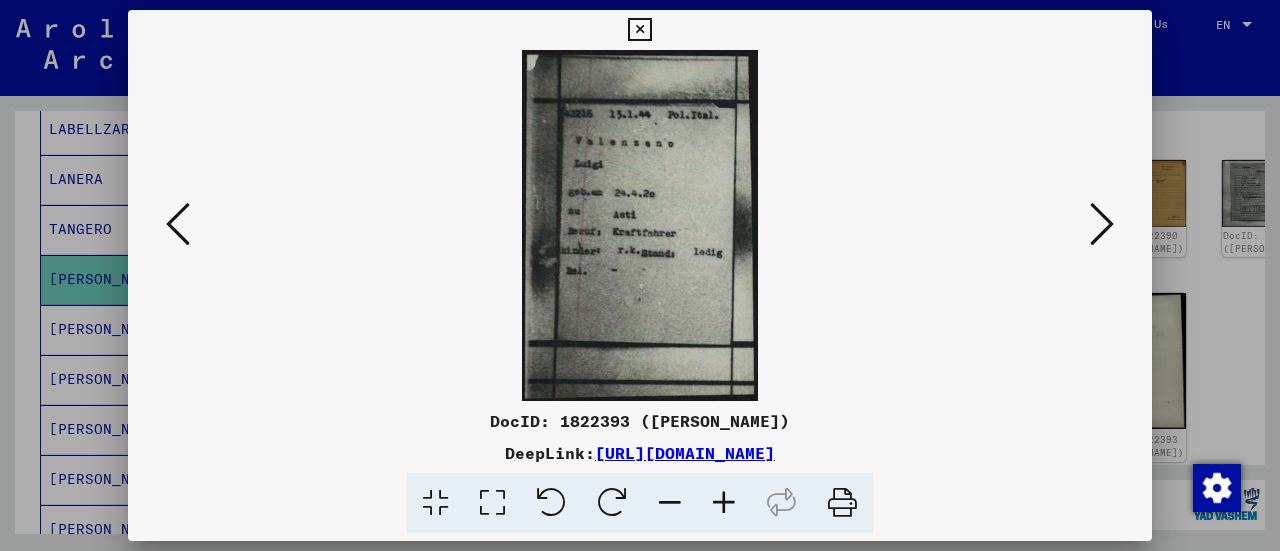 click at bounding box center (1102, 224) 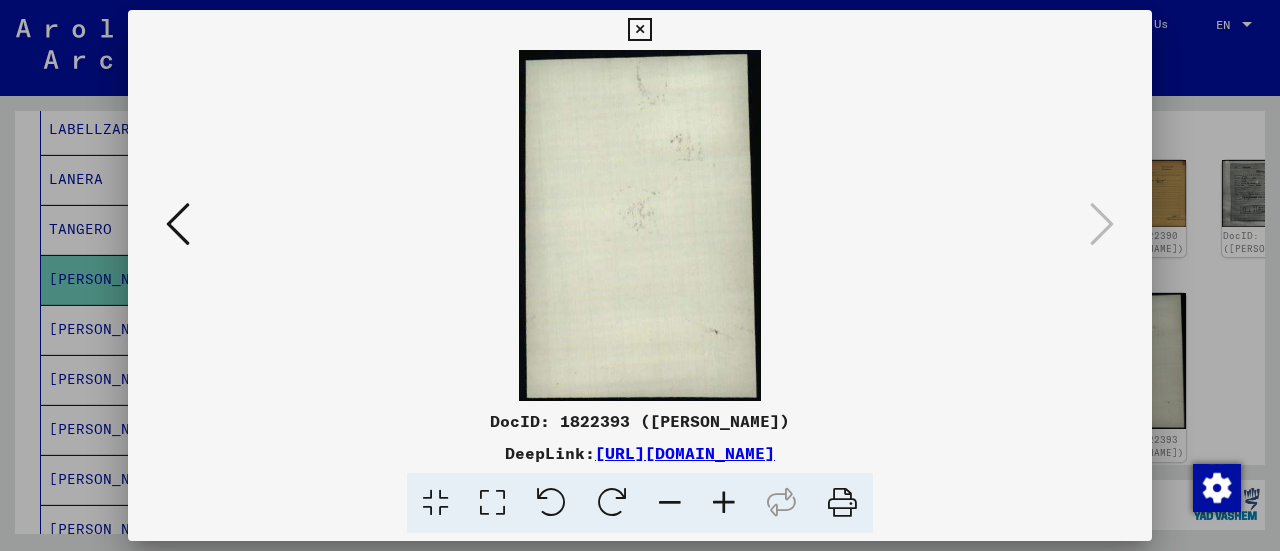 click at bounding box center (178, 224) 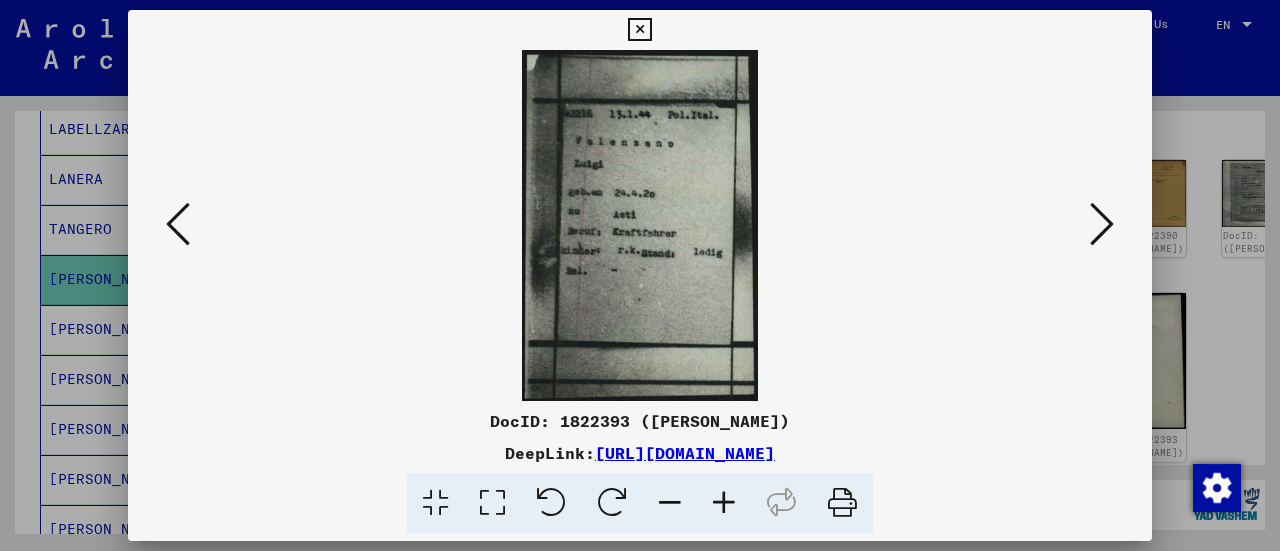 click at bounding box center (178, 224) 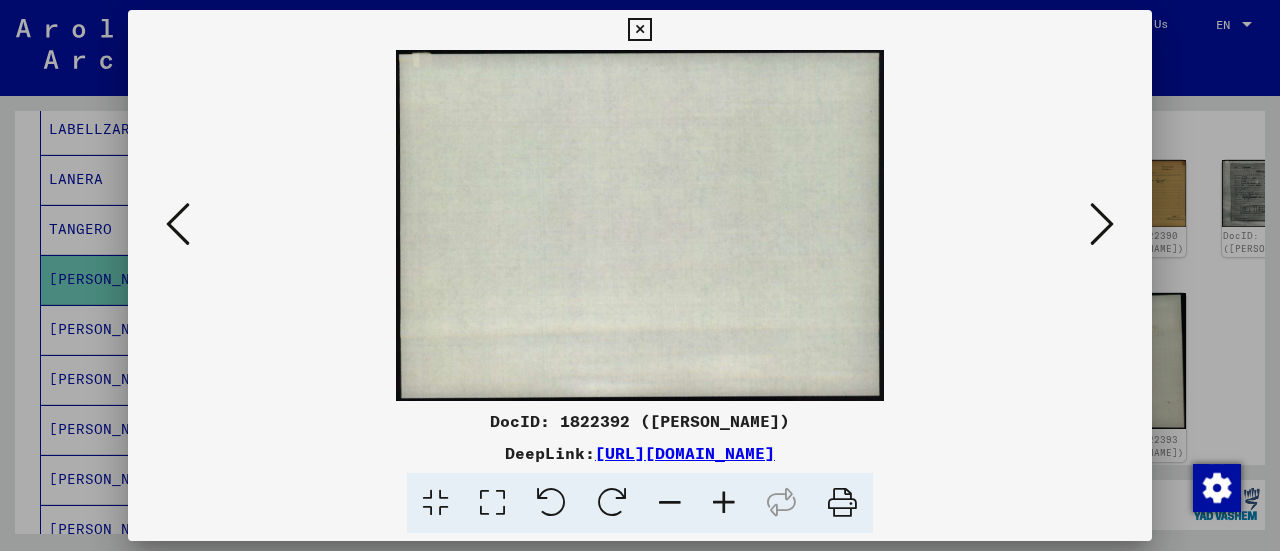 click at bounding box center (178, 224) 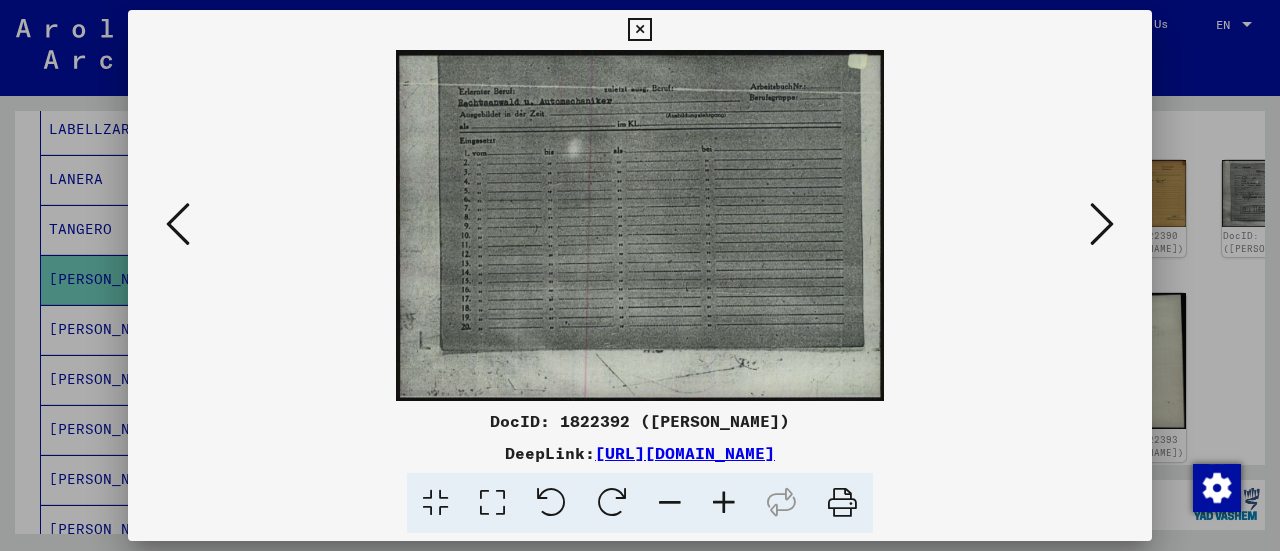 click at bounding box center [178, 224] 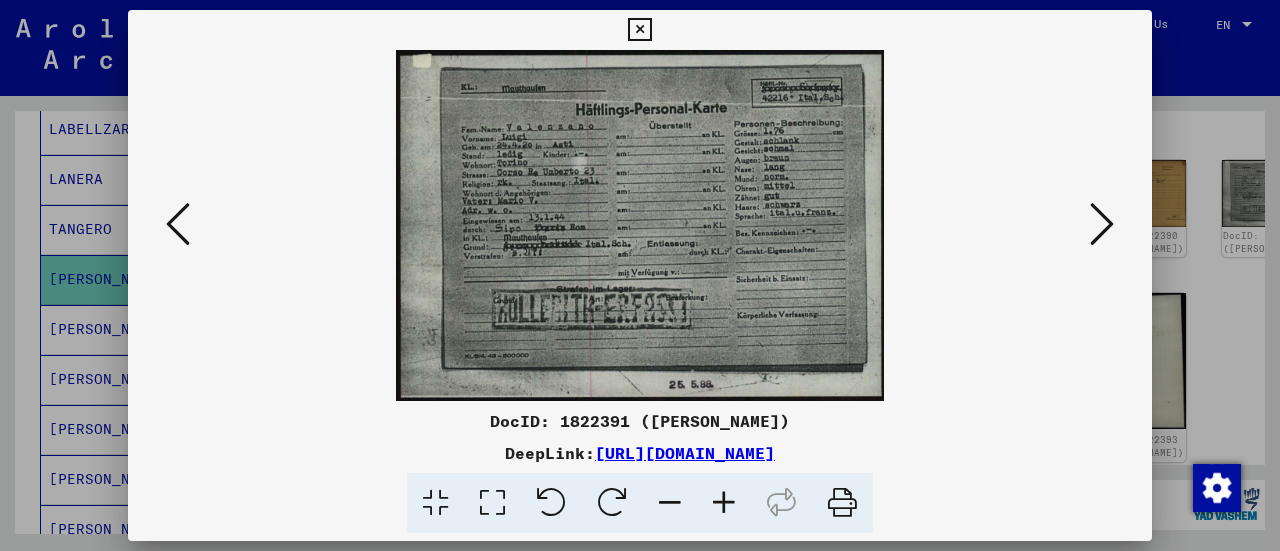 click at bounding box center (178, 224) 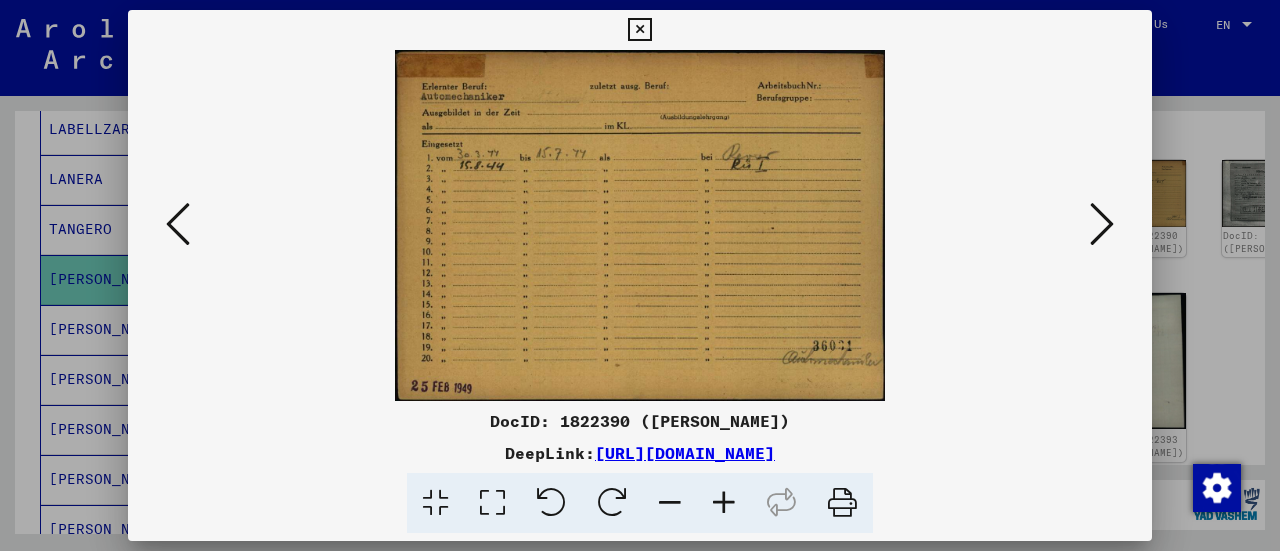 click at bounding box center (178, 224) 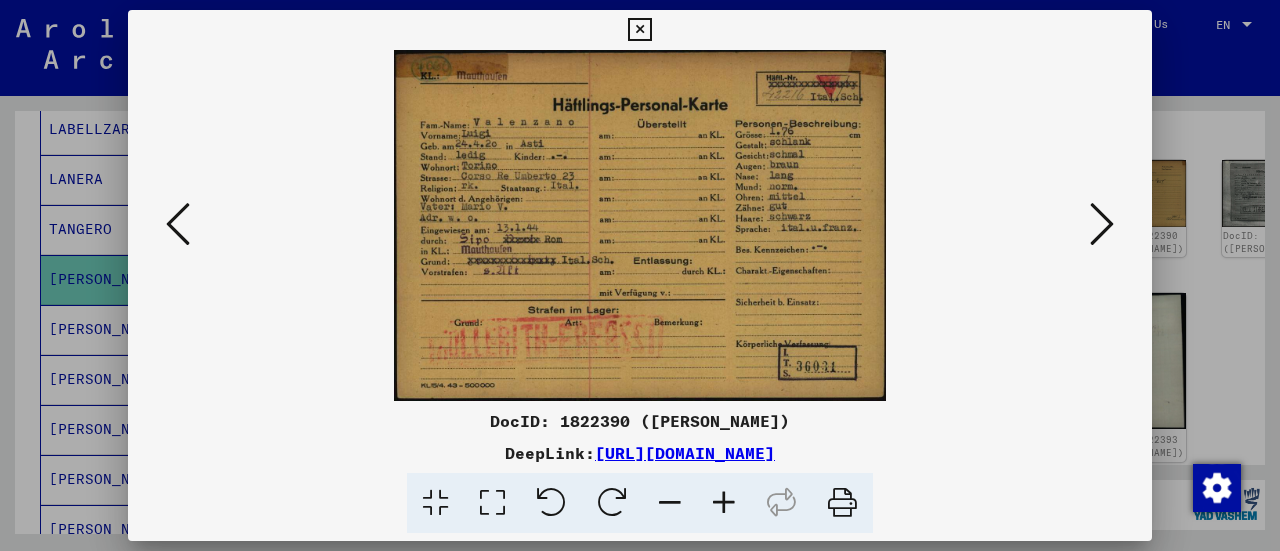 click at bounding box center [178, 224] 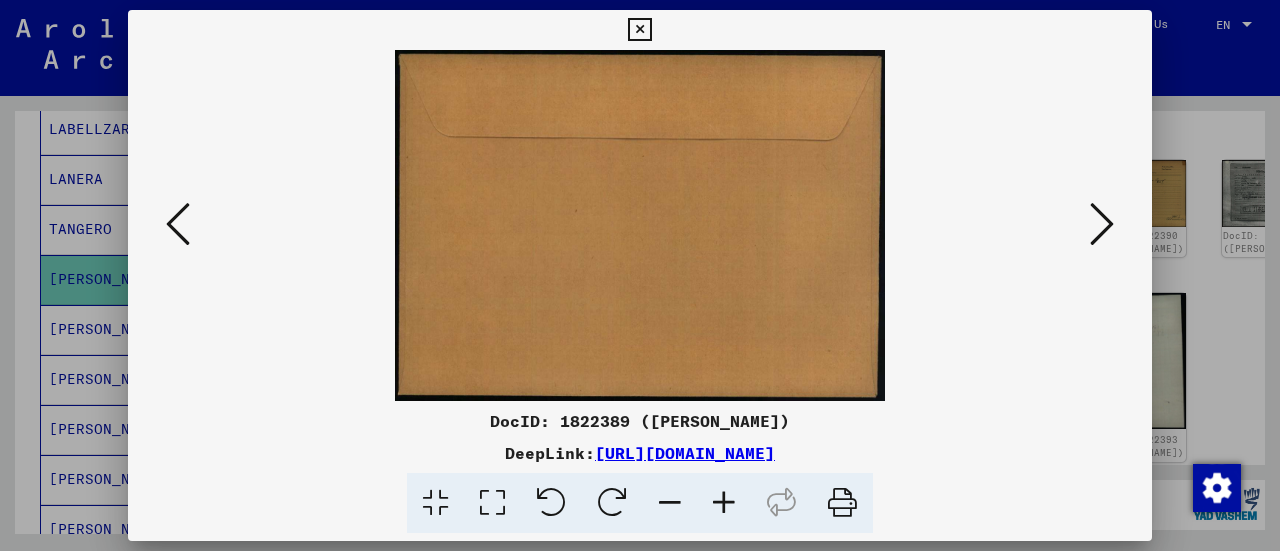 click at bounding box center (178, 224) 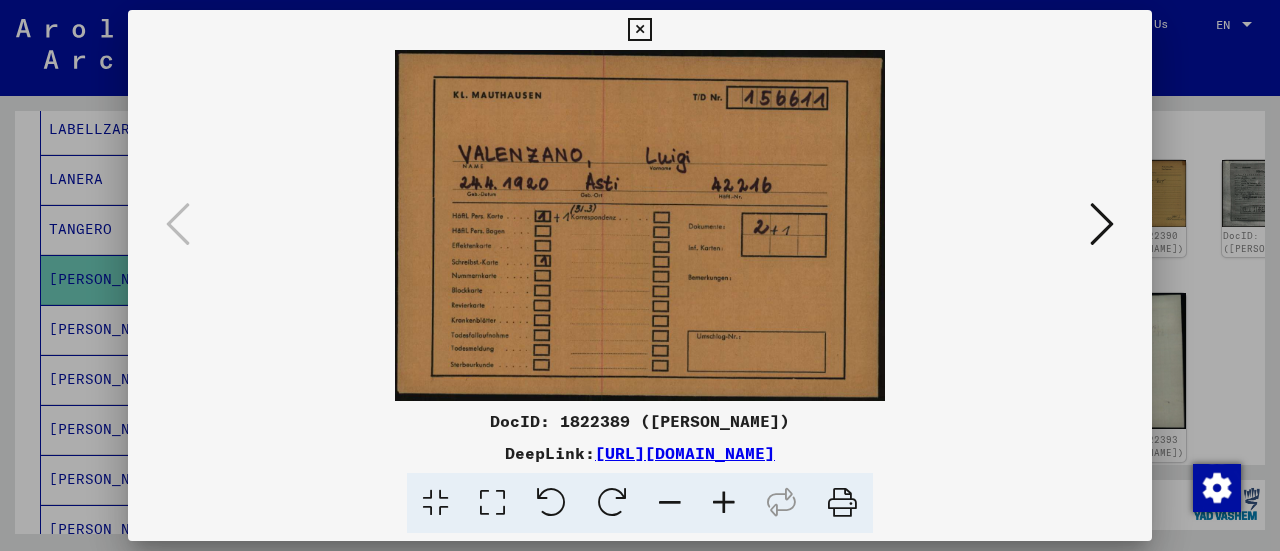 click at bounding box center (640, 275) 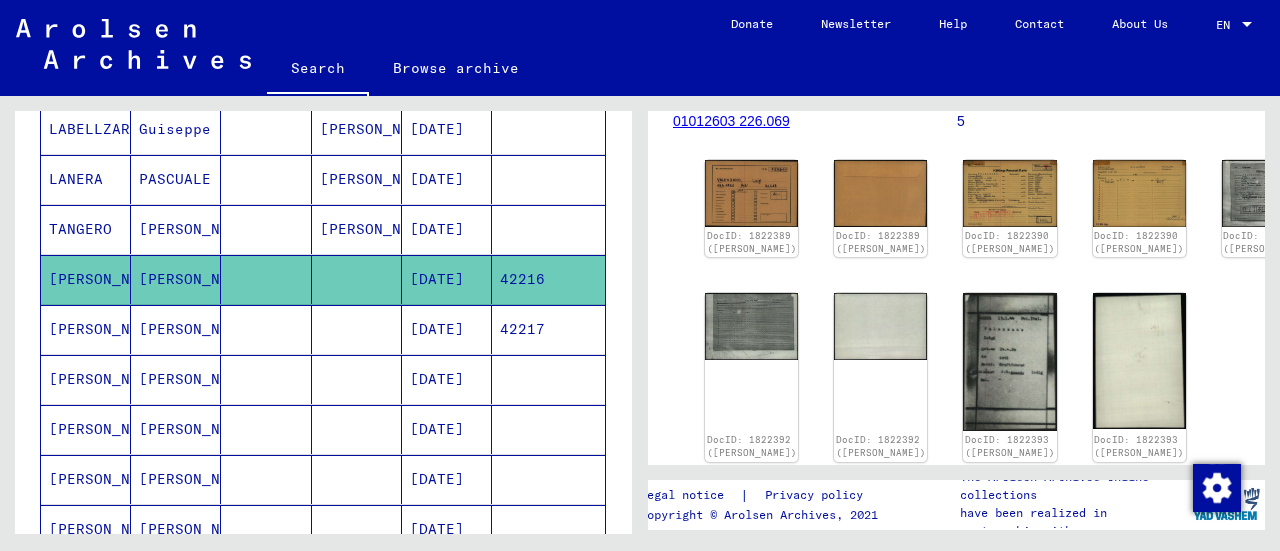 click on "[PERSON_NAME]" at bounding box center [86, 379] 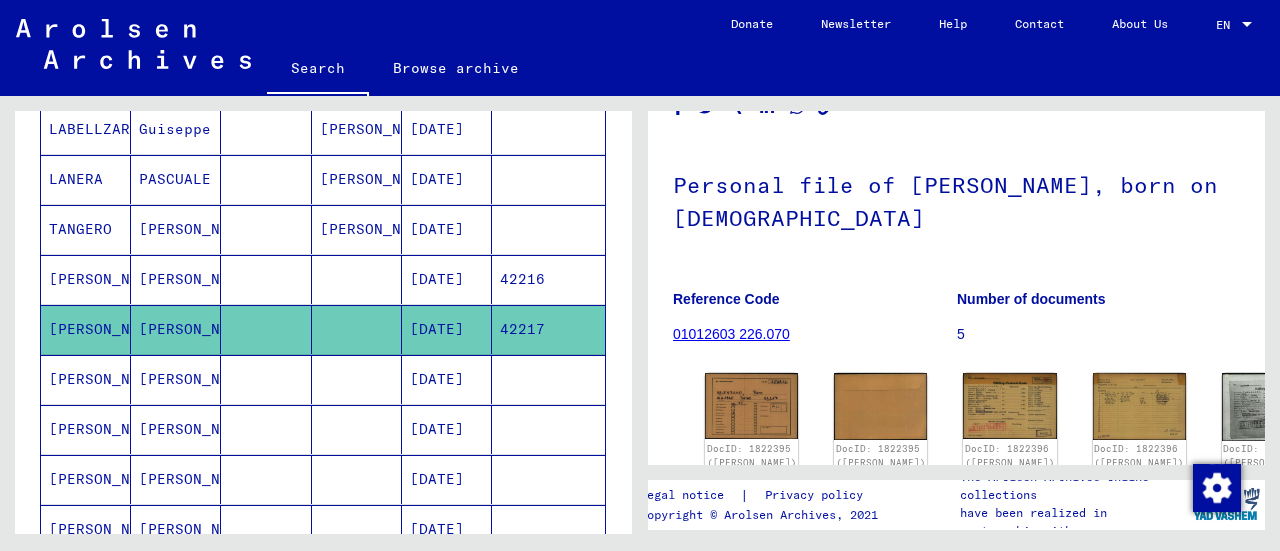scroll, scrollTop: 200, scrollLeft: 0, axis: vertical 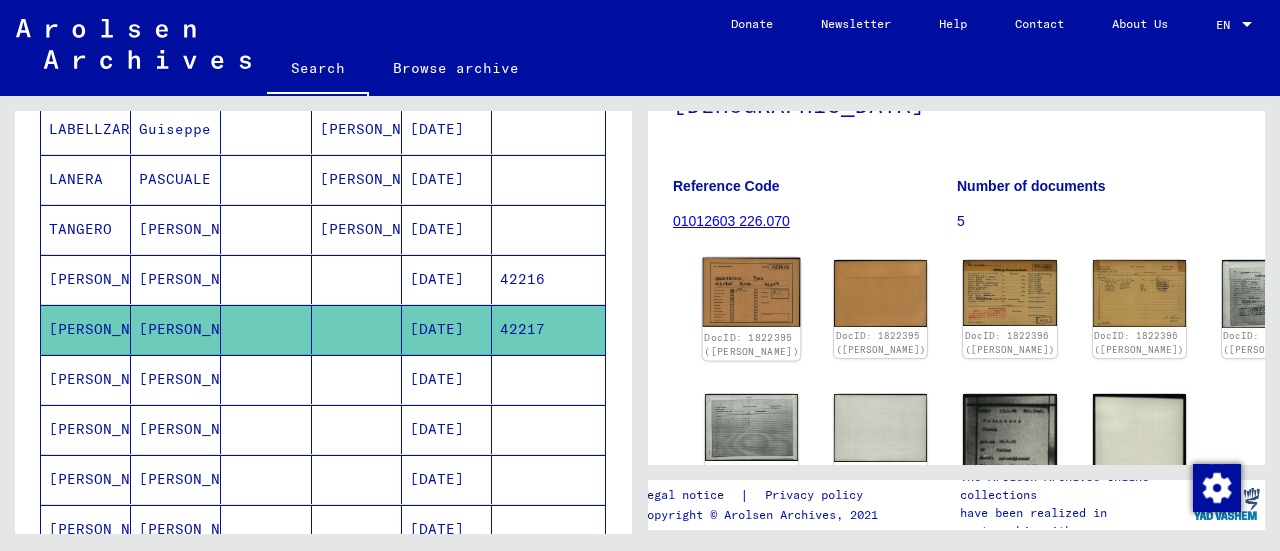 click 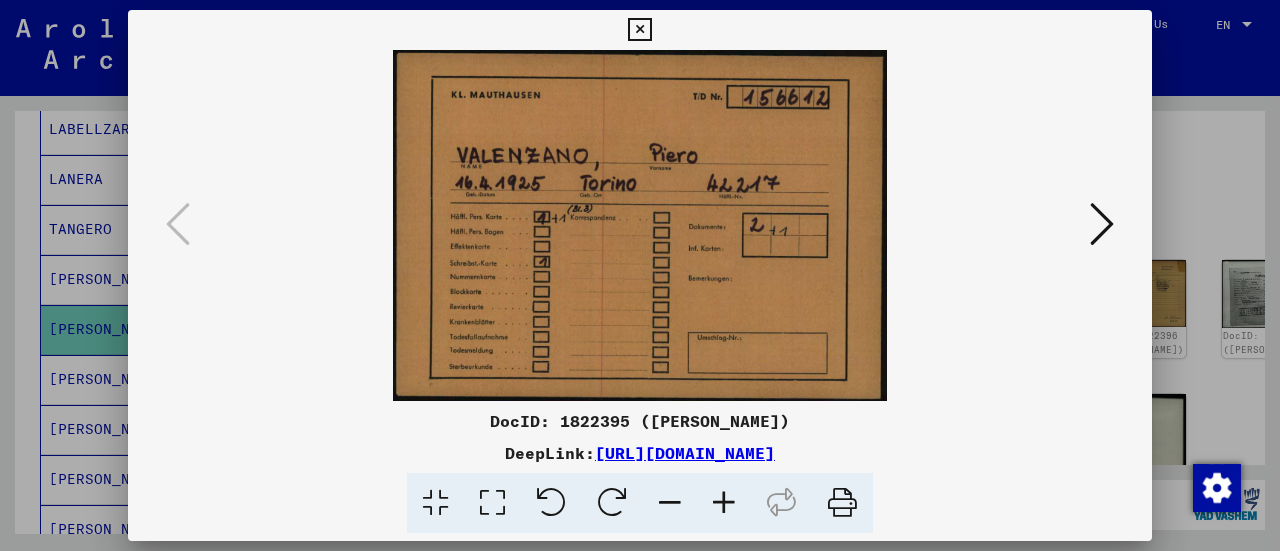 click at bounding box center (1102, 224) 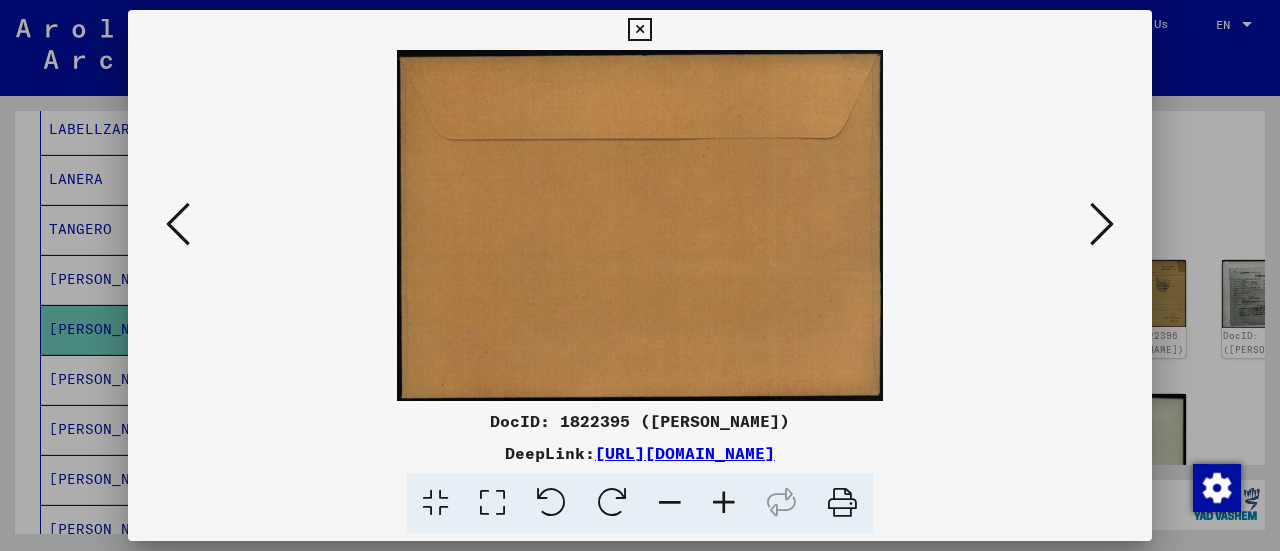 click at bounding box center (1102, 224) 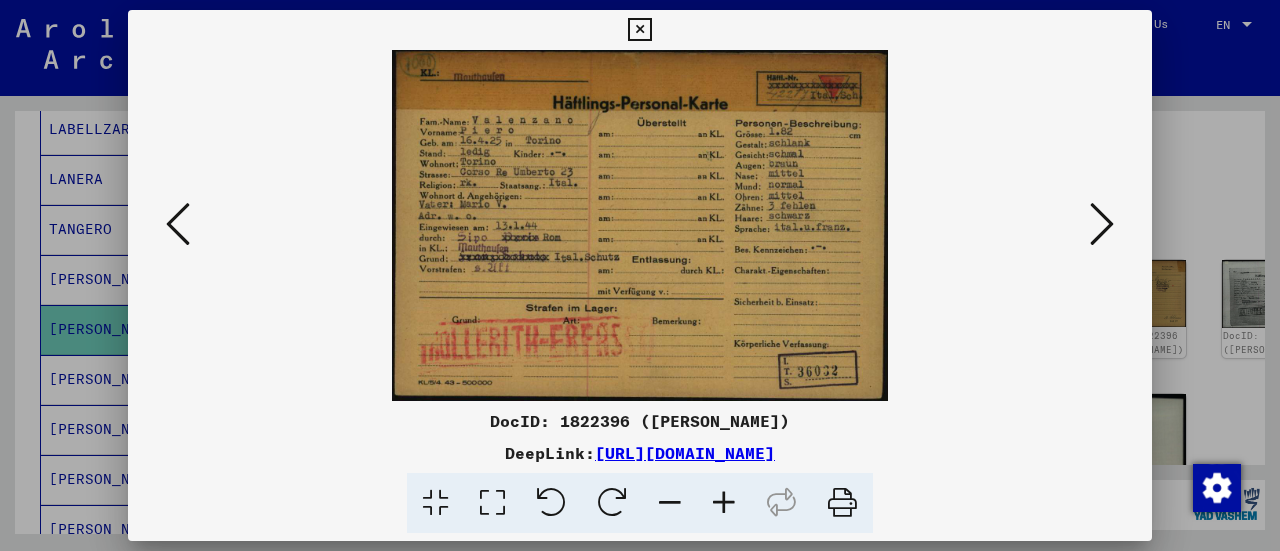 click at bounding box center [1102, 224] 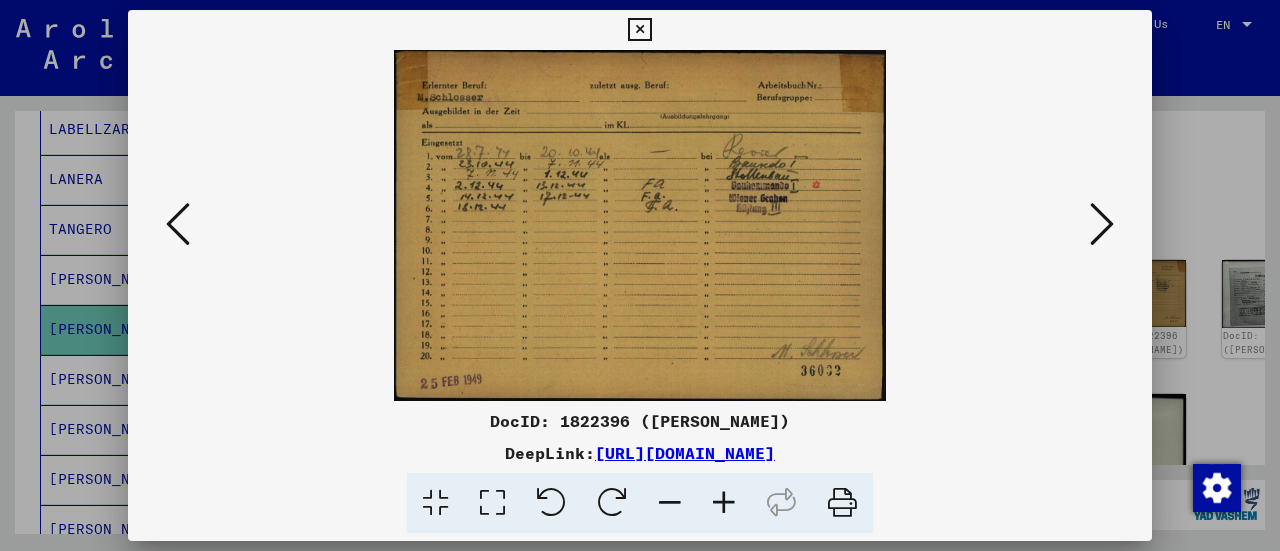 click at bounding box center [1102, 224] 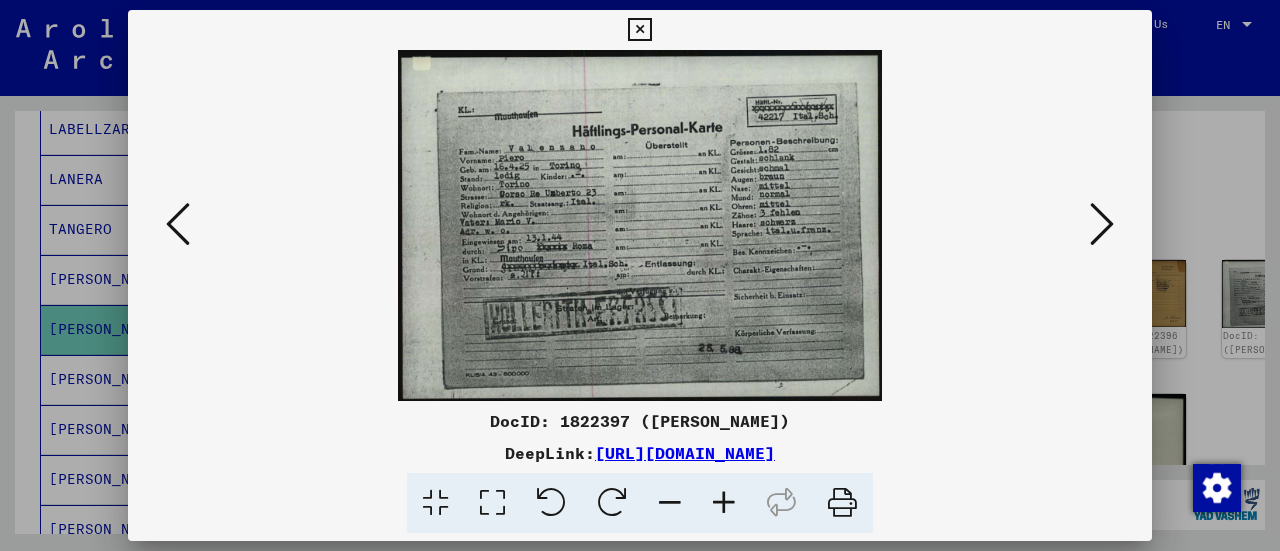 click at bounding box center (1102, 224) 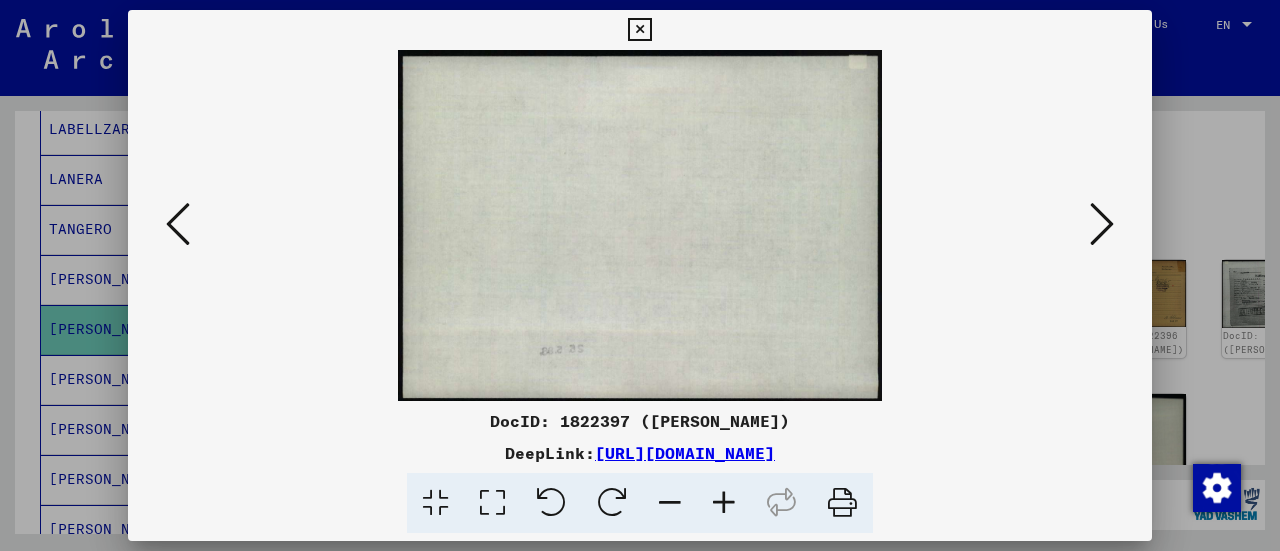 click at bounding box center (1102, 224) 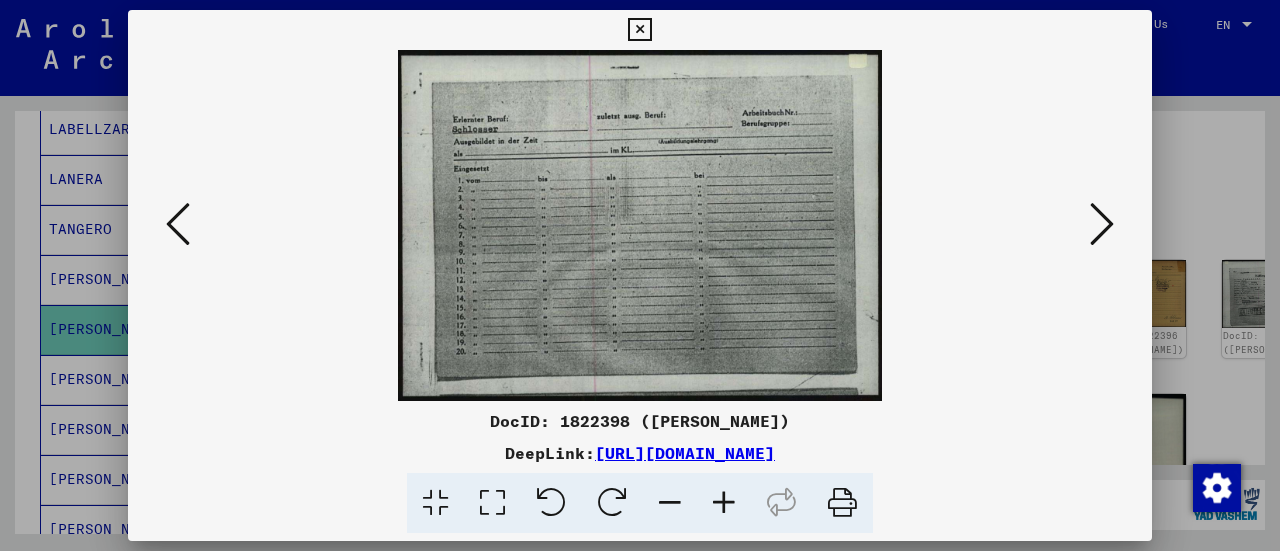 click at bounding box center (1102, 224) 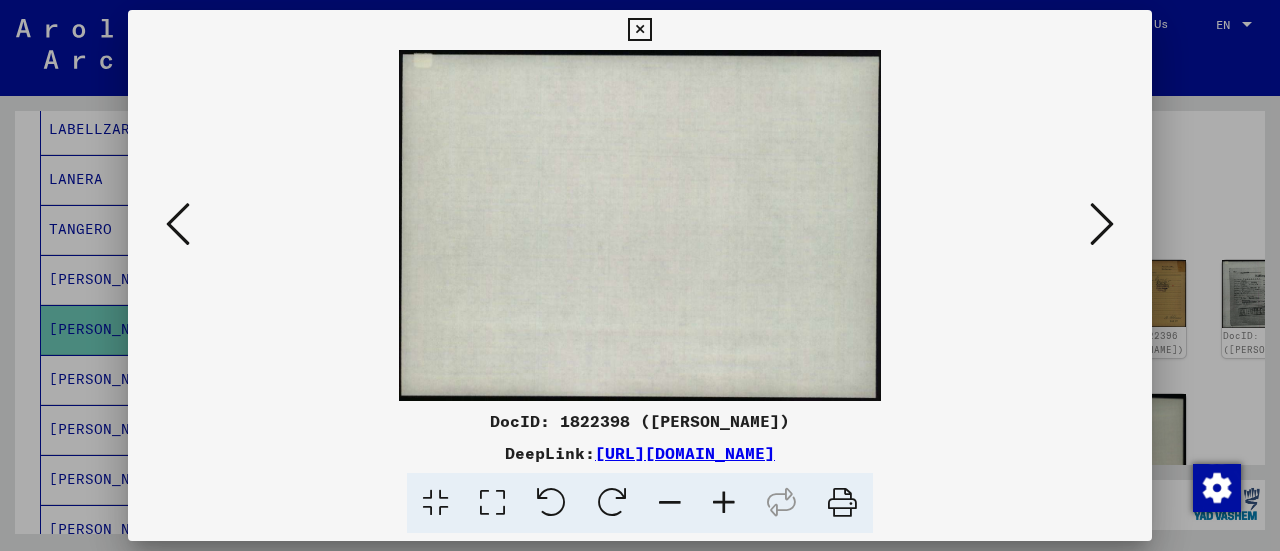 click at bounding box center (1102, 224) 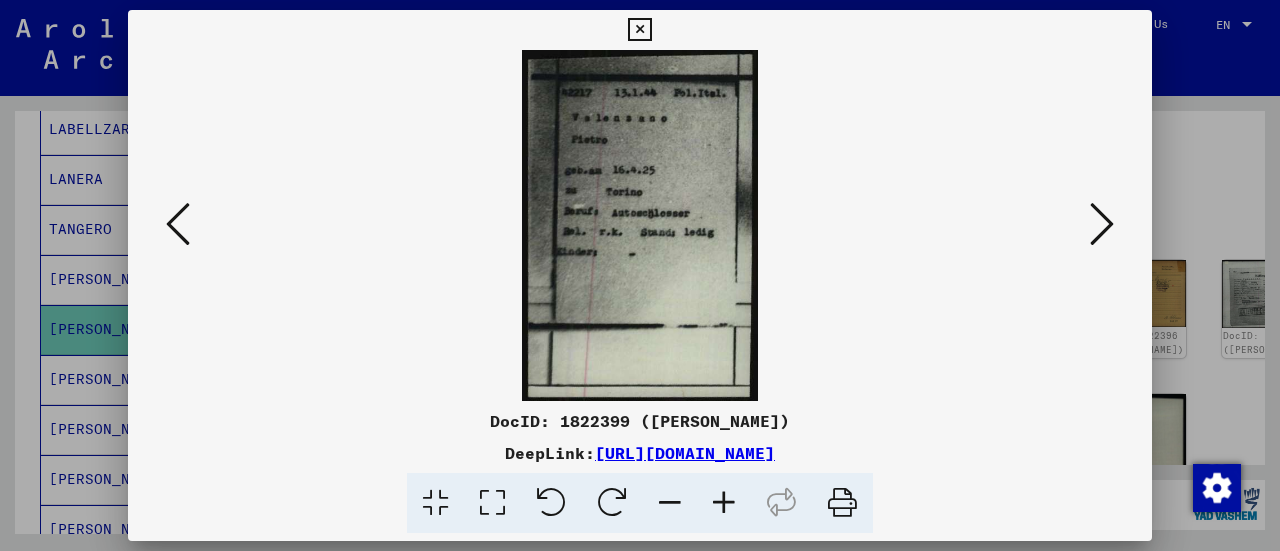 click at bounding box center [1102, 224] 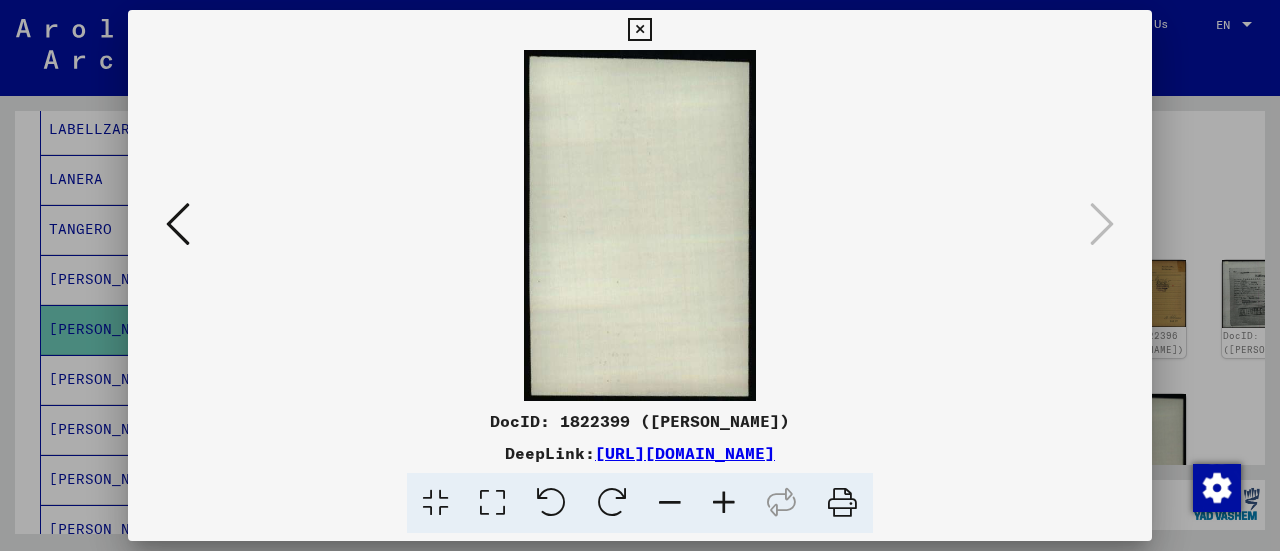 click at bounding box center [639, 30] 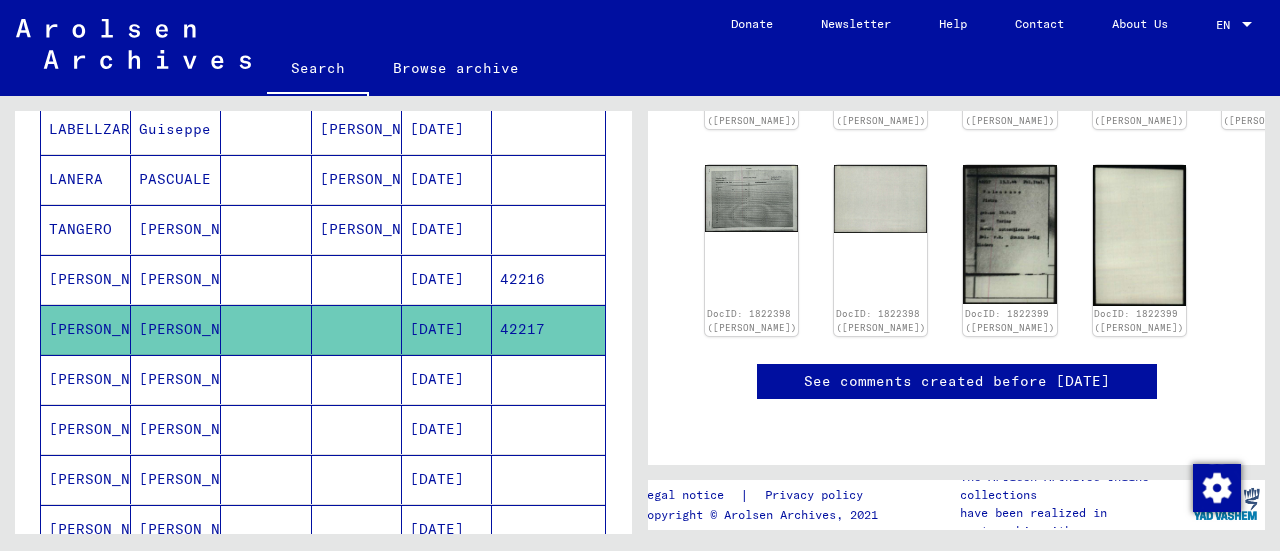 scroll, scrollTop: 300, scrollLeft: 0, axis: vertical 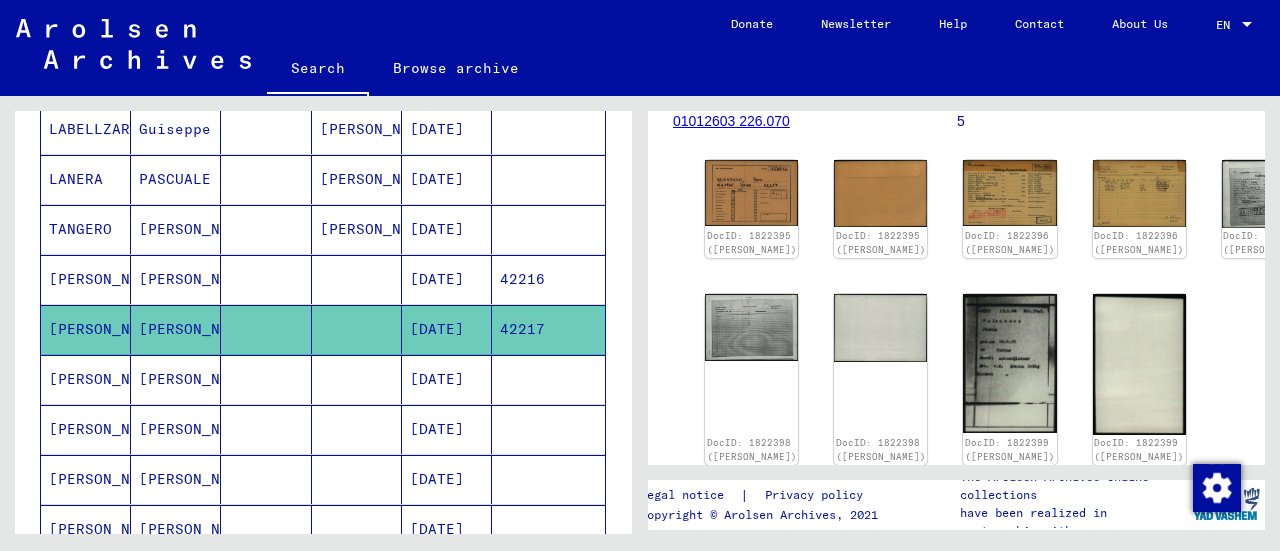 click 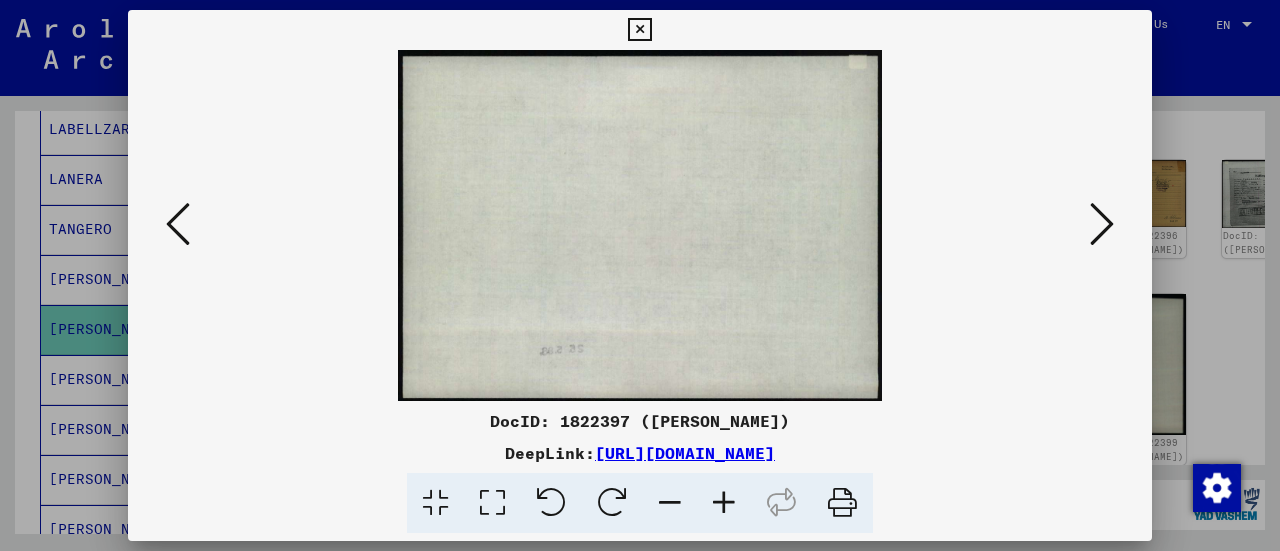 click at bounding box center [639, 30] 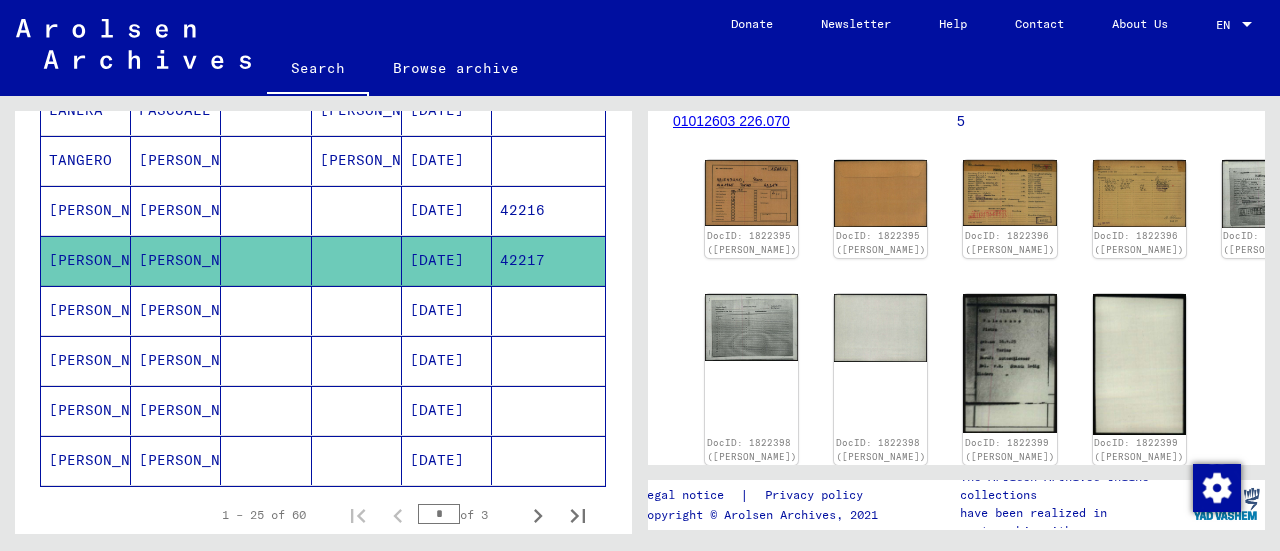 scroll, scrollTop: 1200, scrollLeft: 0, axis: vertical 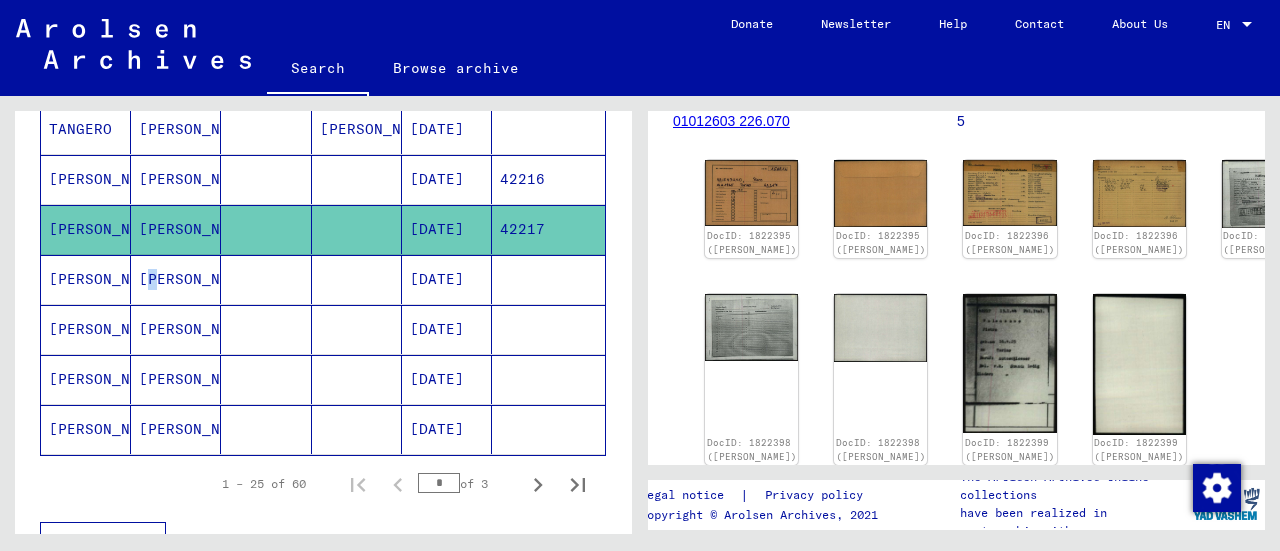 click on "[PERSON_NAME]" at bounding box center (176, 329) 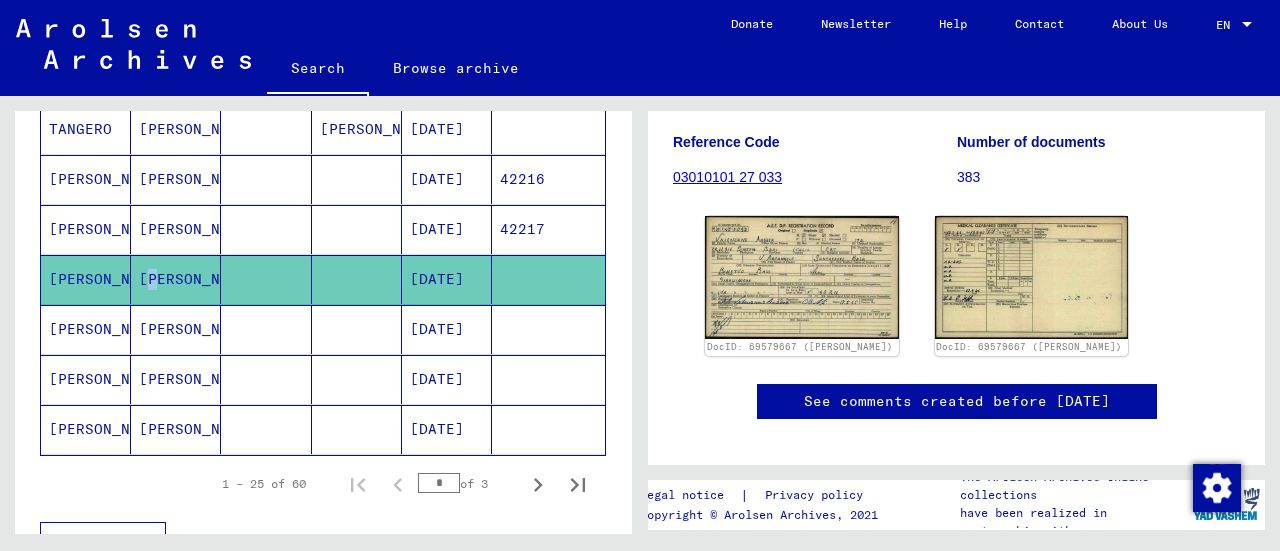 scroll, scrollTop: 300, scrollLeft: 0, axis: vertical 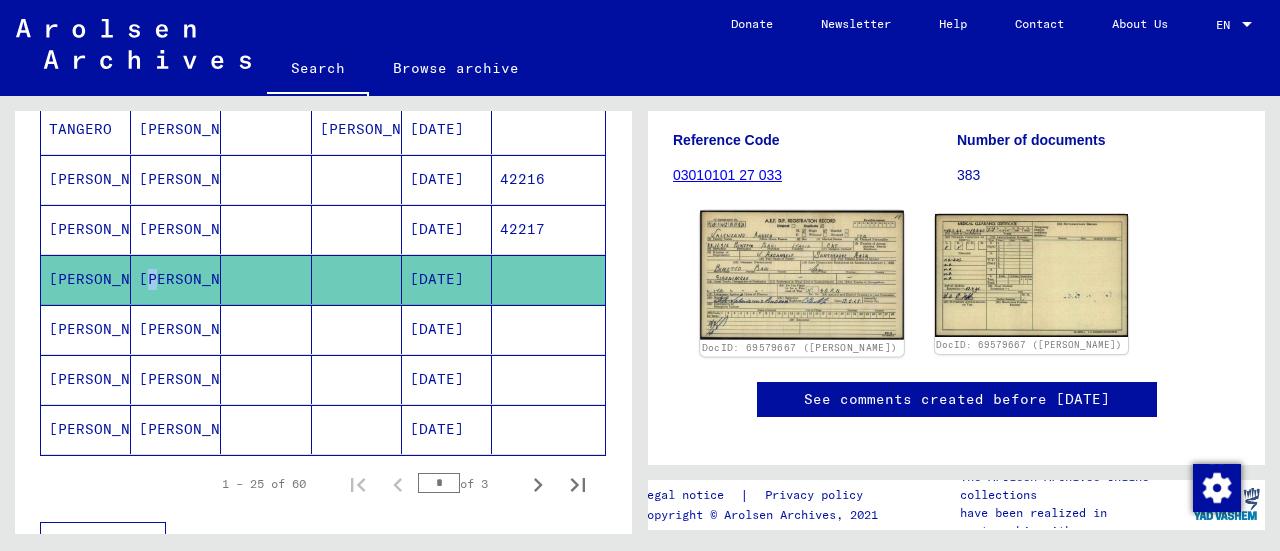 click 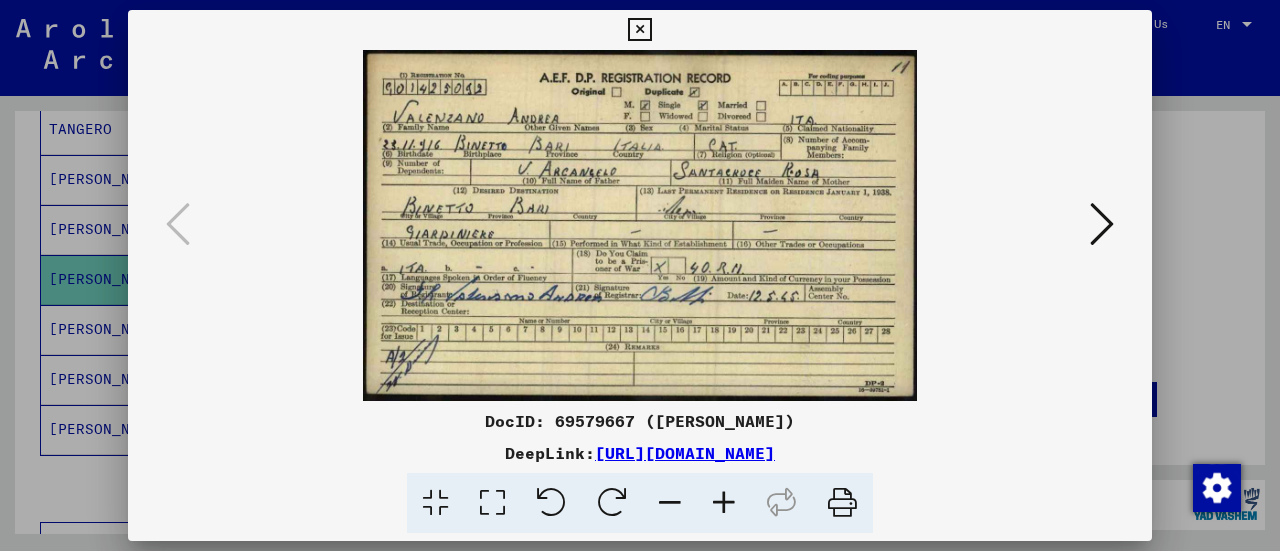 click at bounding box center (640, 275) 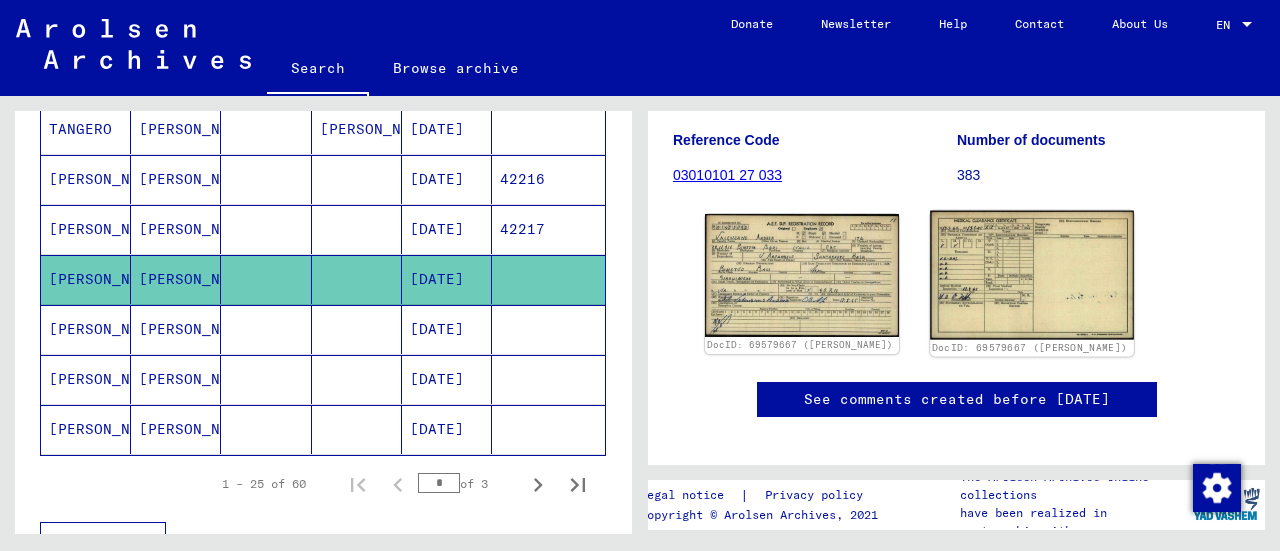 click 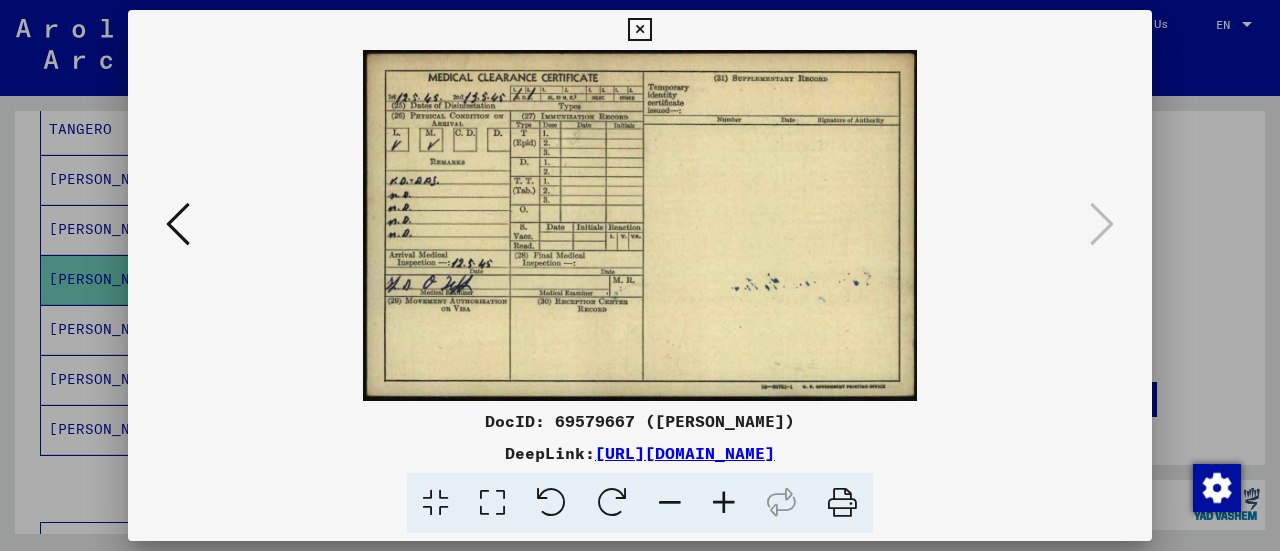 click at bounding box center (640, 275) 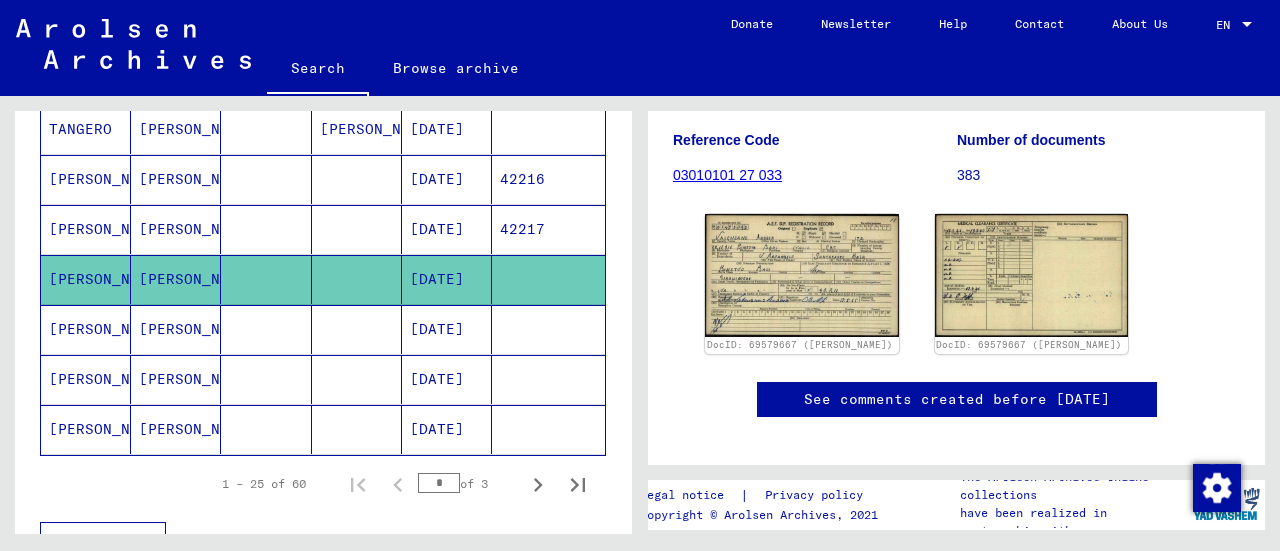 click on "[PERSON_NAME]" at bounding box center [86, 379] 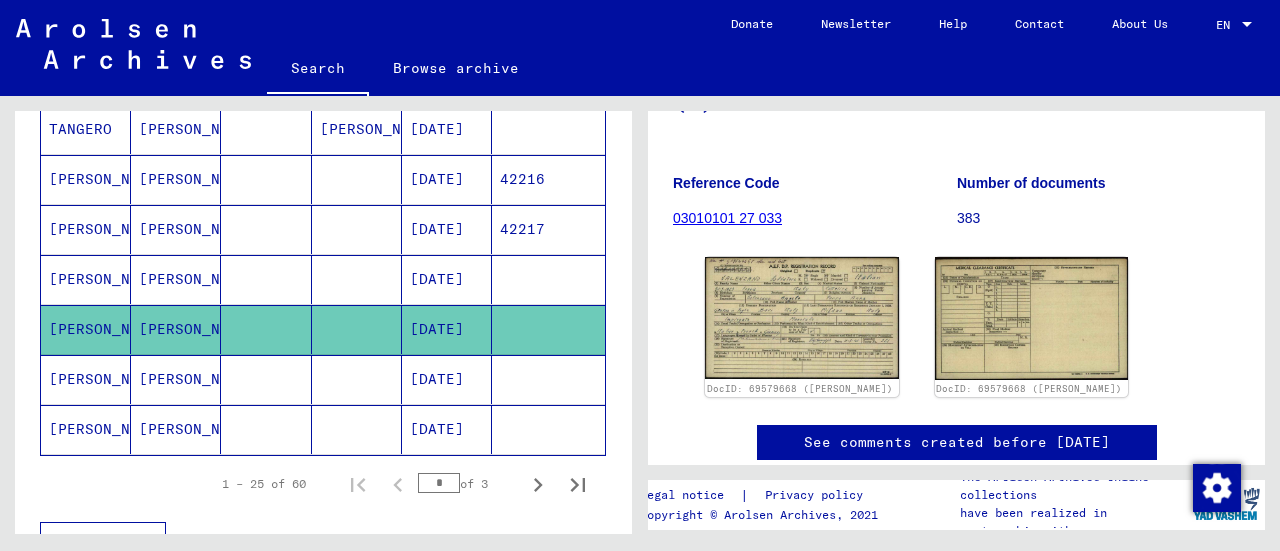 scroll, scrollTop: 300, scrollLeft: 0, axis: vertical 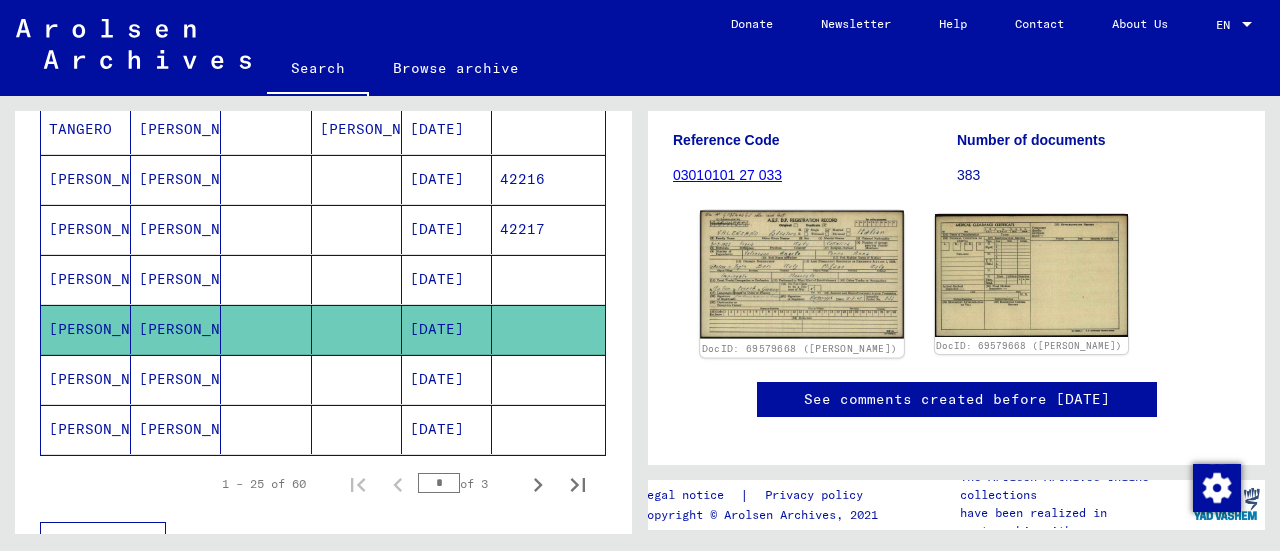 click 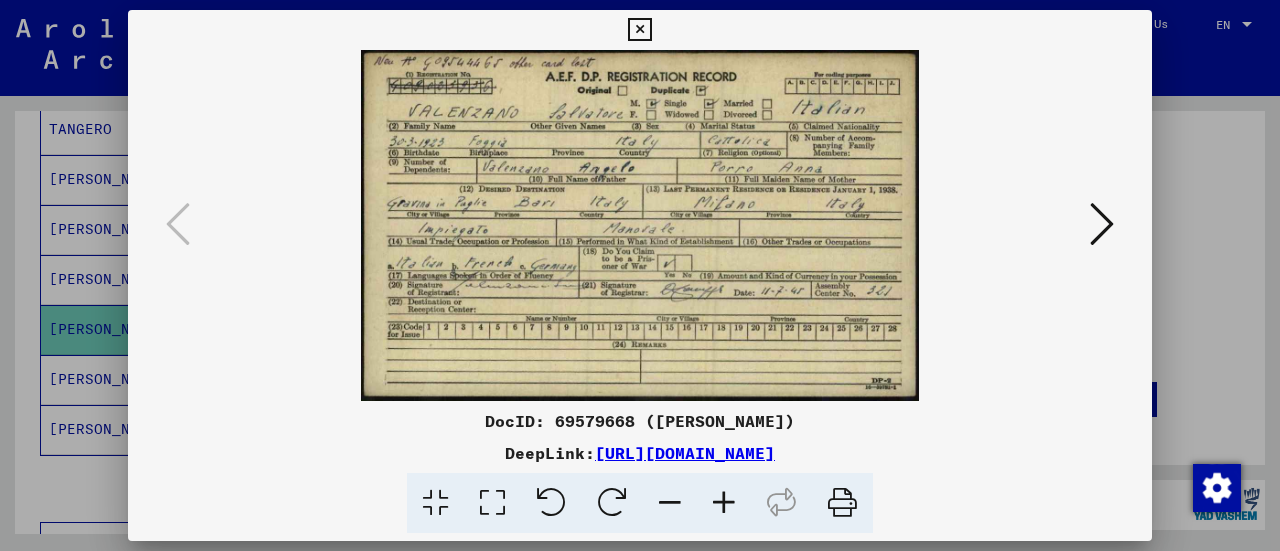 click at bounding box center (640, 275) 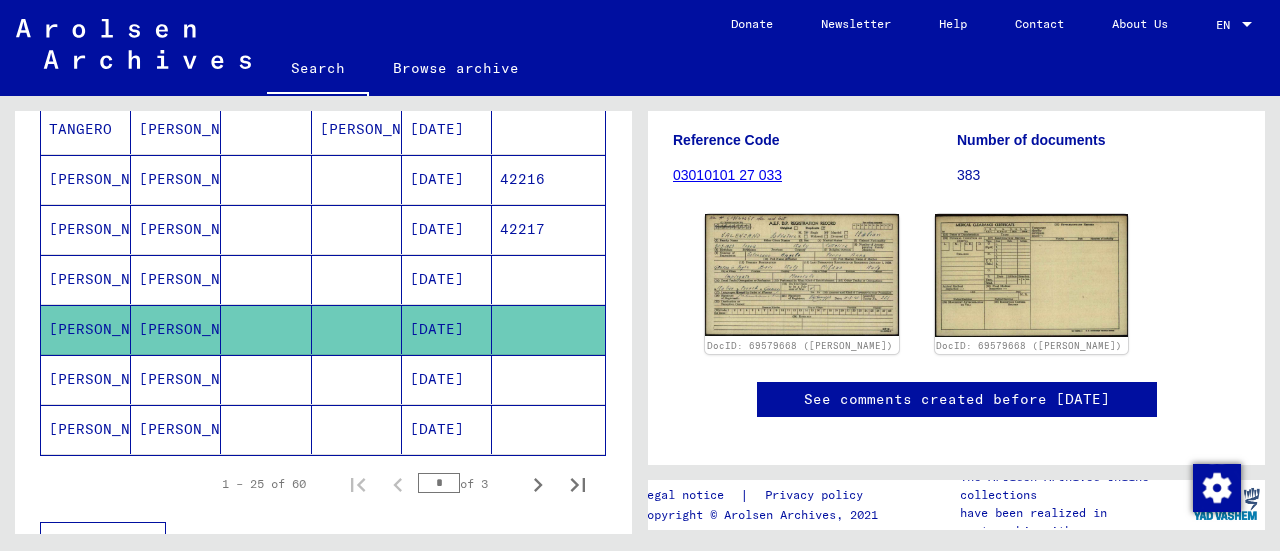 click on "[PERSON_NAME]" at bounding box center (86, 429) 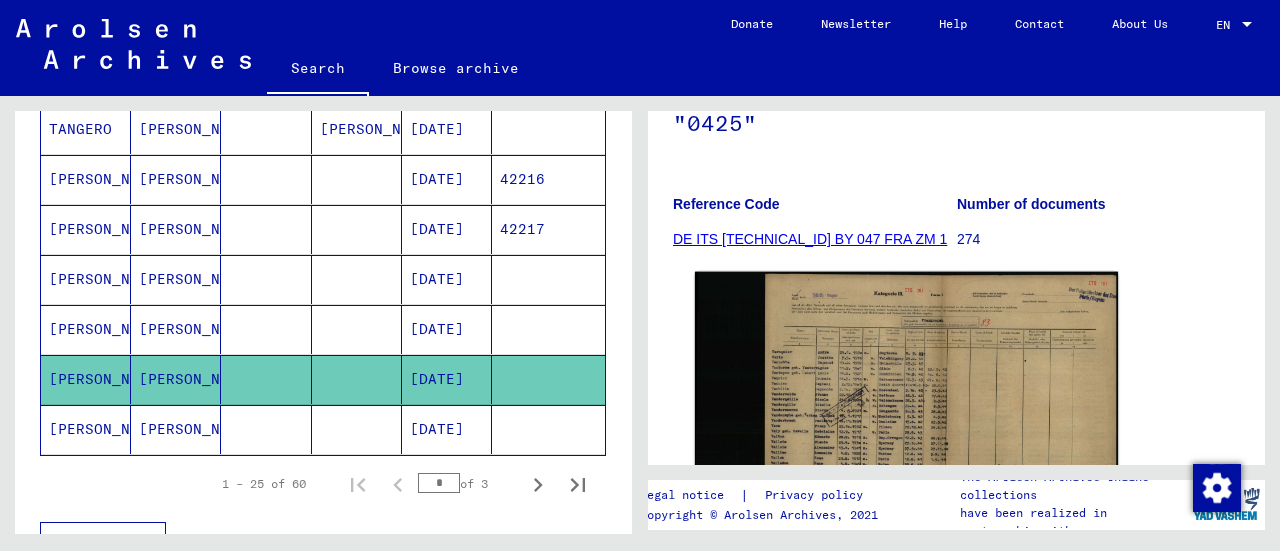 scroll, scrollTop: 400, scrollLeft: 0, axis: vertical 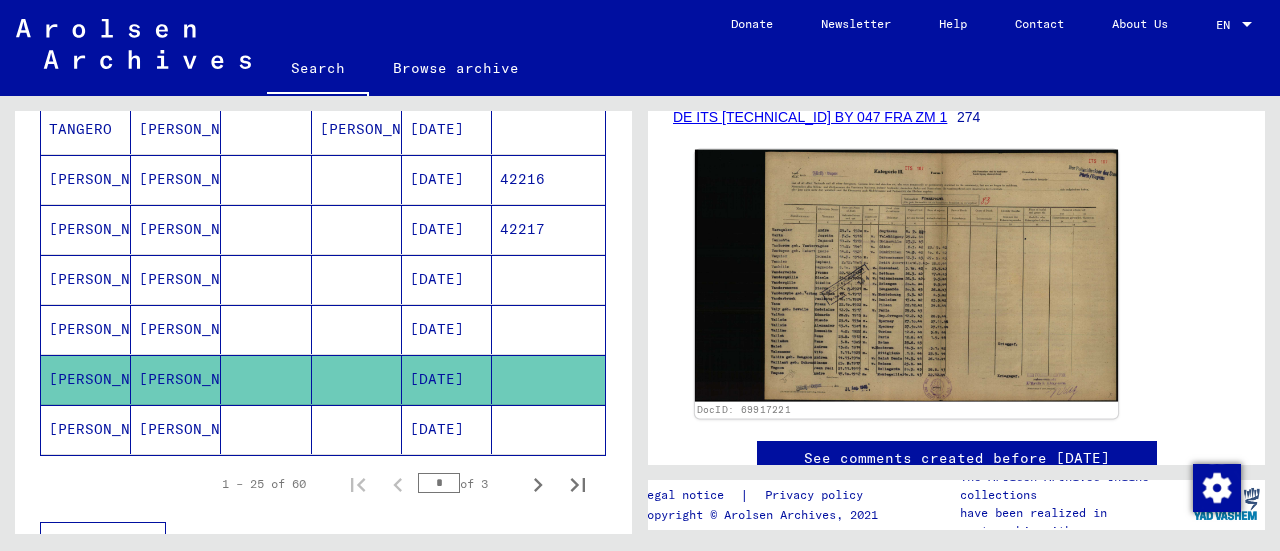click 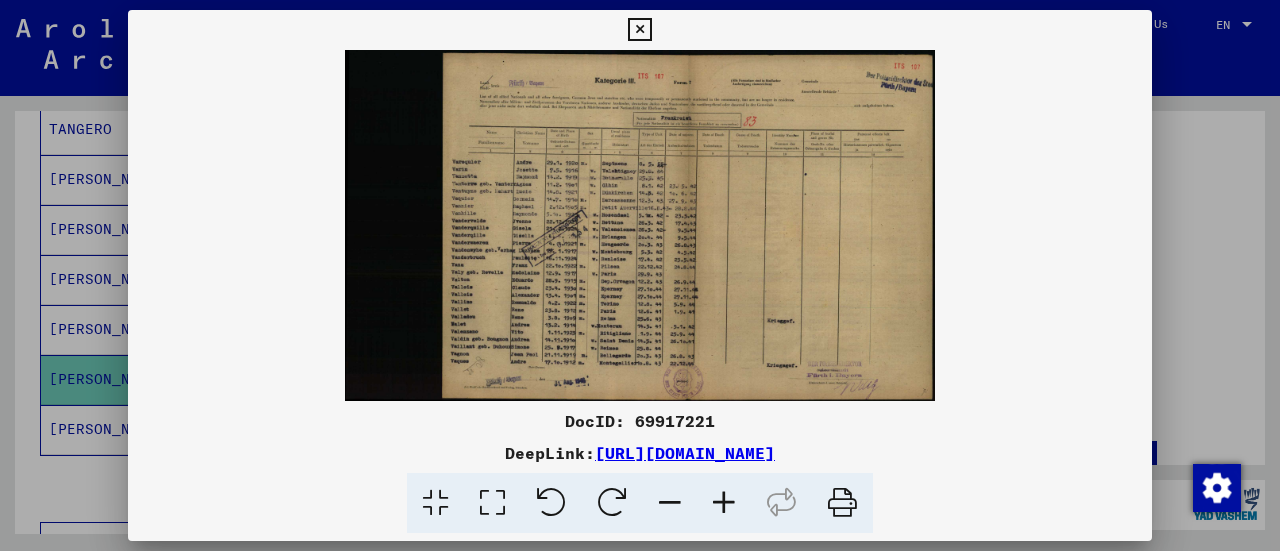 click at bounding box center [640, 275] 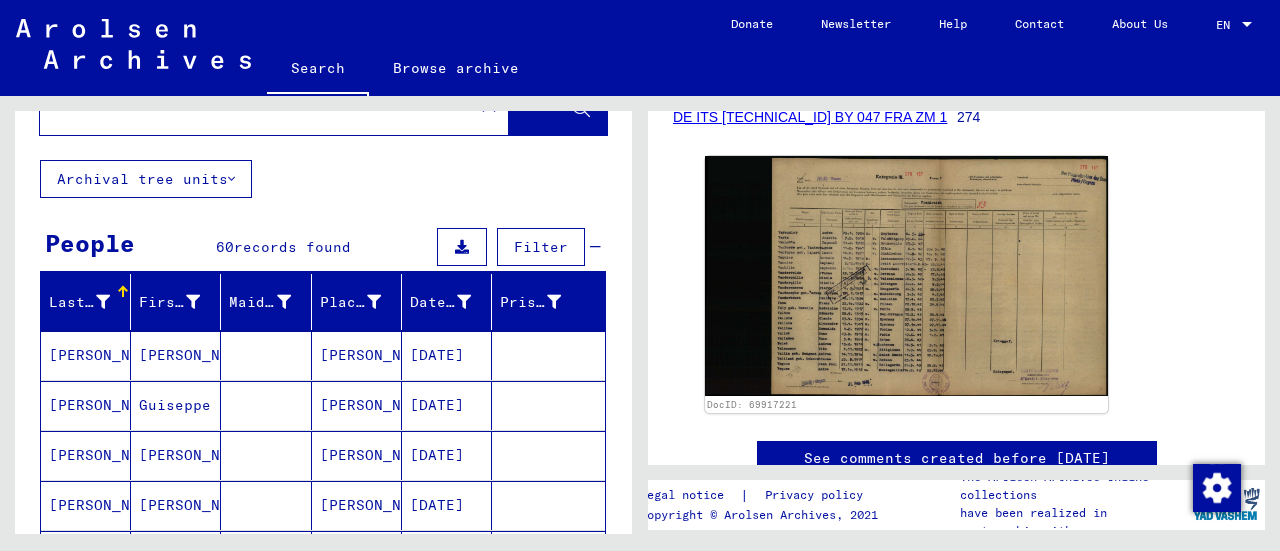 scroll, scrollTop: 0, scrollLeft: 0, axis: both 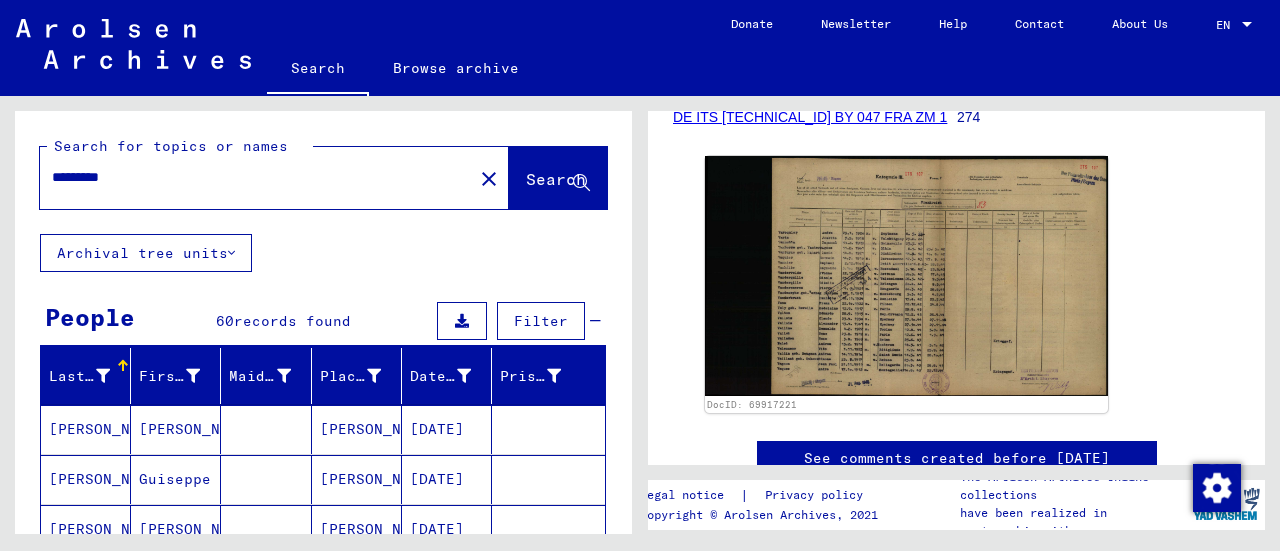 click on "*********" at bounding box center [256, 177] 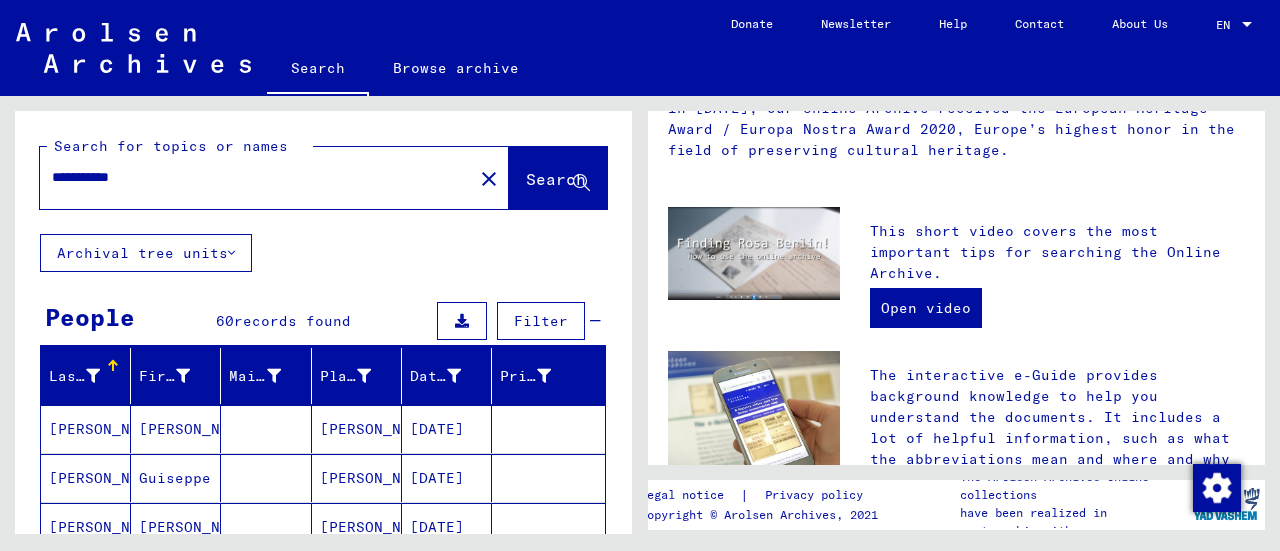 scroll, scrollTop: 0, scrollLeft: 0, axis: both 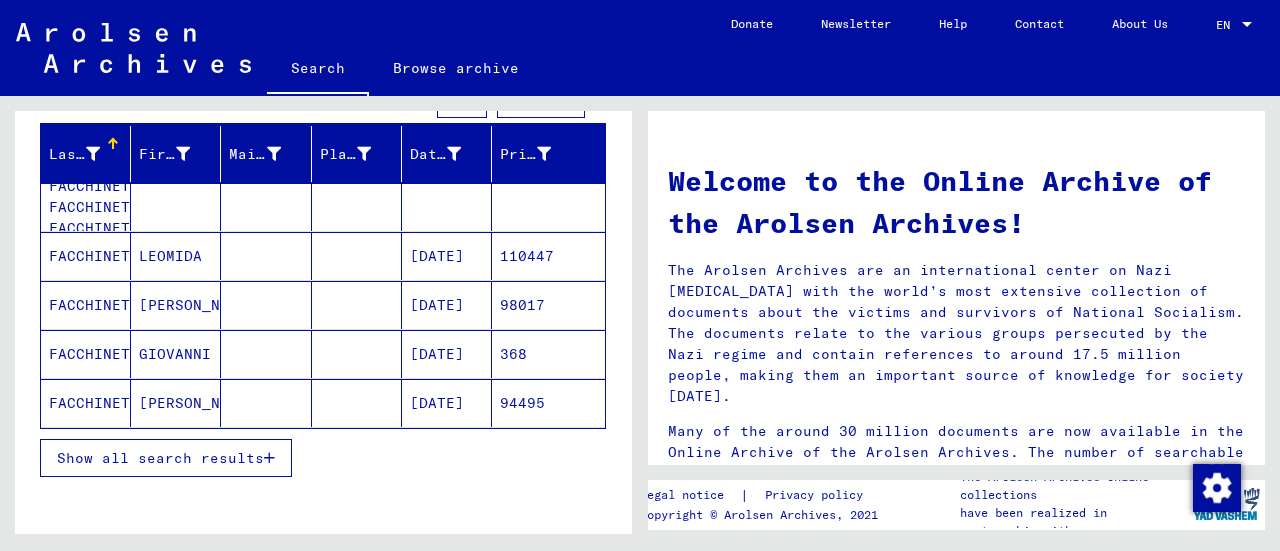 click on "FACCHINETTI" at bounding box center (86, 403) 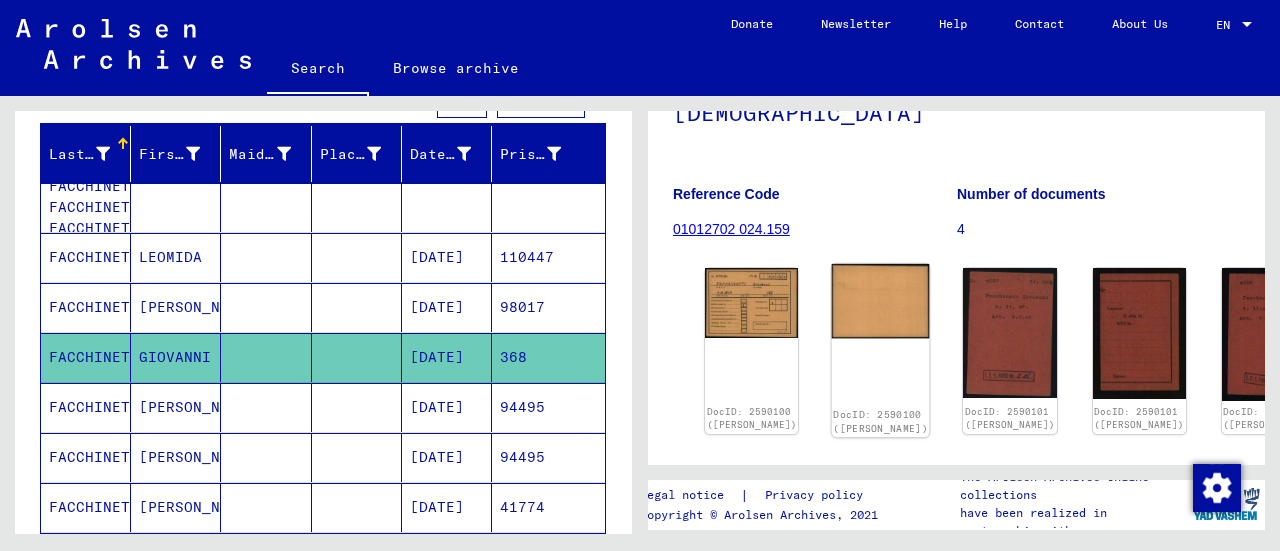 scroll, scrollTop: 200, scrollLeft: 0, axis: vertical 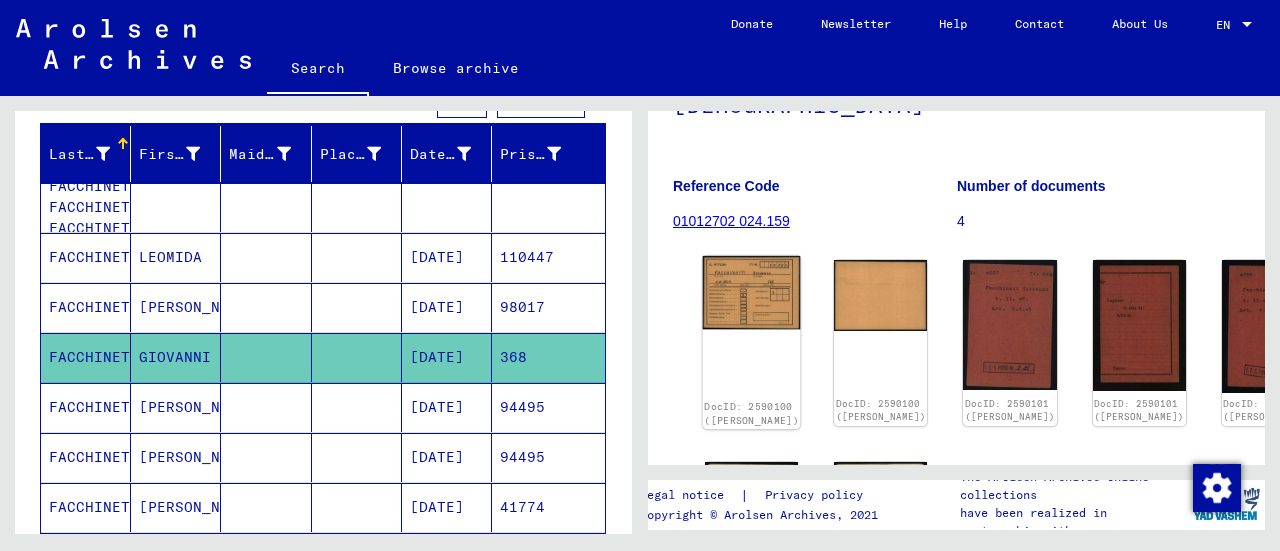 click 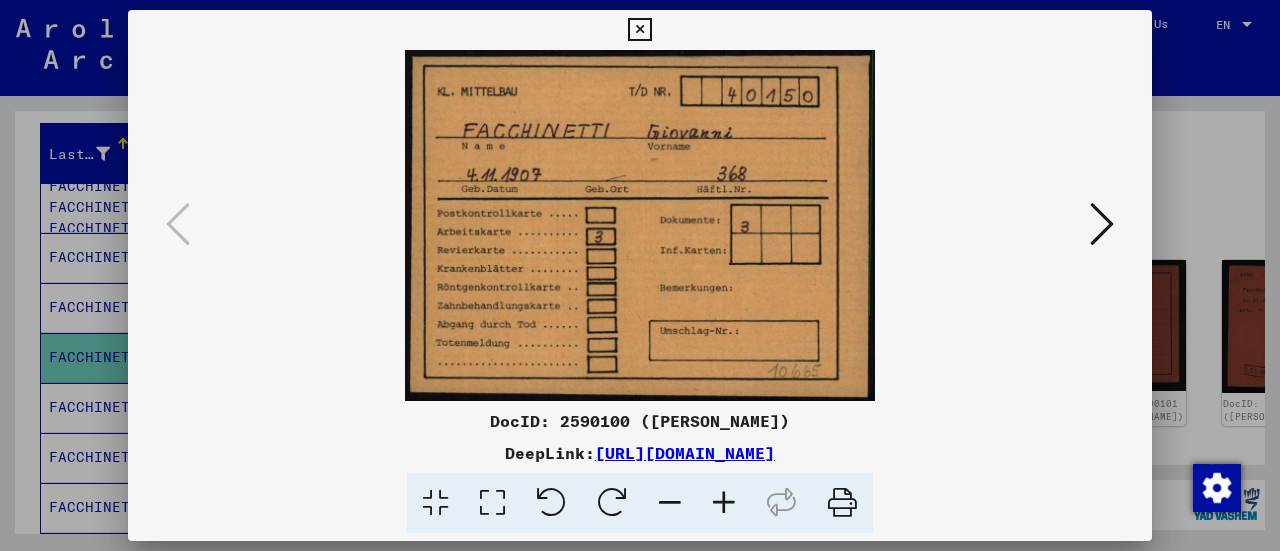 click at bounding box center (1102, 224) 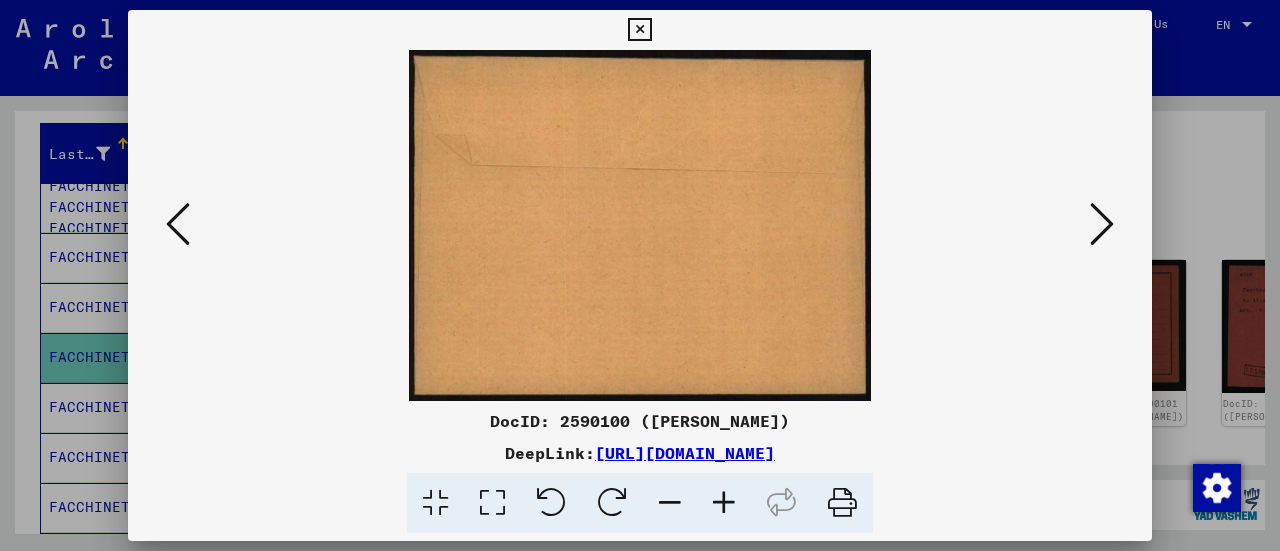 click at bounding box center [1102, 224] 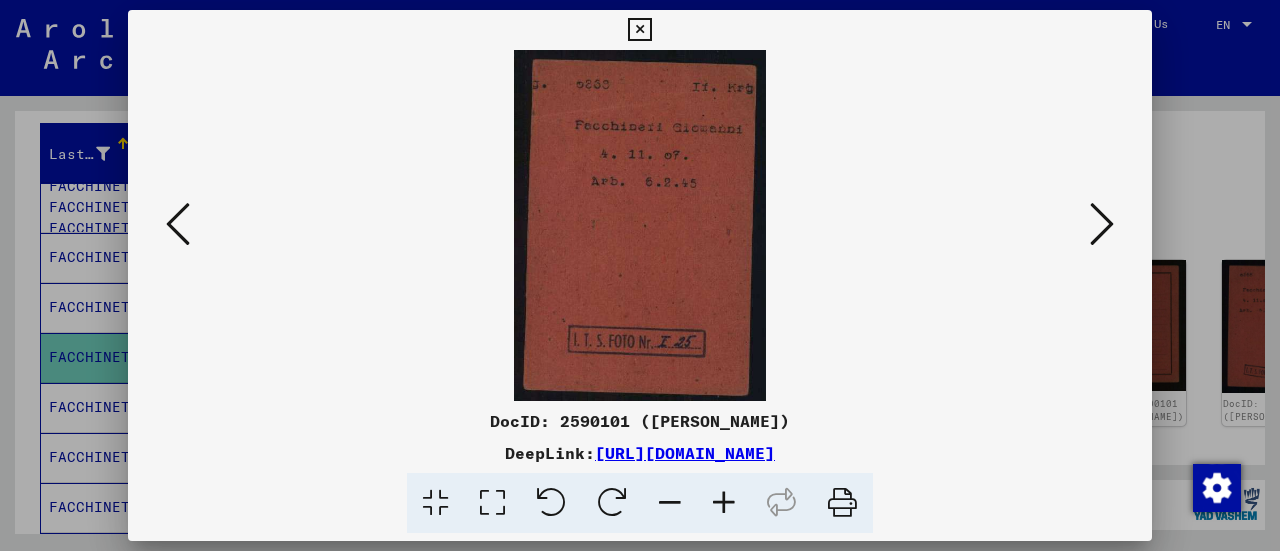 click at bounding box center (1102, 224) 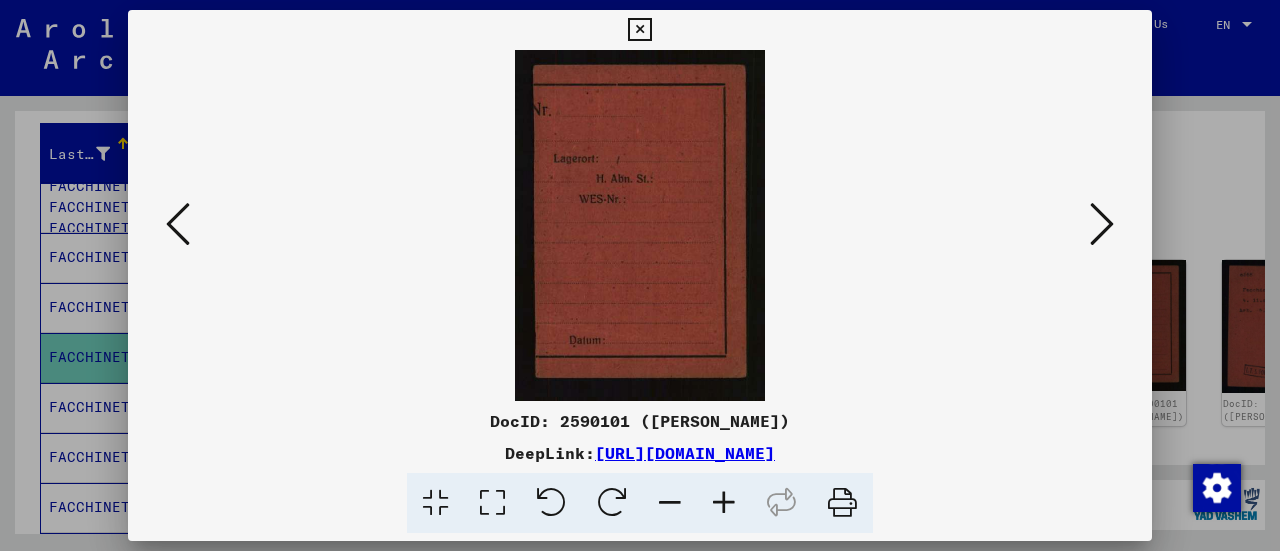click at bounding box center (1102, 224) 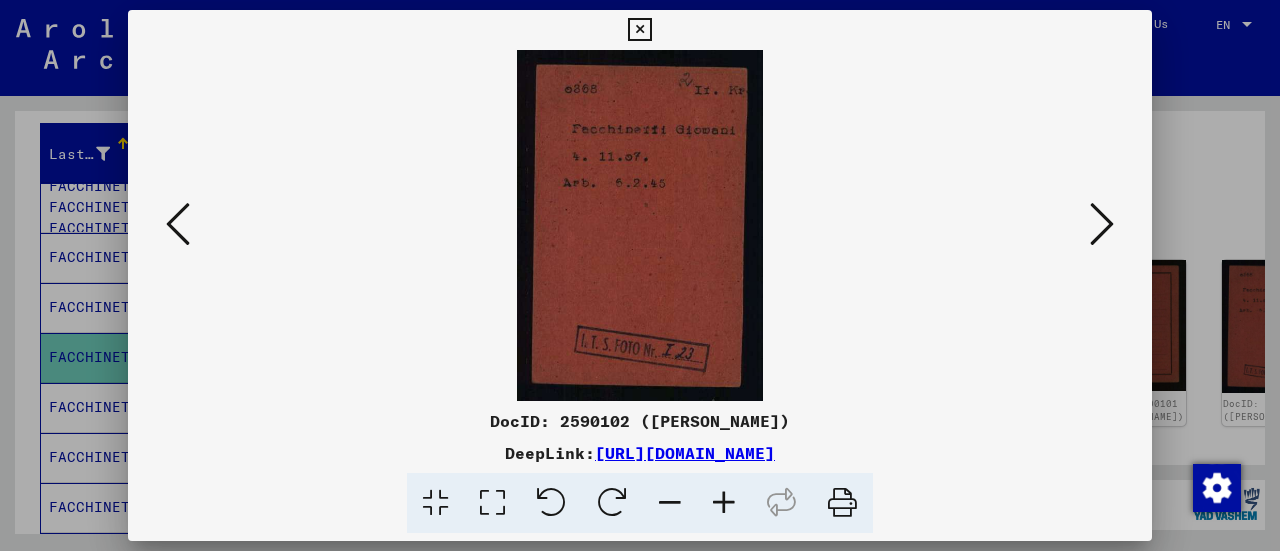 click at bounding box center (1102, 224) 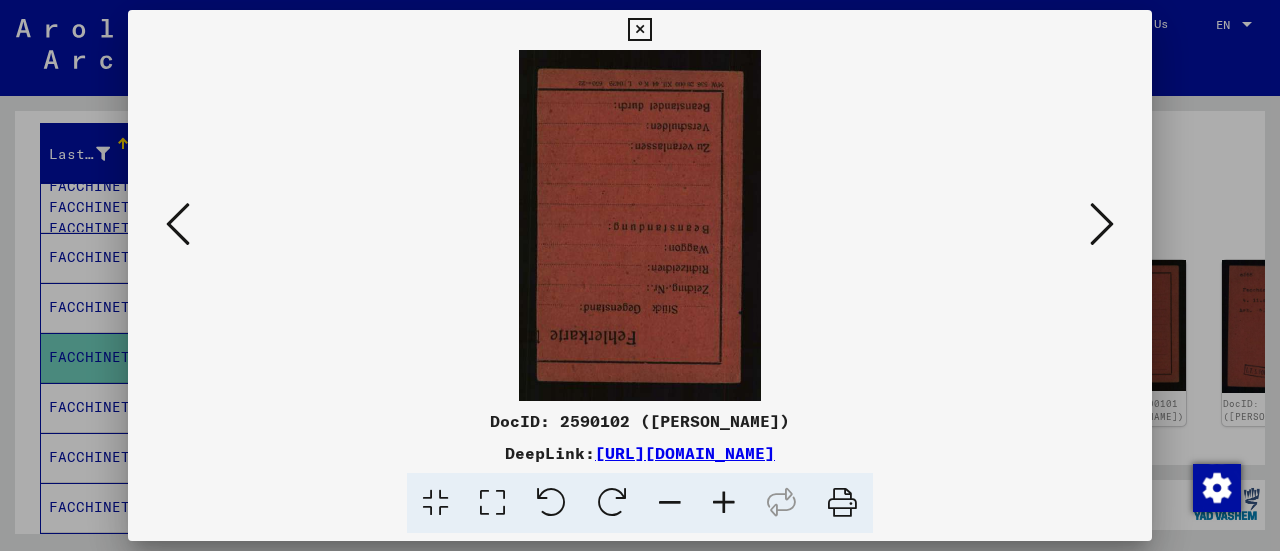 click at bounding box center (1102, 224) 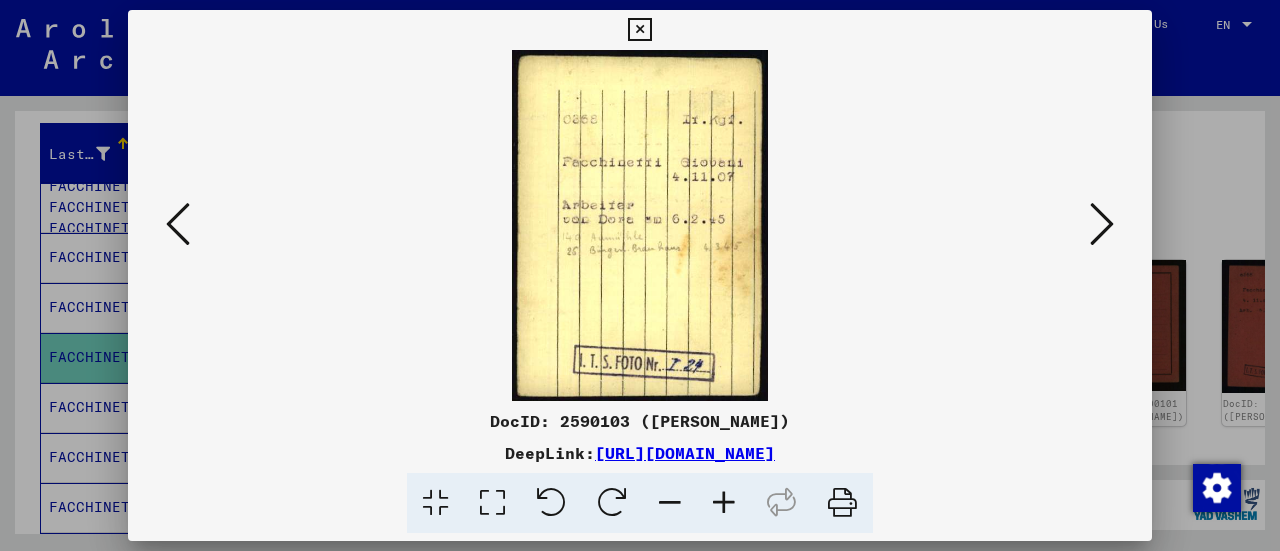 click at bounding box center [1102, 224] 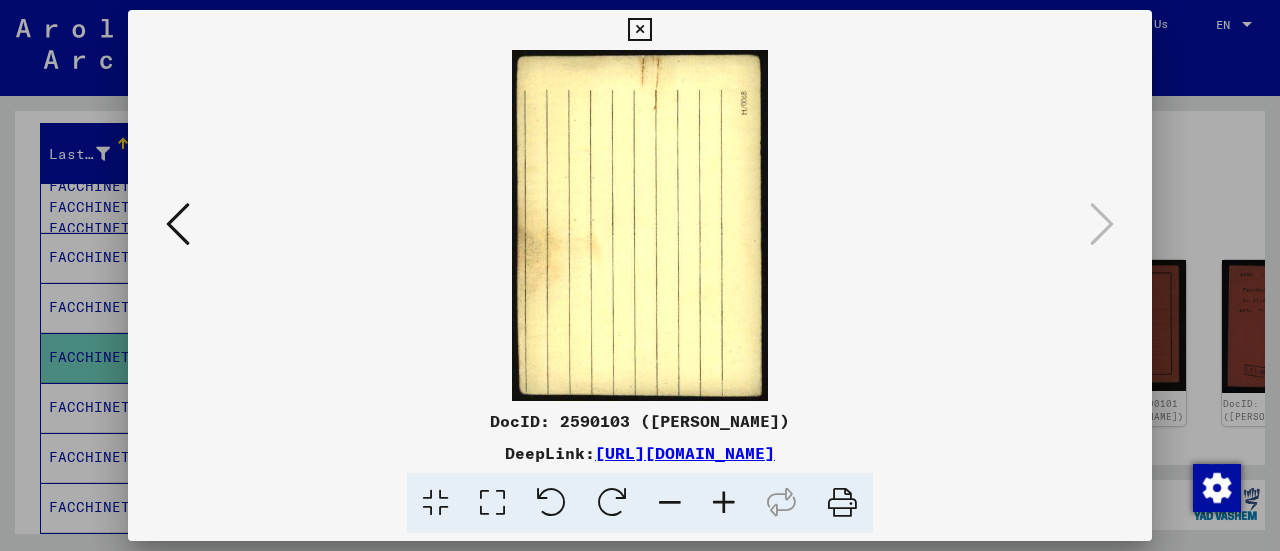 click at bounding box center (640, 275) 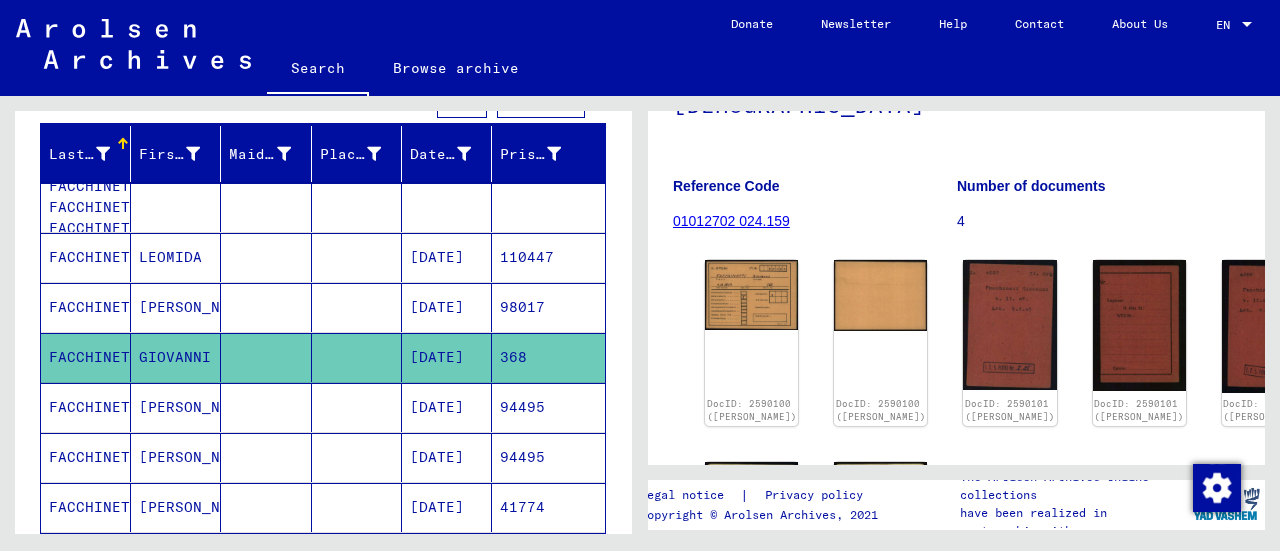 scroll, scrollTop: 466, scrollLeft: 0, axis: vertical 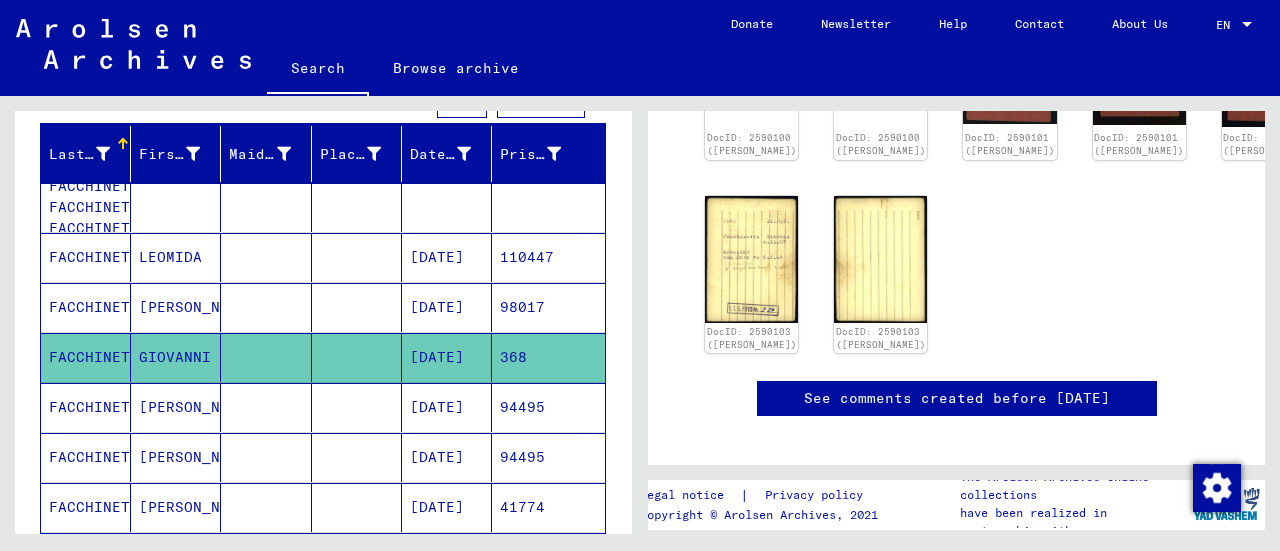 click on "FACCHINETTI" at bounding box center (86, 457) 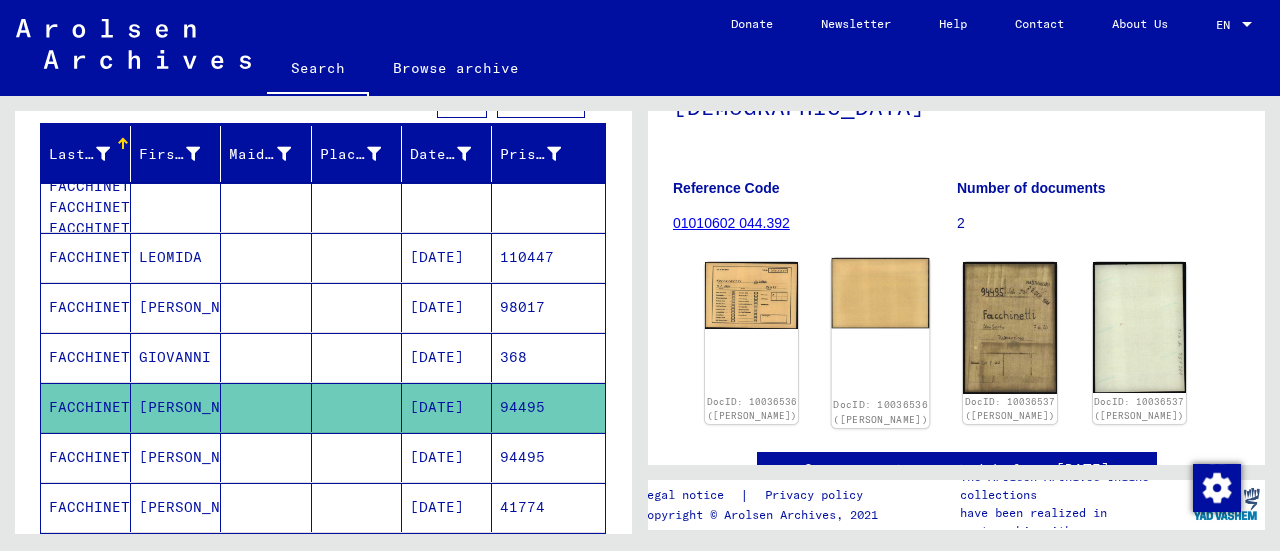 scroll, scrollTop: 200, scrollLeft: 0, axis: vertical 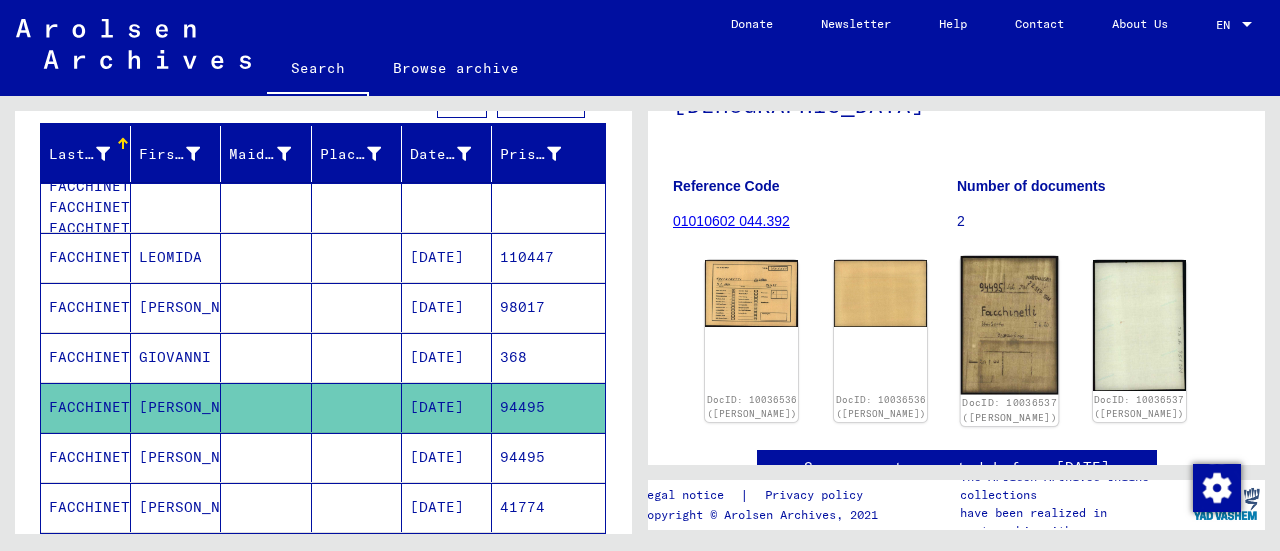click 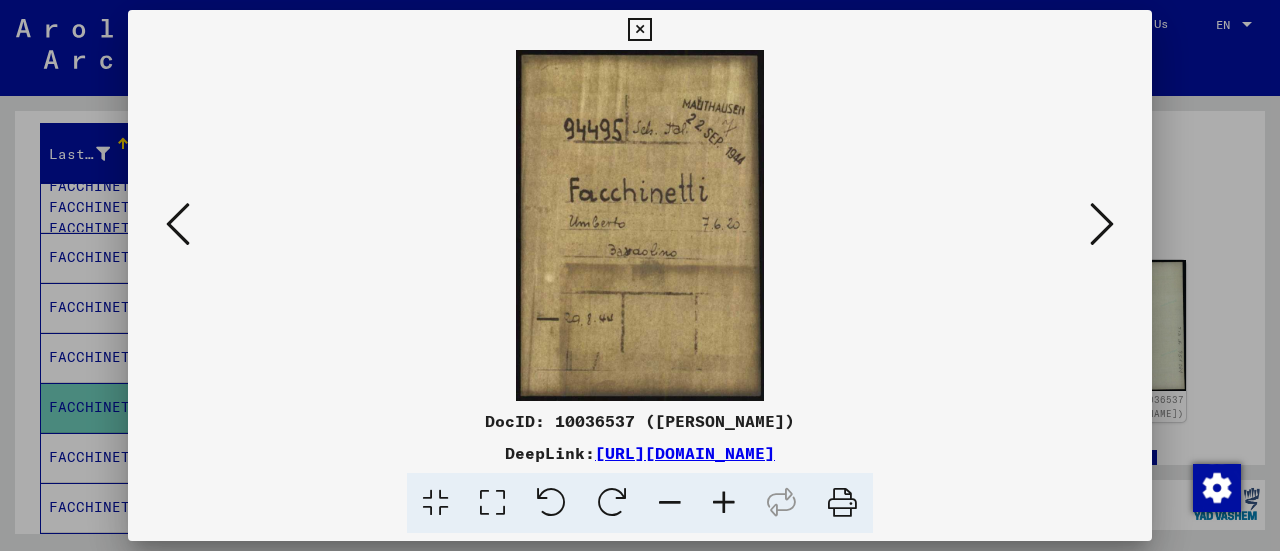 click at bounding box center [1102, 224] 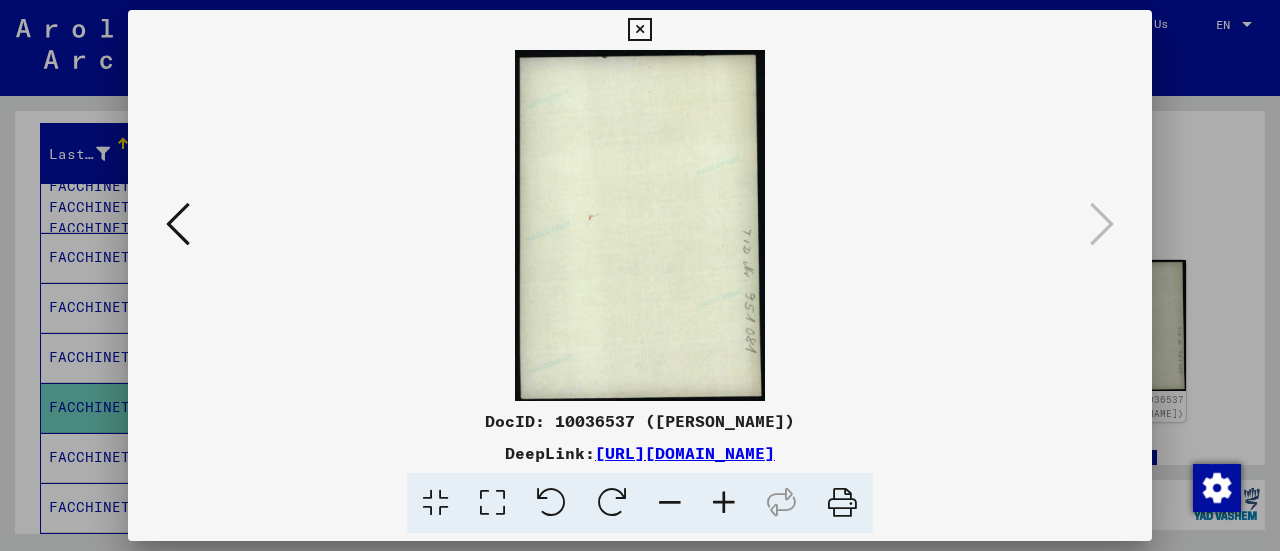 click at bounding box center (640, 275) 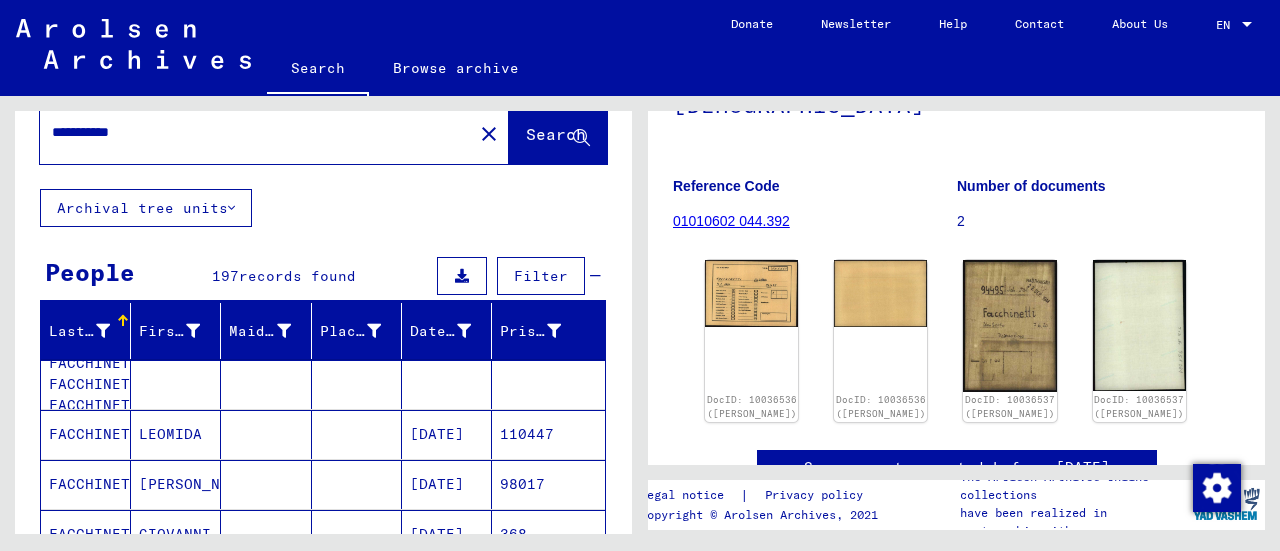 scroll, scrollTop: 0, scrollLeft: 0, axis: both 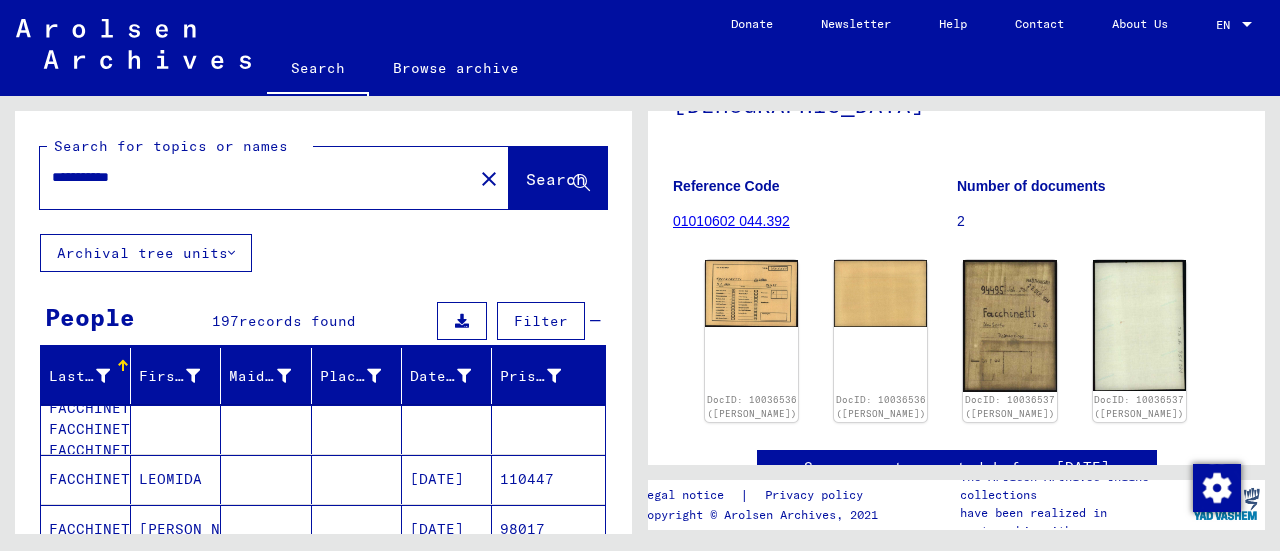 drag, startPoint x: 198, startPoint y: 185, endPoint x: 0, endPoint y: 155, distance: 200.25983 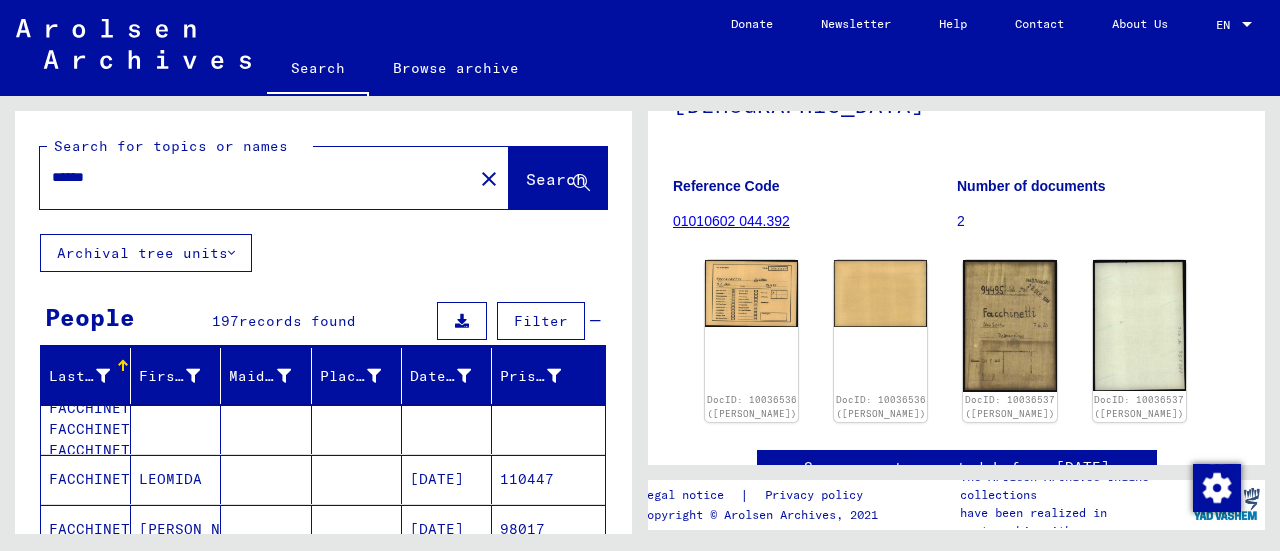 type on "******" 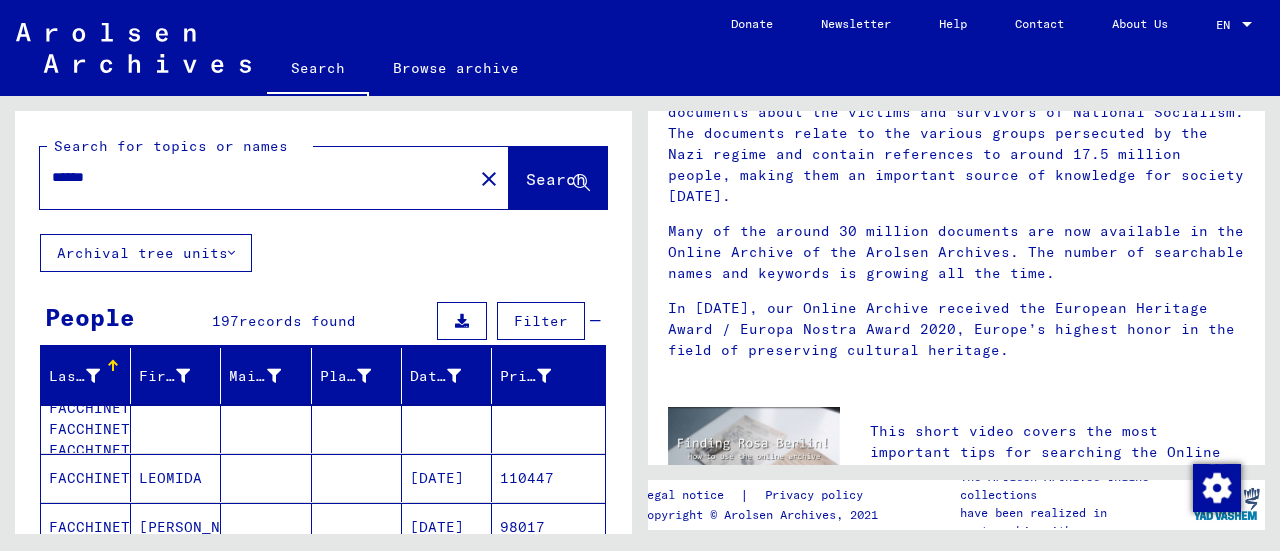 scroll, scrollTop: 0, scrollLeft: 0, axis: both 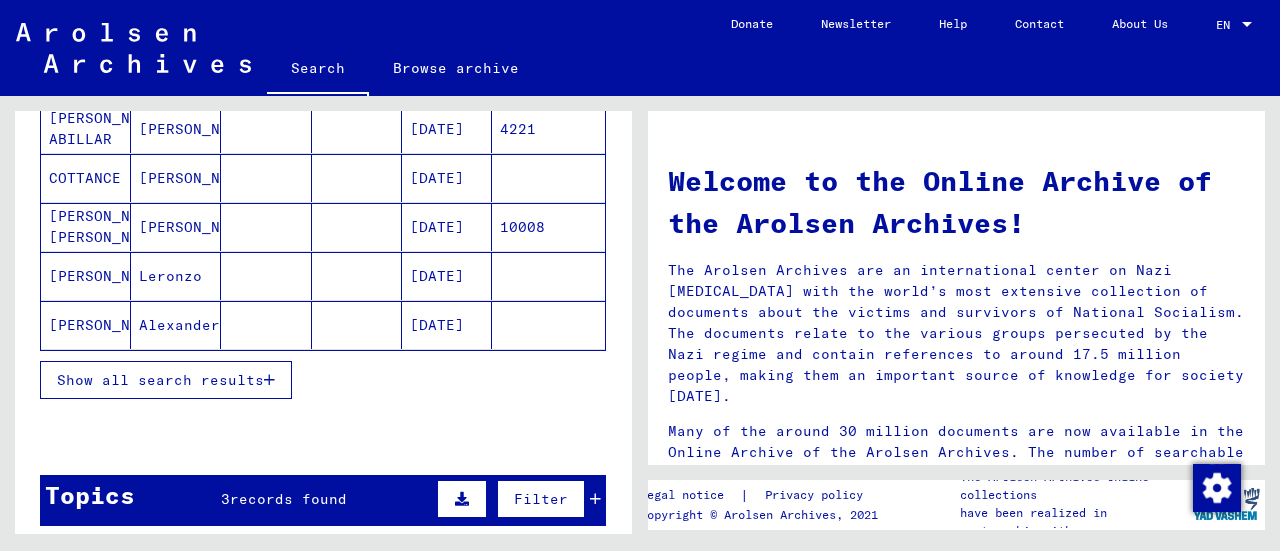 click on "[PERSON_NAME]" 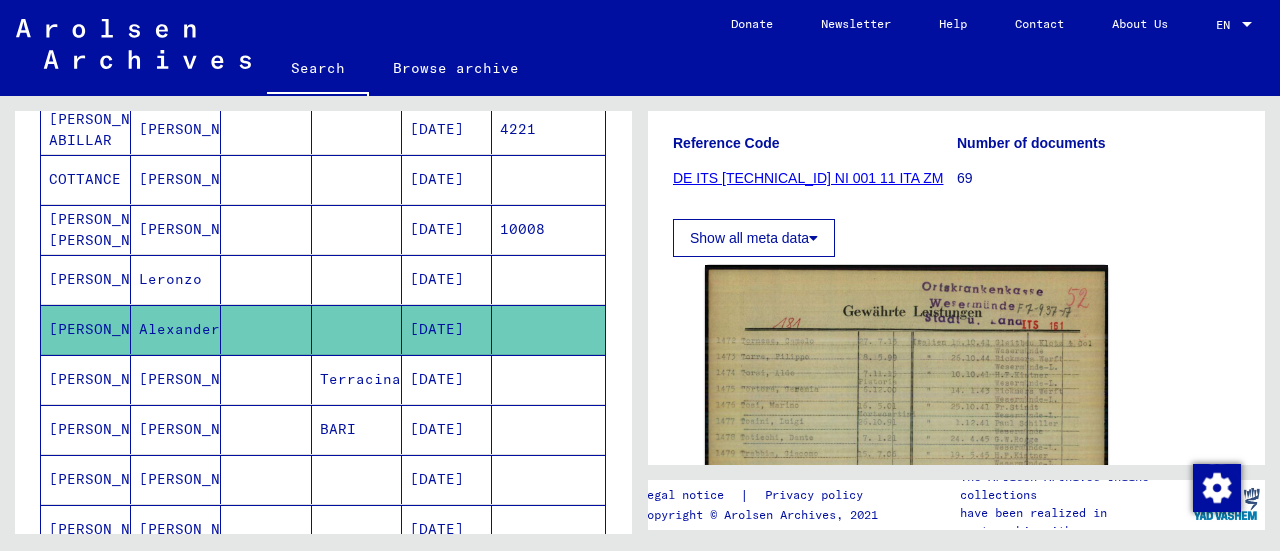 scroll, scrollTop: 400, scrollLeft: 0, axis: vertical 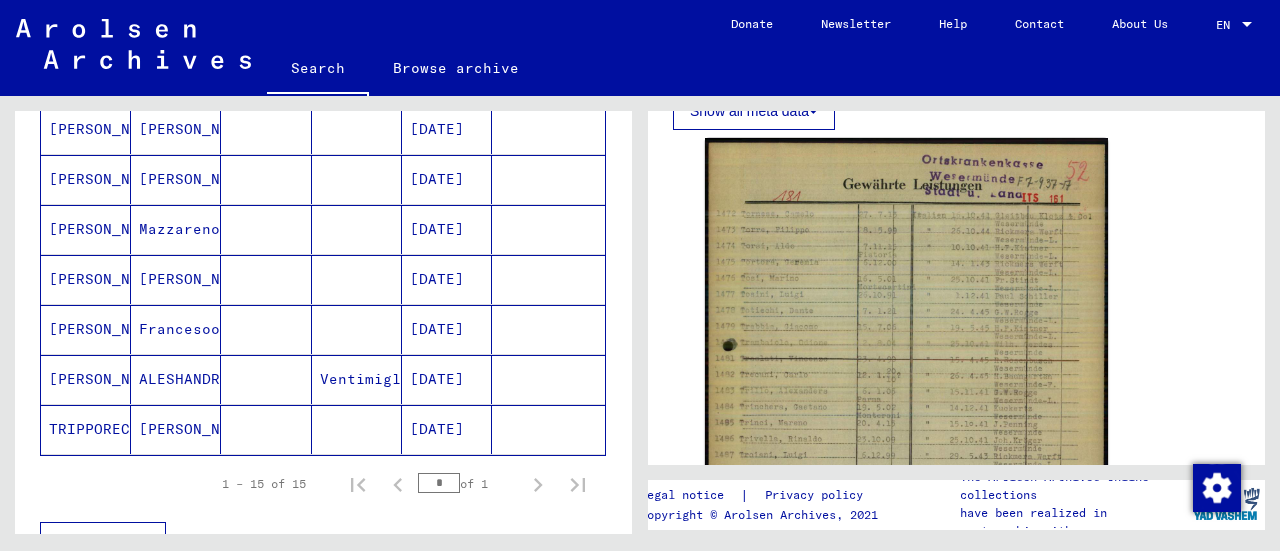 click on "[PERSON_NAME]" at bounding box center (86, 429) 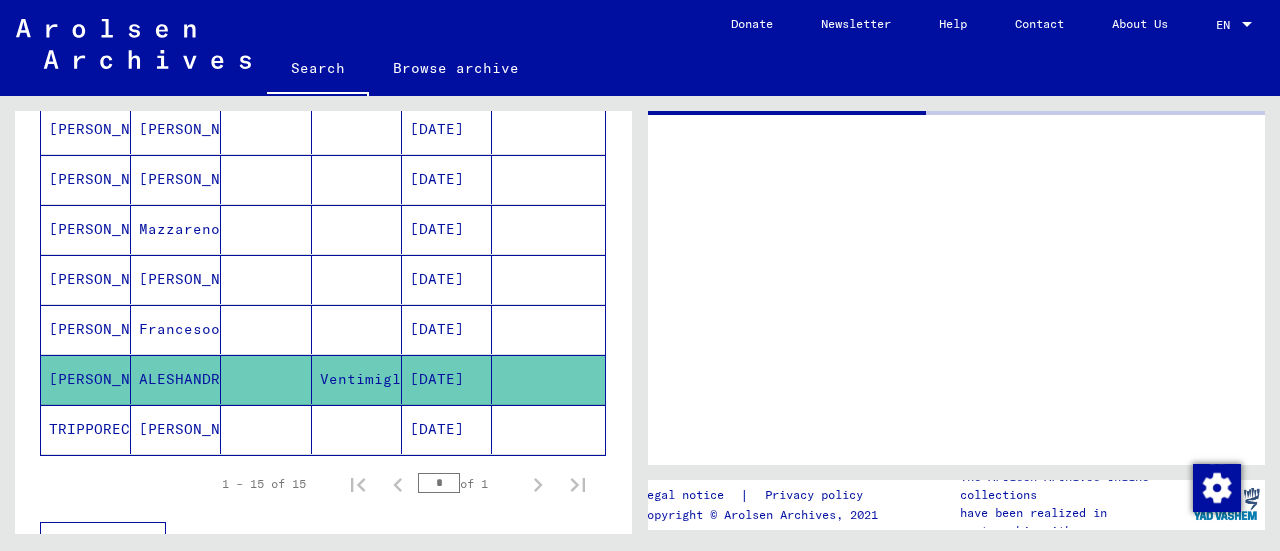scroll, scrollTop: 0, scrollLeft: 0, axis: both 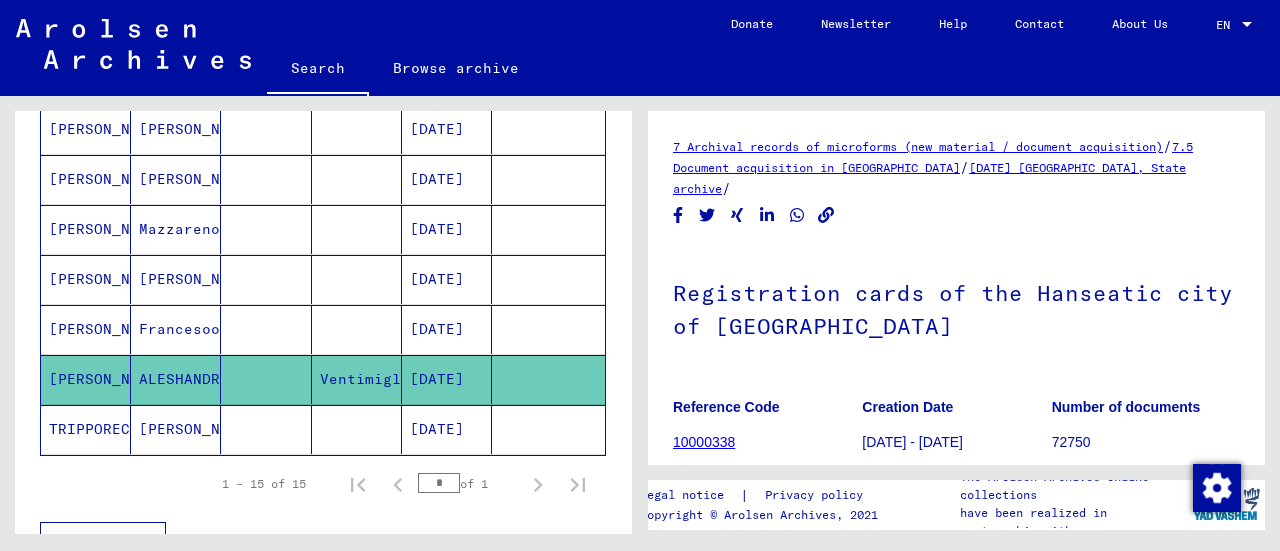 click on "[PERSON_NAME]" at bounding box center (86, 379) 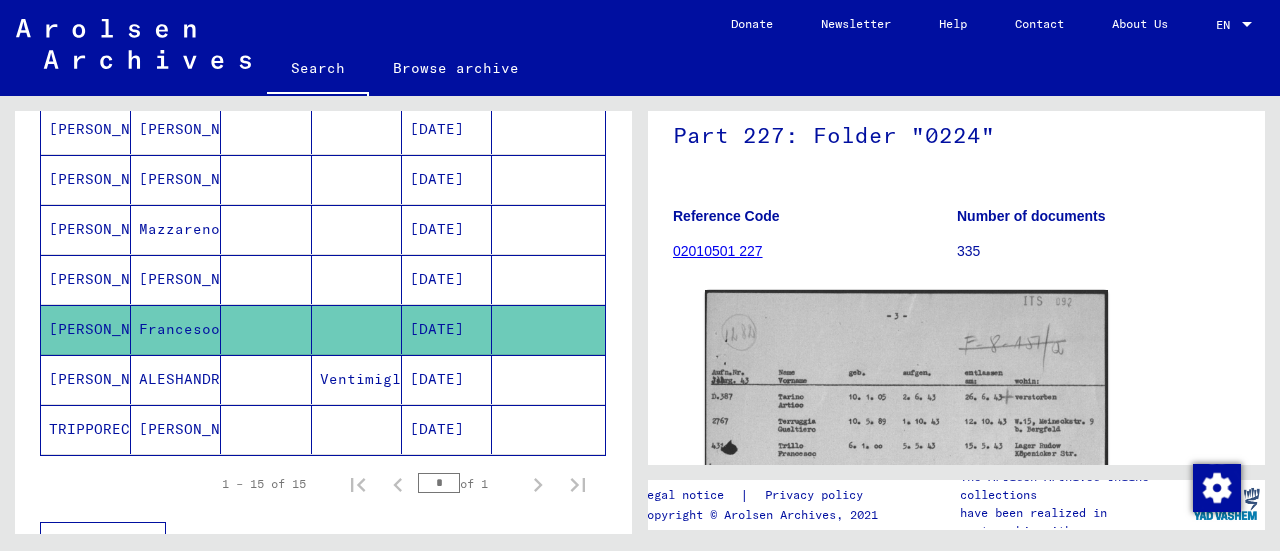 scroll, scrollTop: 400, scrollLeft: 0, axis: vertical 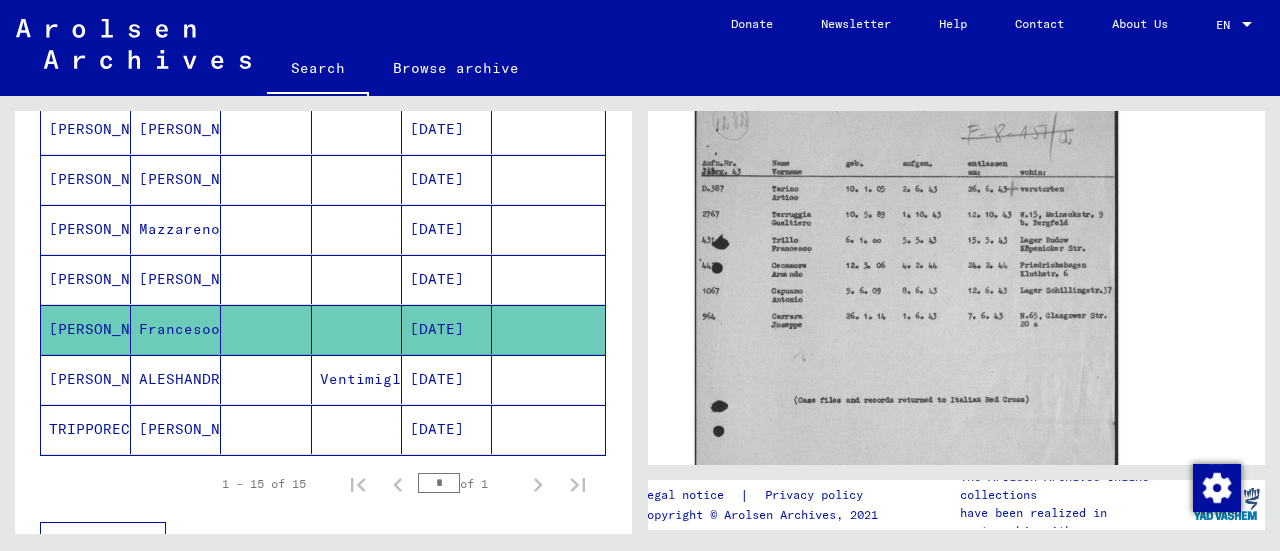 click 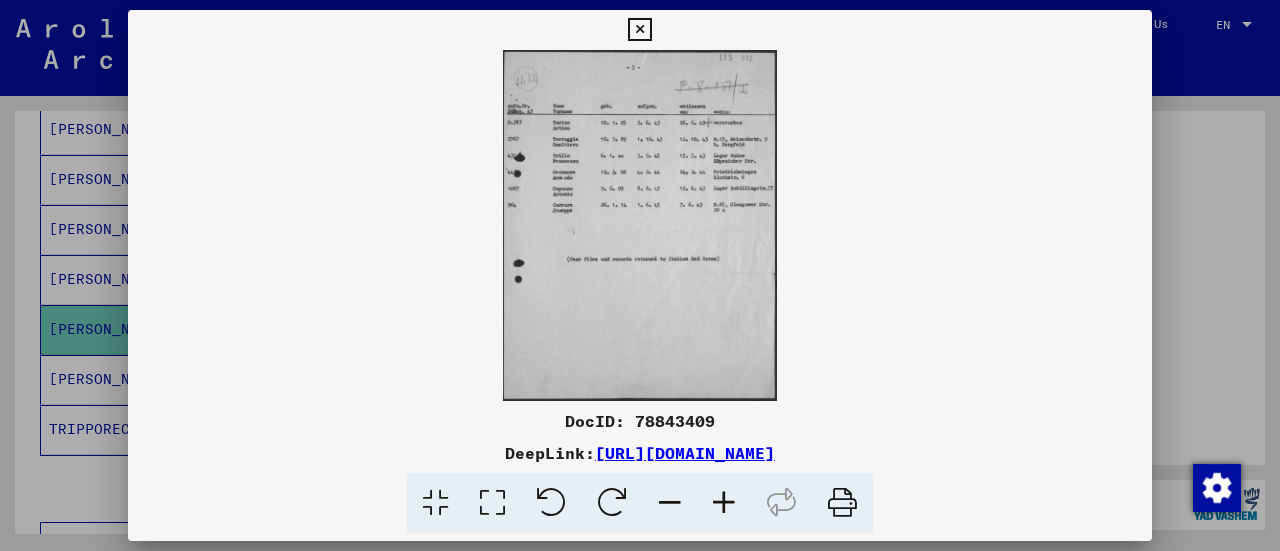 click at bounding box center (640, 225) 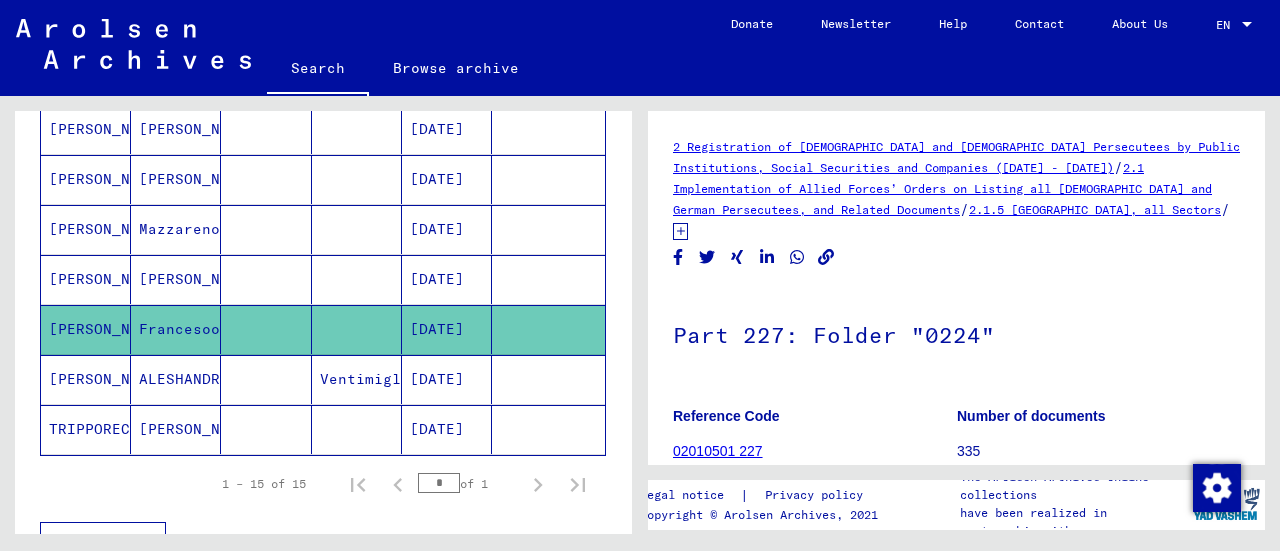 scroll, scrollTop: 300, scrollLeft: 0, axis: vertical 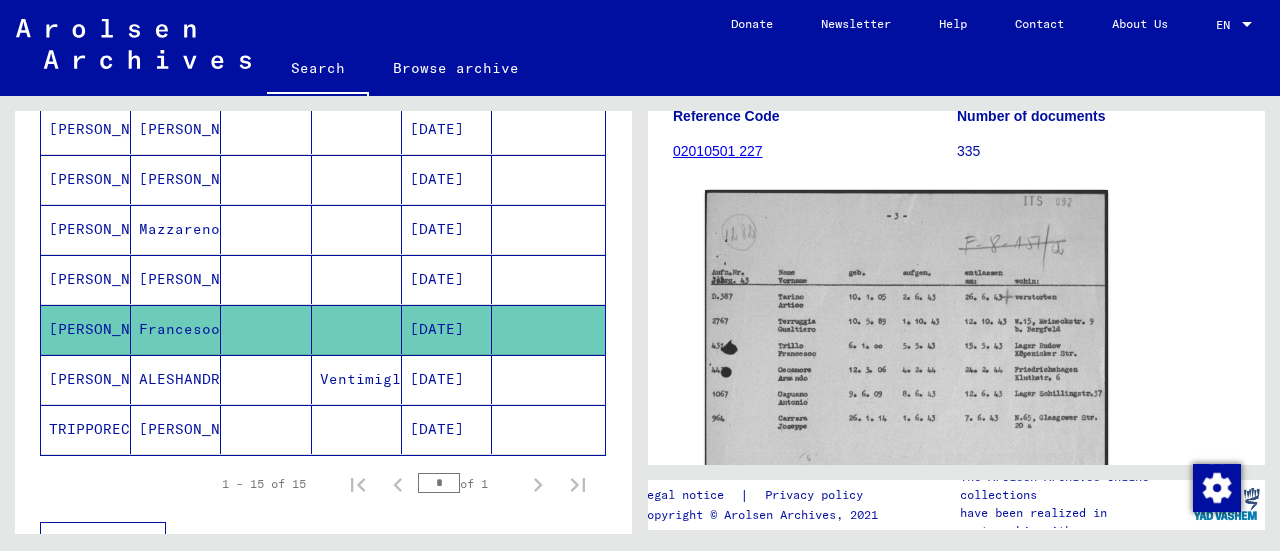 click on "[PERSON_NAME]" at bounding box center [176, 329] 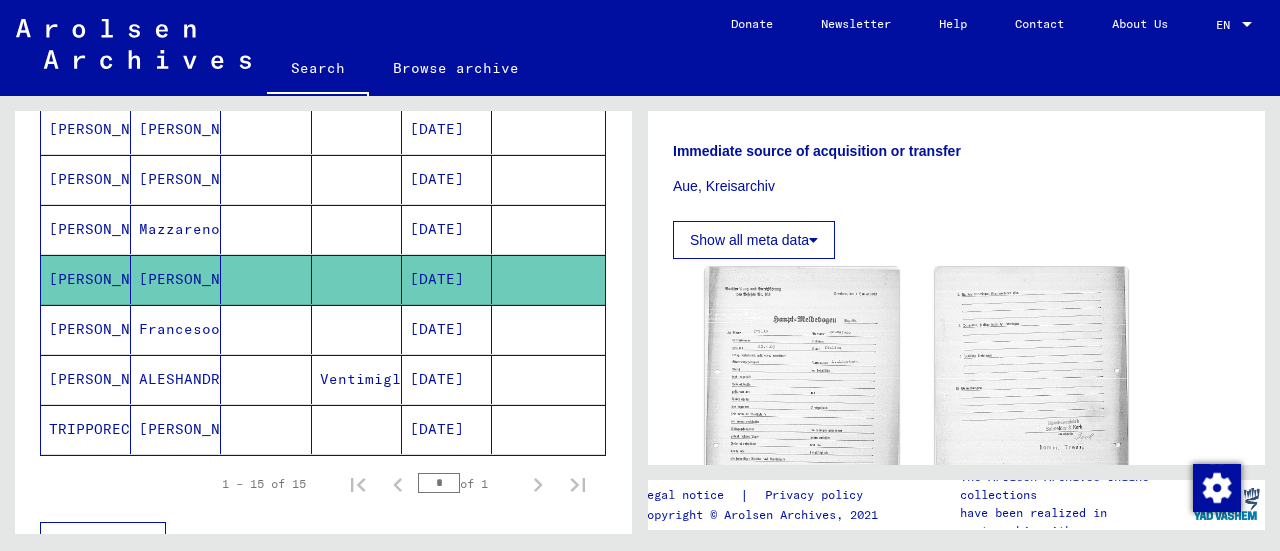 scroll, scrollTop: 600, scrollLeft: 0, axis: vertical 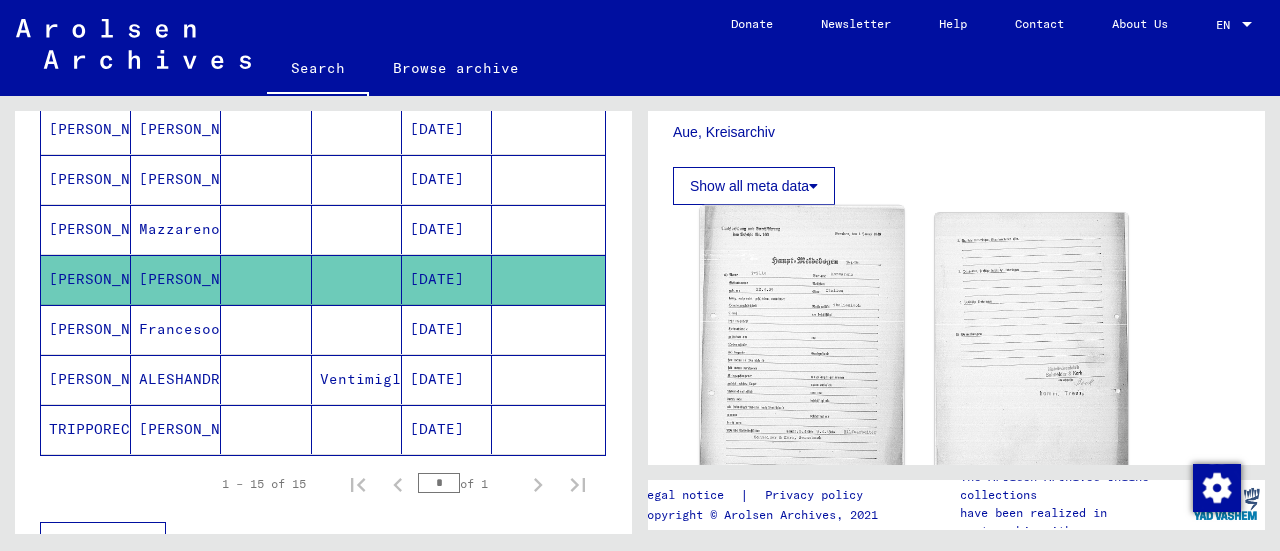 click 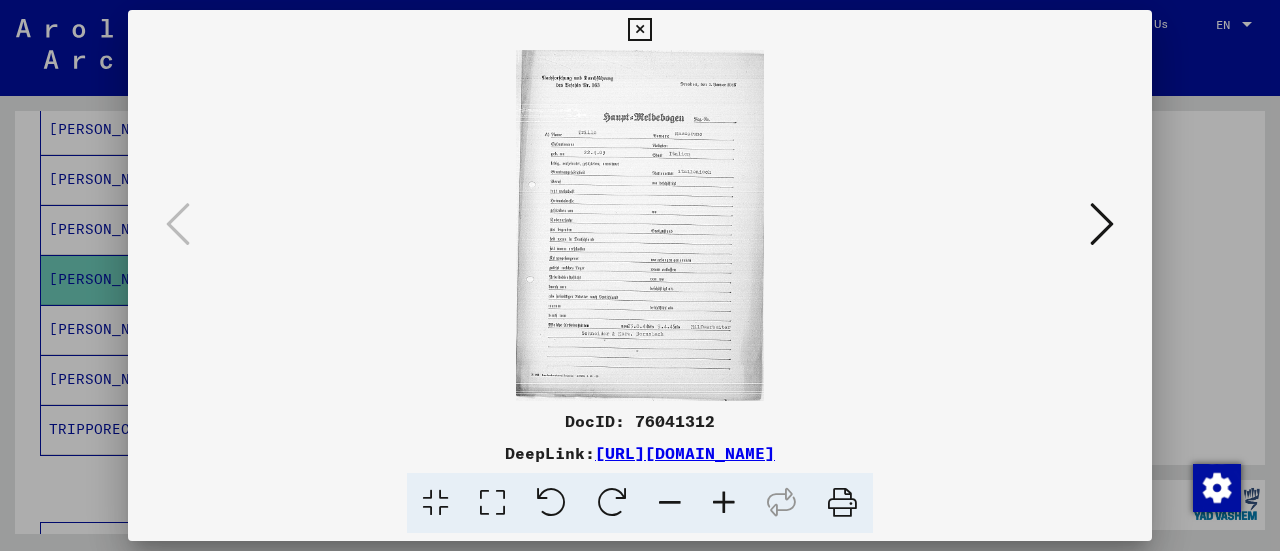 click at bounding box center [640, 275] 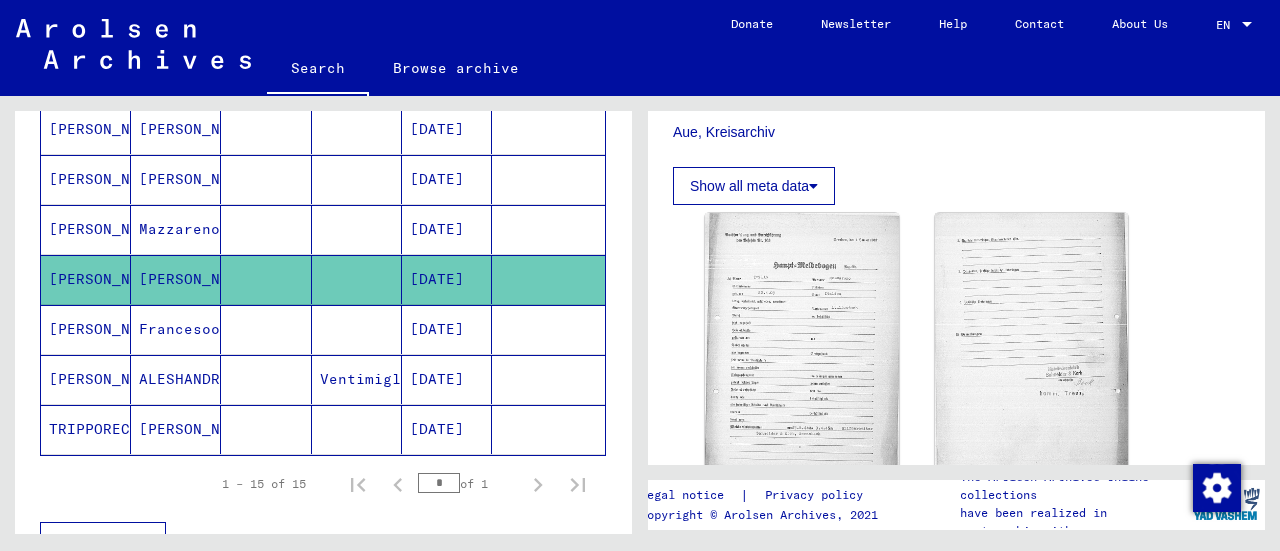 click on "[PERSON_NAME]" 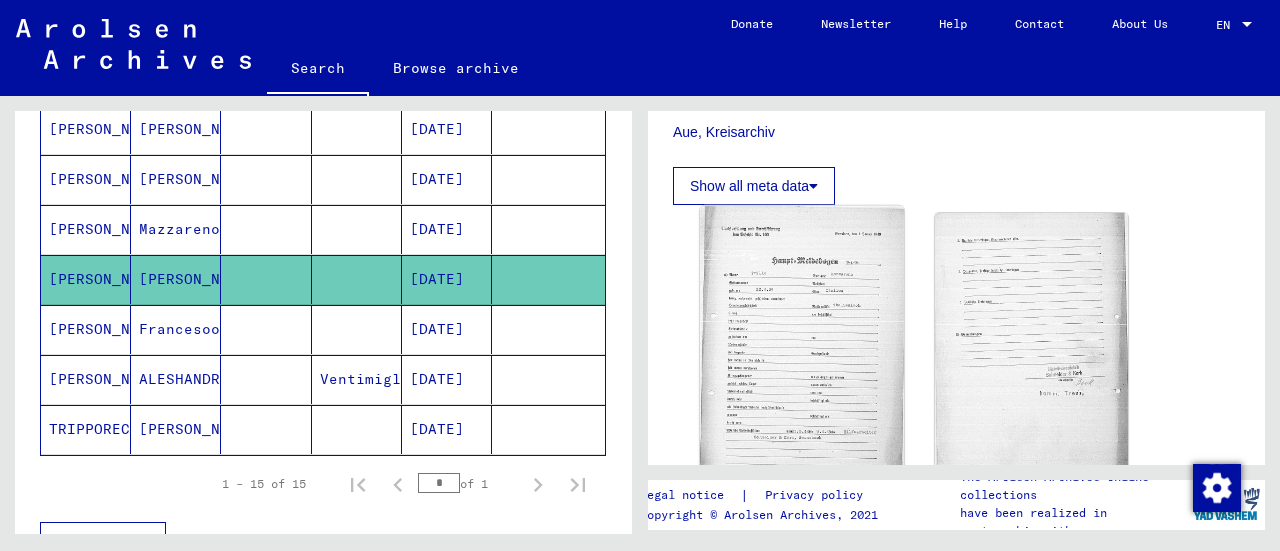 click 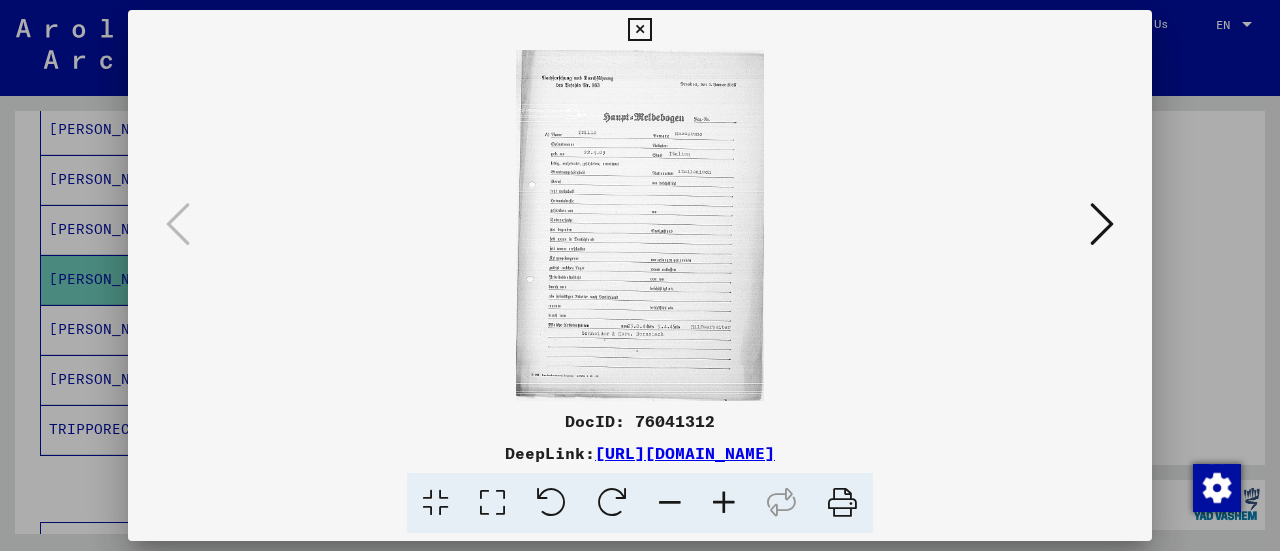 click at bounding box center (640, 275) 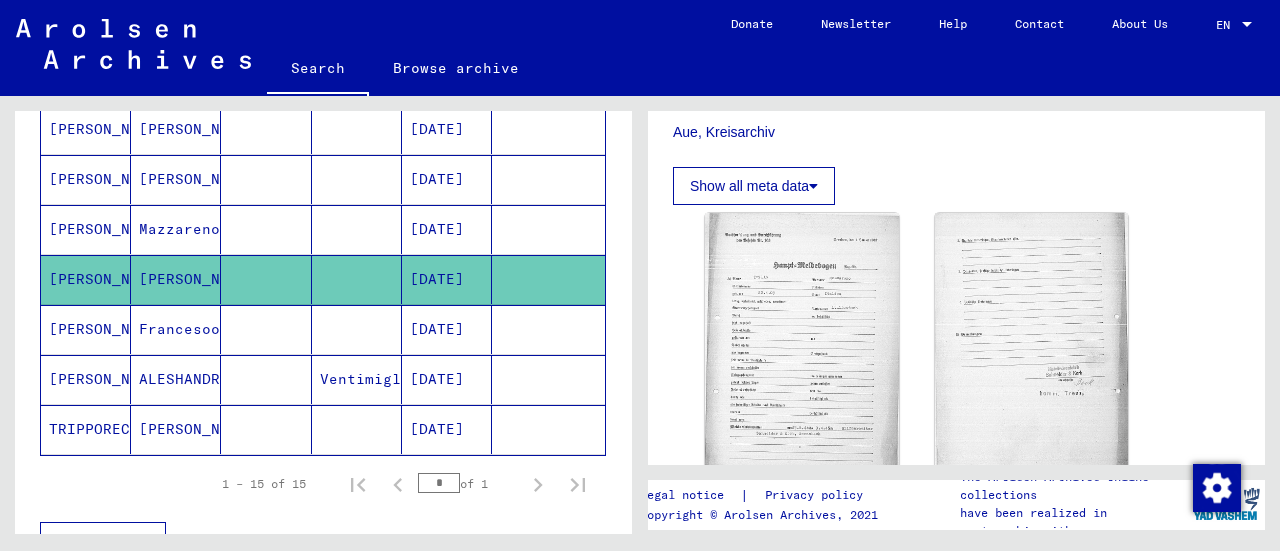 click on "Mazzareno" at bounding box center [176, 279] 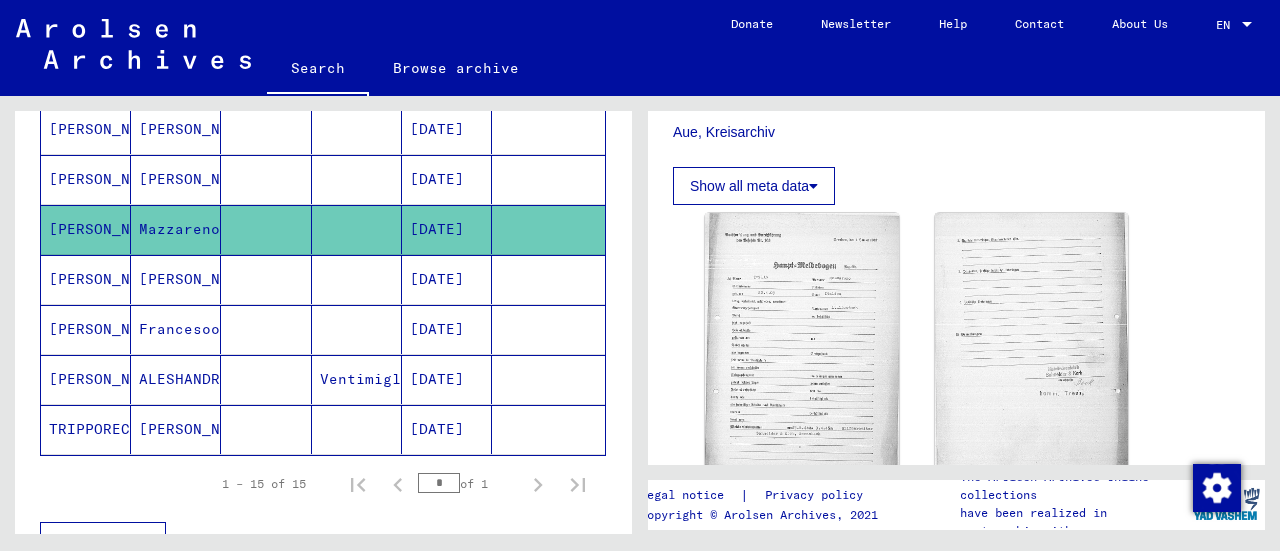 click on "[PERSON_NAME]" at bounding box center (176, 229) 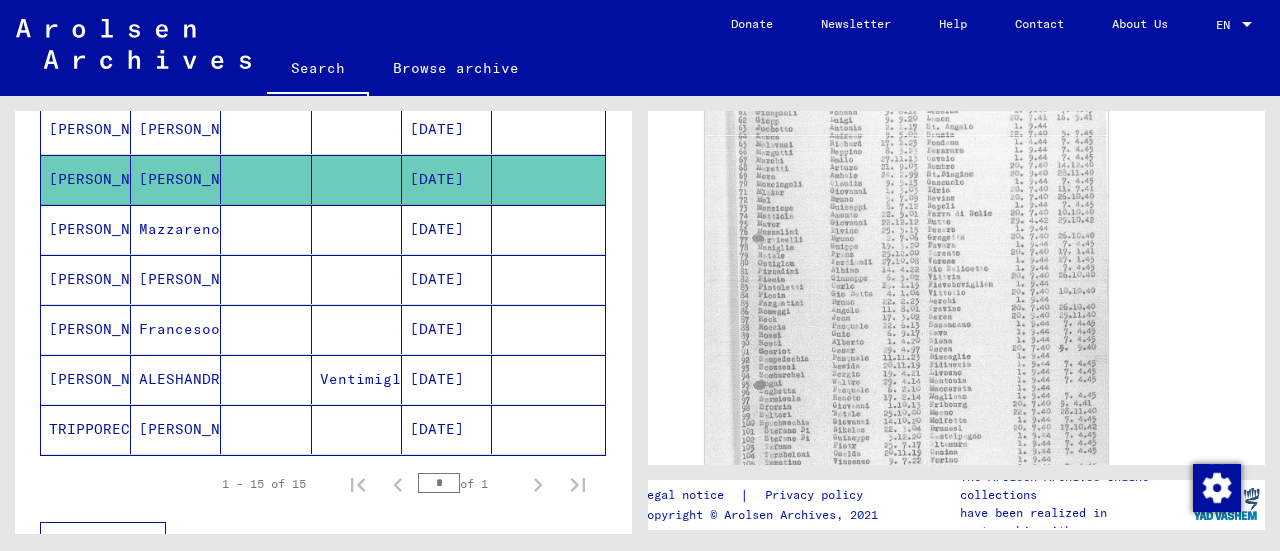 scroll, scrollTop: 784, scrollLeft: 0, axis: vertical 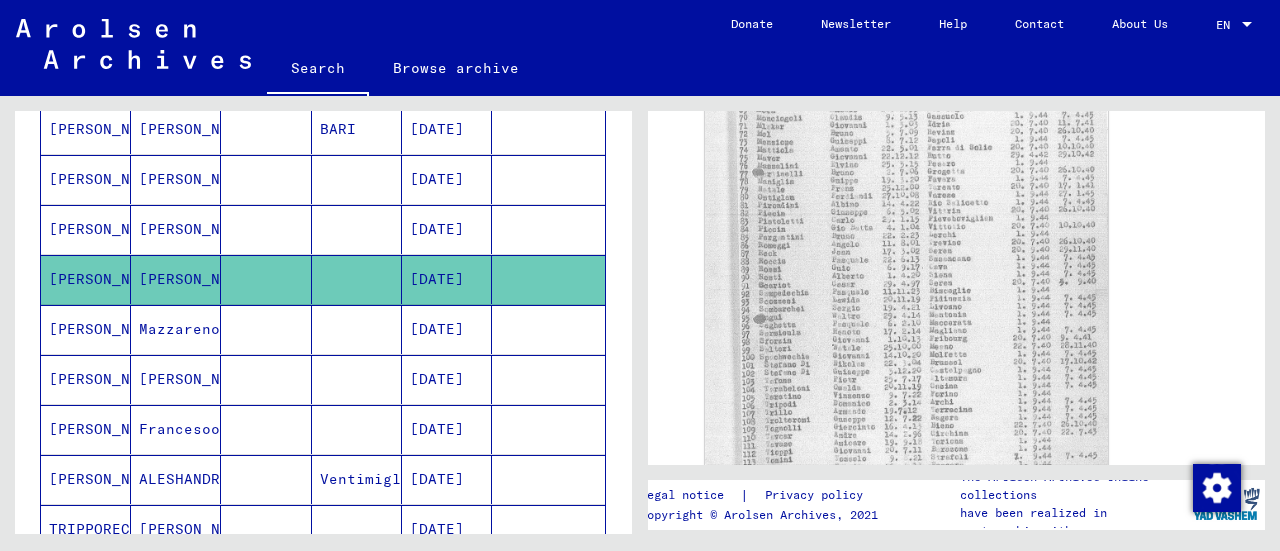 click on "[PERSON_NAME]" at bounding box center [86, 279] 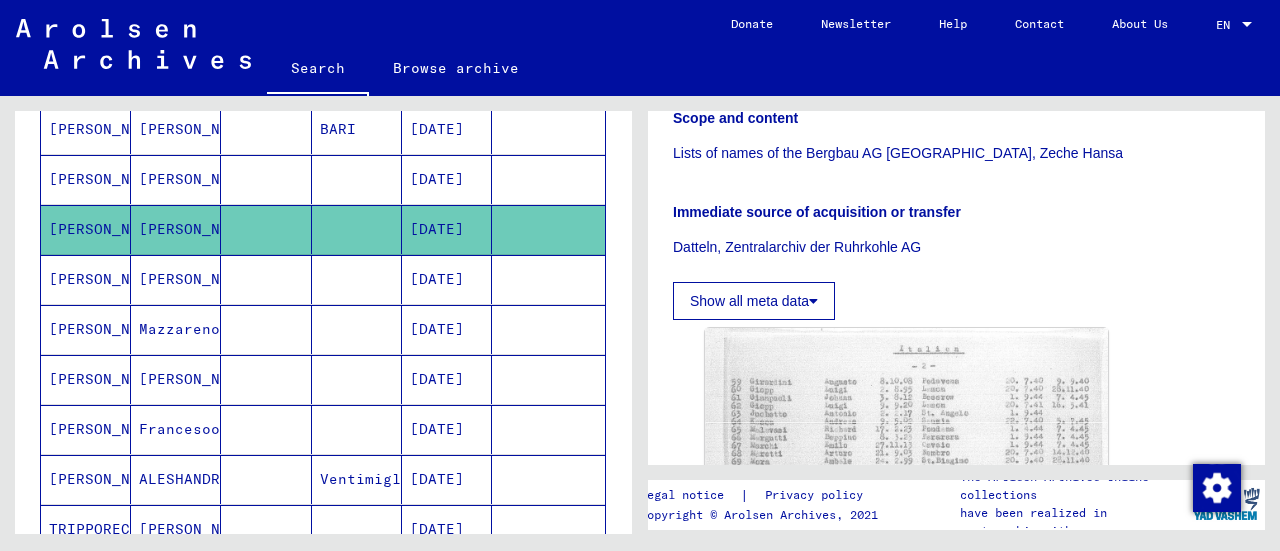 scroll, scrollTop: 600, scrollLeft: 0, axis: vertical 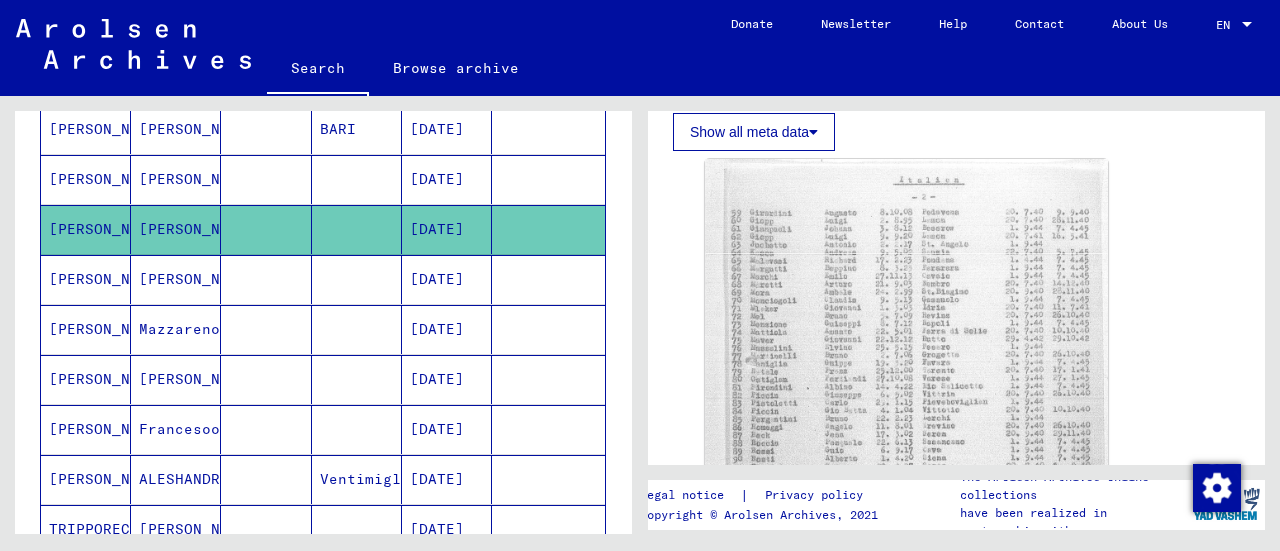 click on "[PERSON_NAME]" at bounding box center (86, 229) 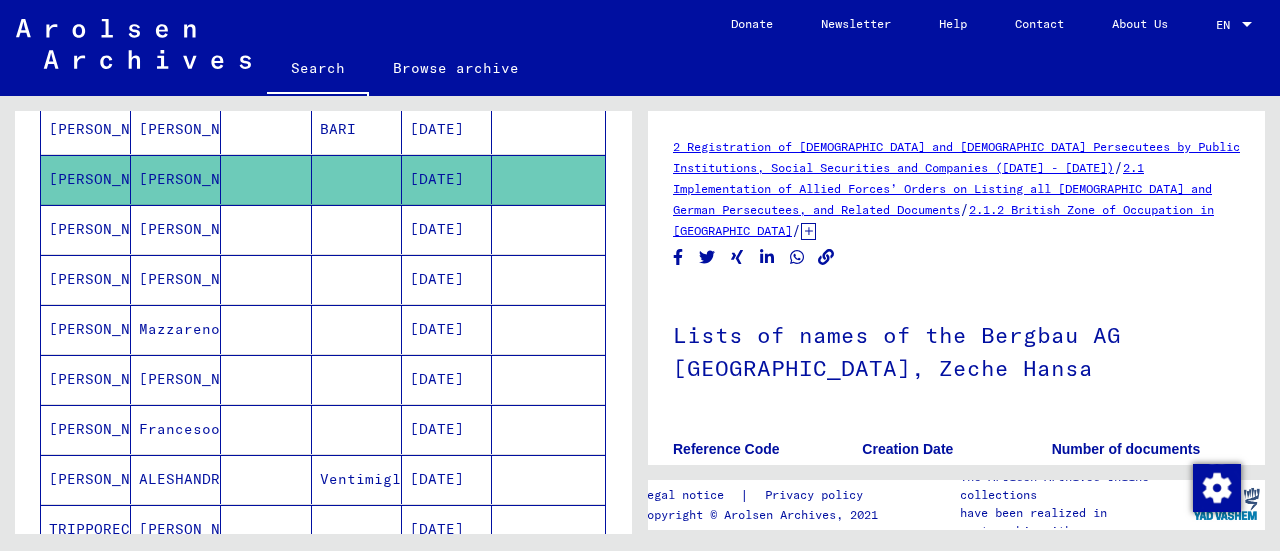 scroll, scrollTop: 400, scrollLeft: 0, axis: vertical 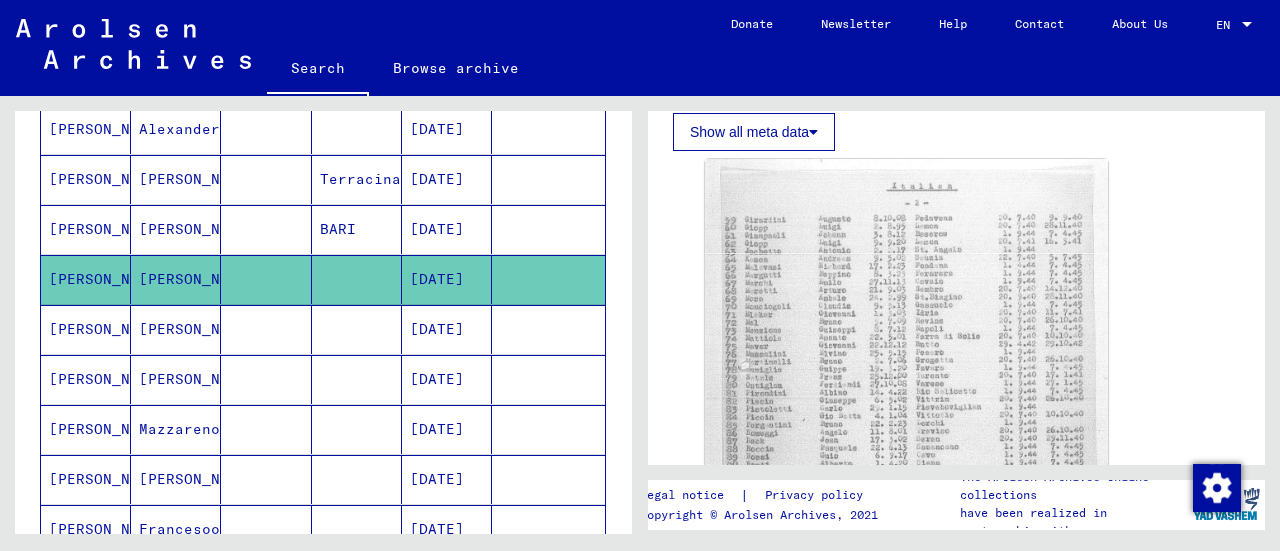 click on "[PERSON_NAME]" at bounding box center (86, 279) 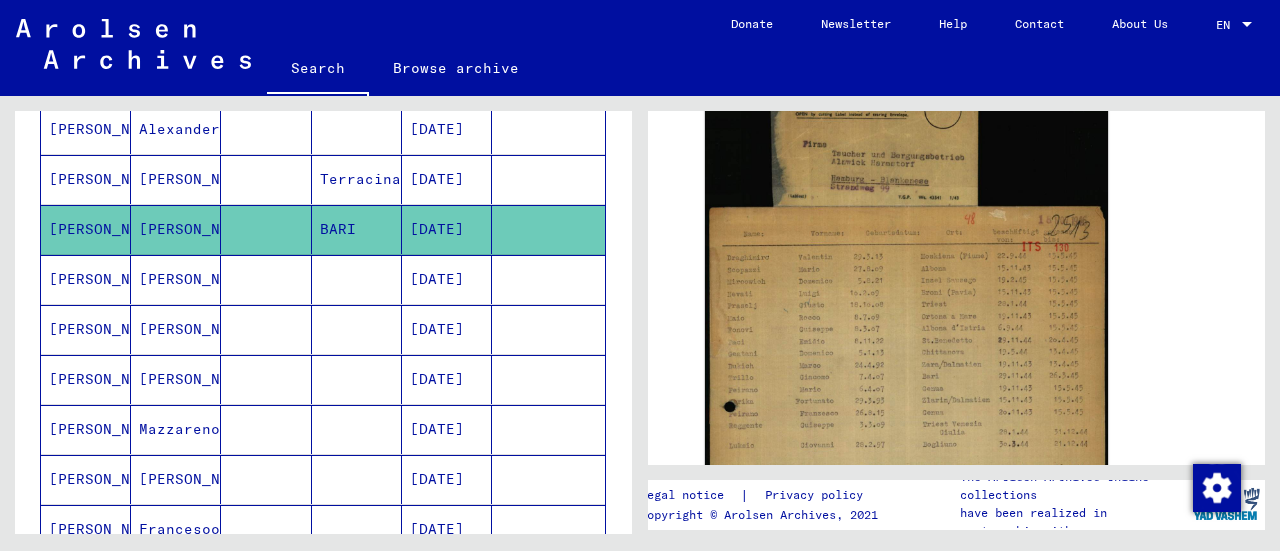 scroll, scrollTop: 800, scrollLeft: 0, axis: vertical 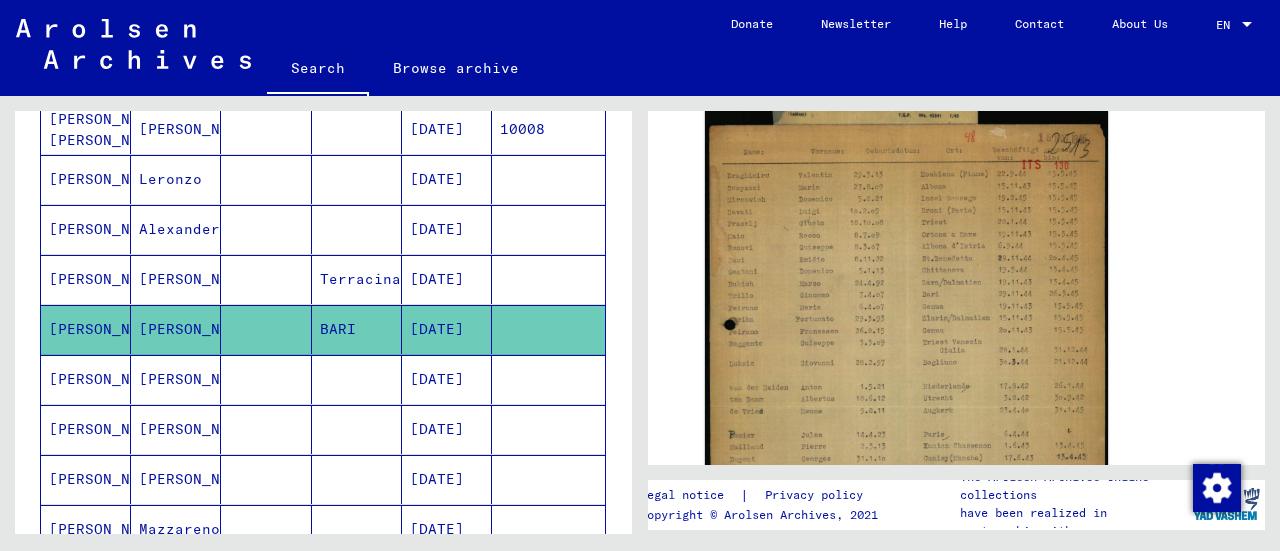 click on "[PERSON_NAME]" at bounding box center (86, 329) 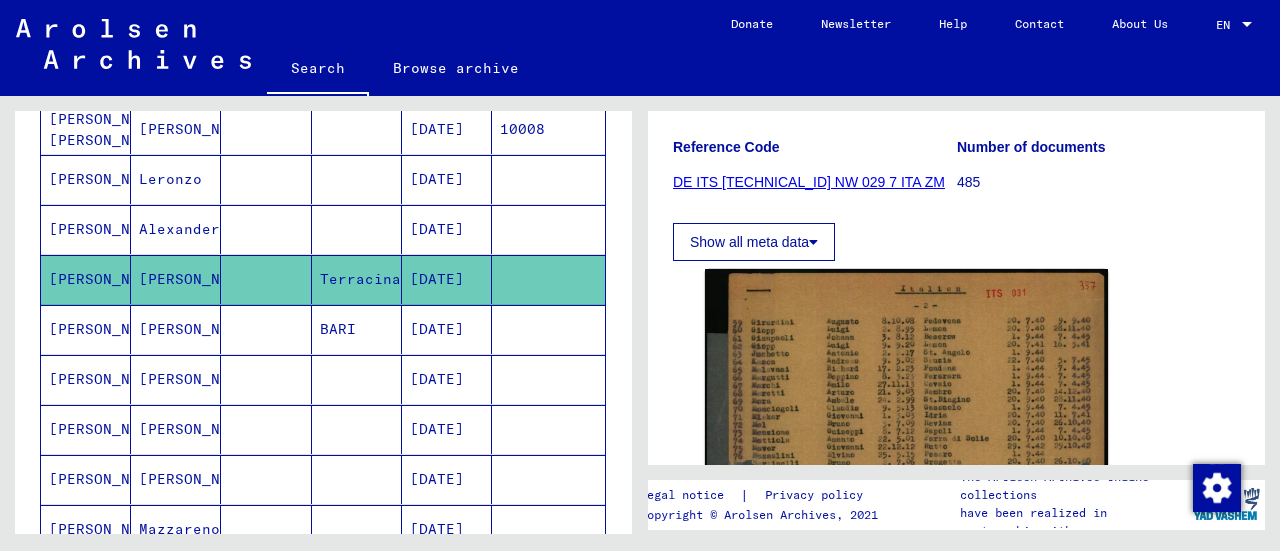 scroll, scrollTop: 300, scrollLeft: 0, axis: vertical 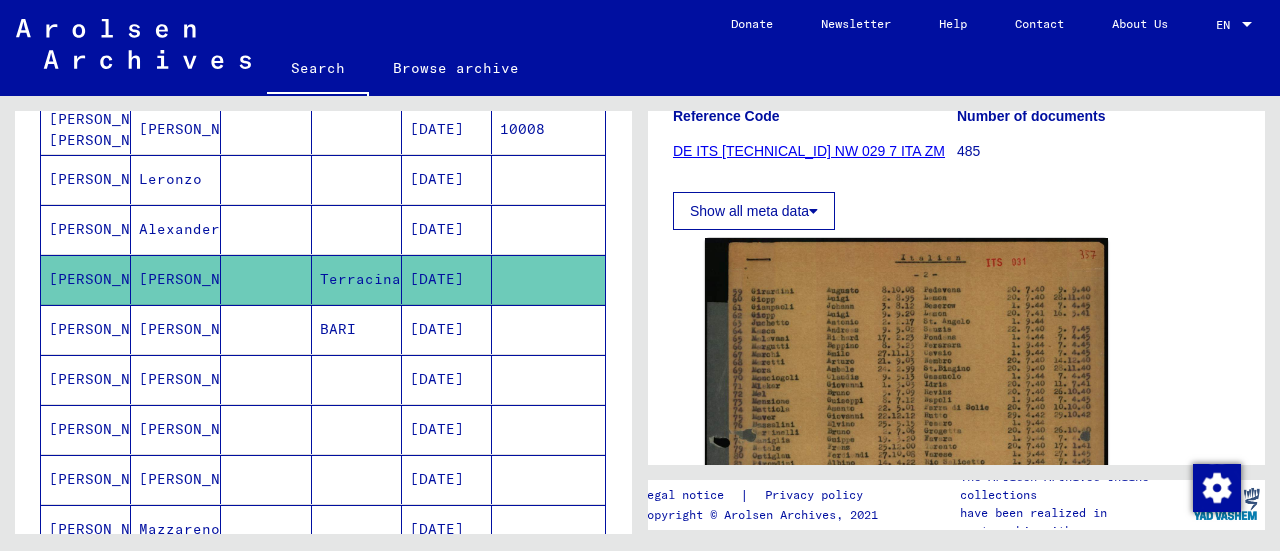 click on "DE ITS [TECHNICAL_ID] NW 029 7 ITA ZM" 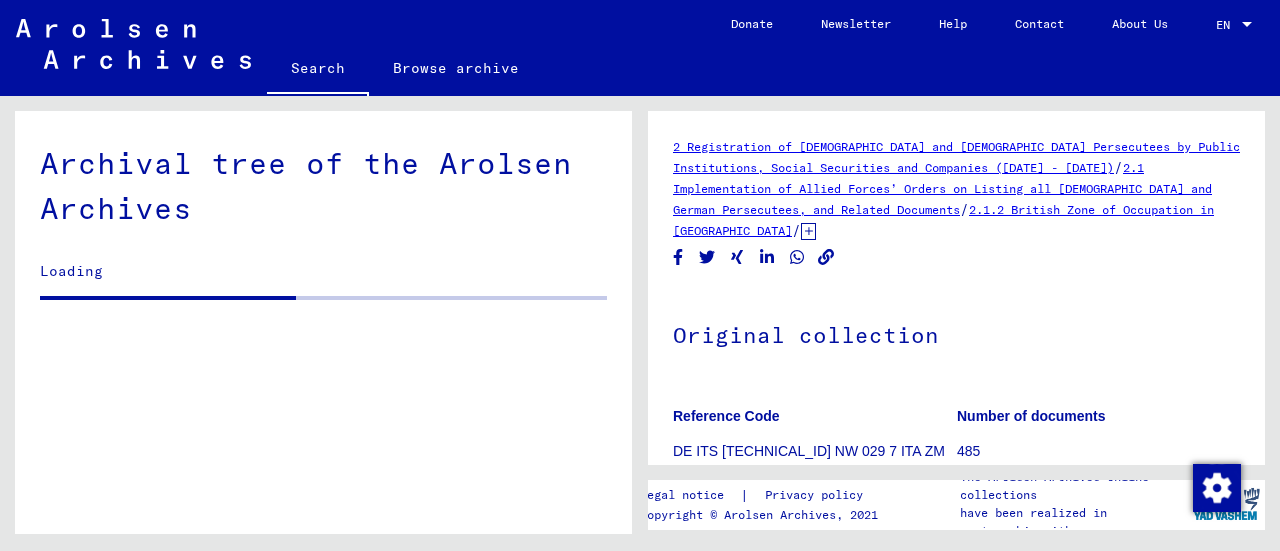 scroll, scrollTop: 5241, scrollLeft: 0, axis: vertical 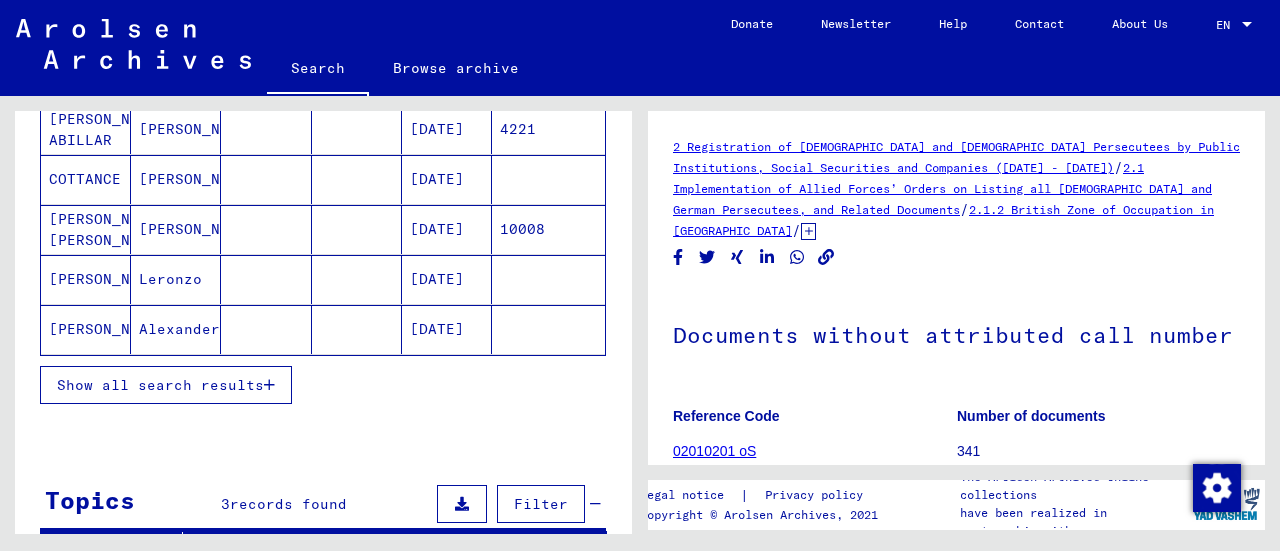 click on "Show all search results" at bounding box center [160, 385] 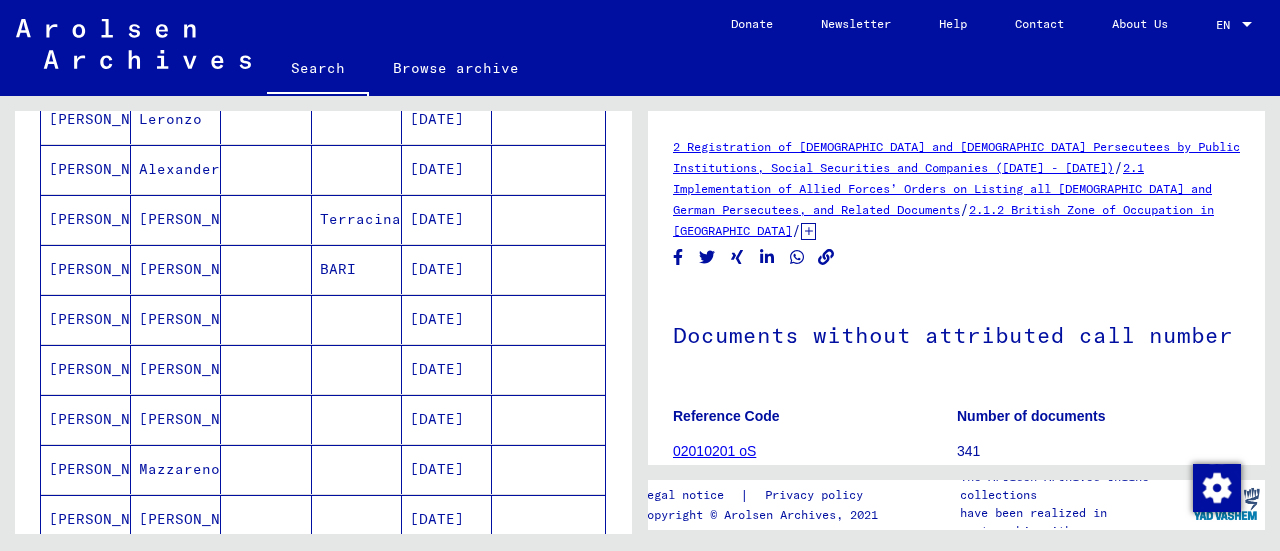 scroll, scrollTop: 400, scrollLeft: 0, axis: vertical 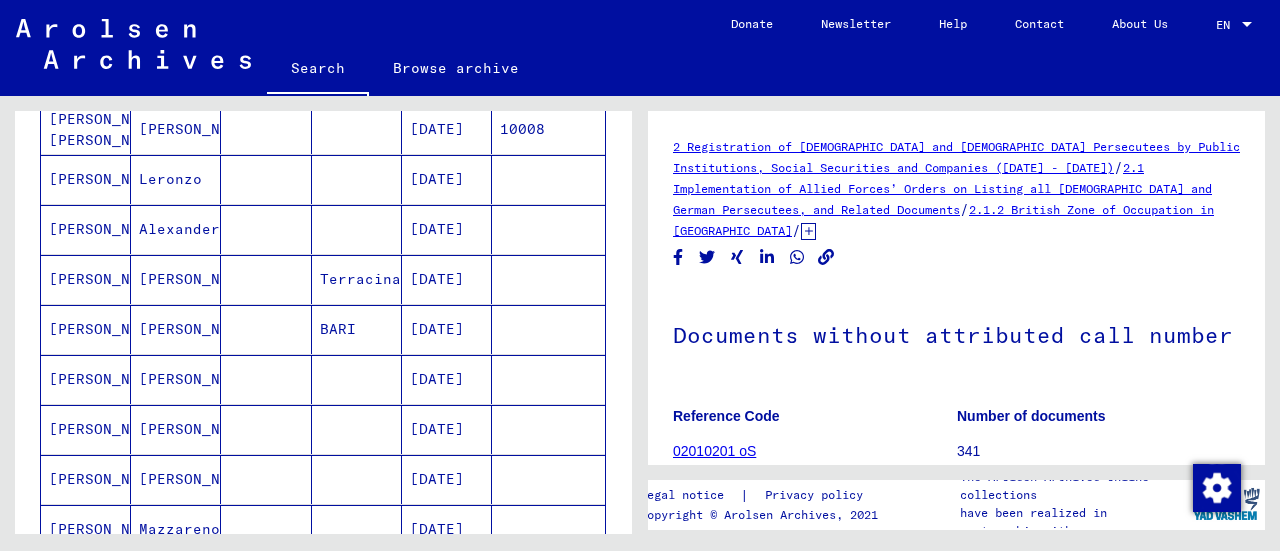 click on "[PERSON_NAME]" at bounding box center [86, 279] 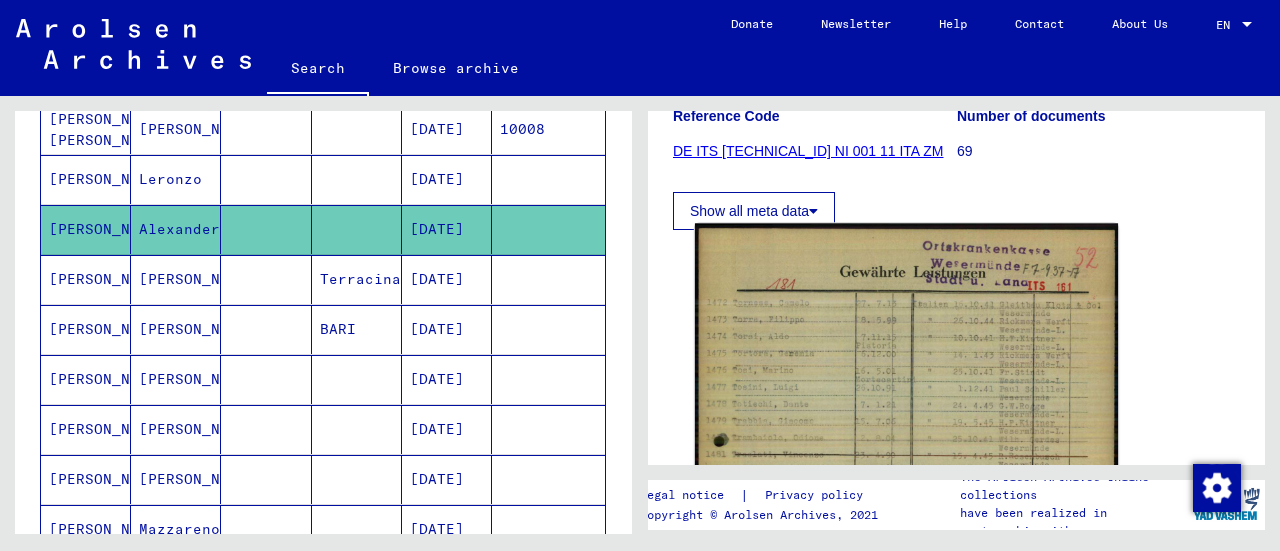 scroll, scrollTop: 500, scrollLeft: 0, axis: vertical 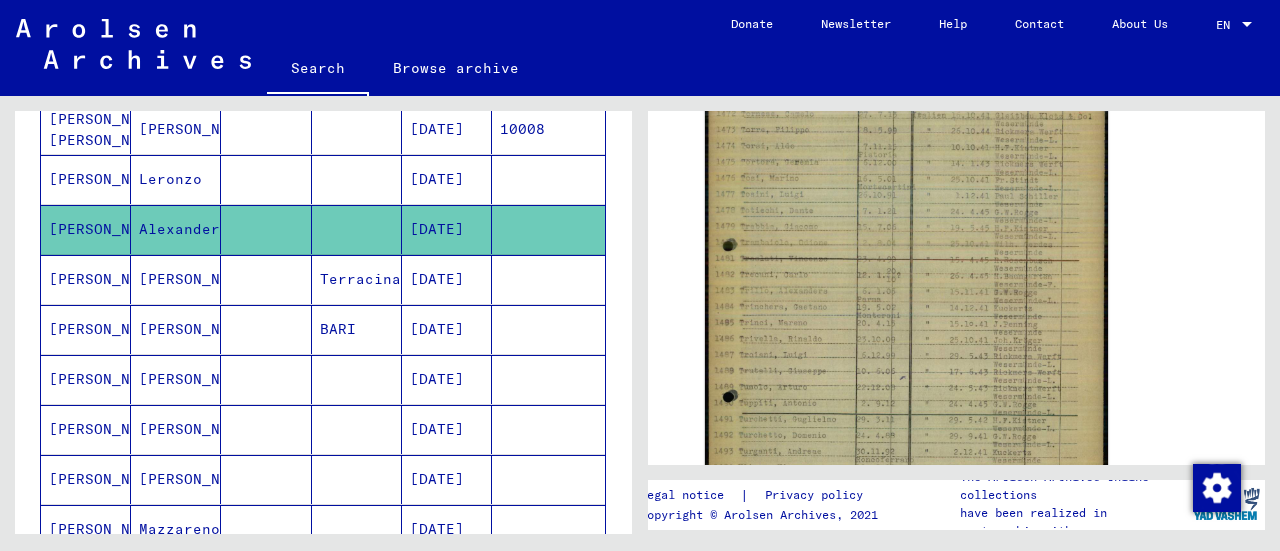 click on "DocID: 70569084" 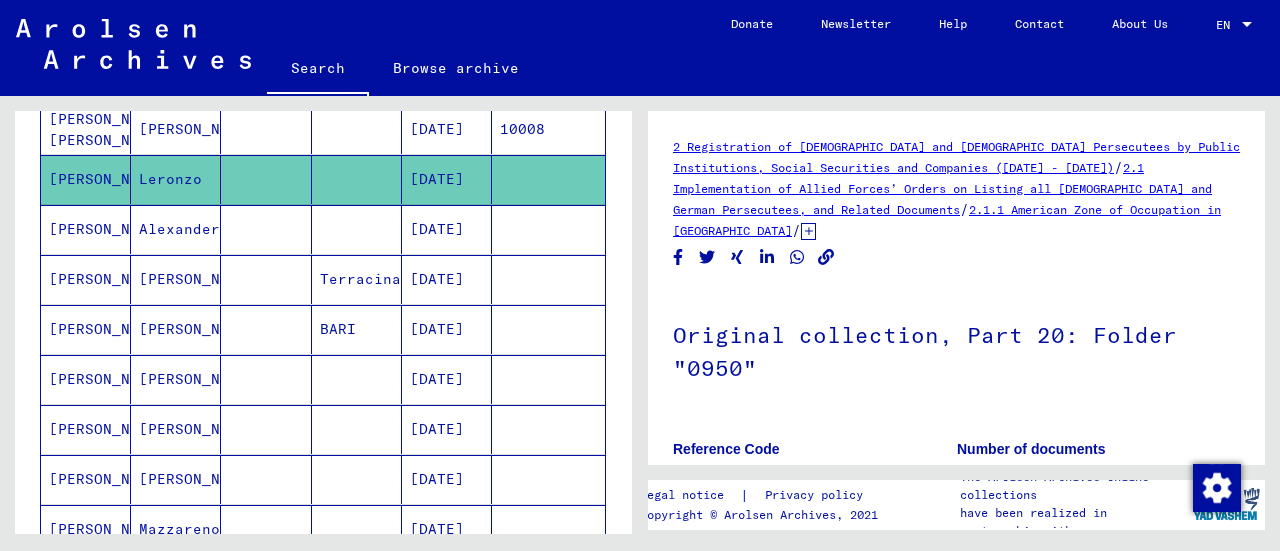 scroll, scrollTop: 0, scrollLeft: 0, axis: both 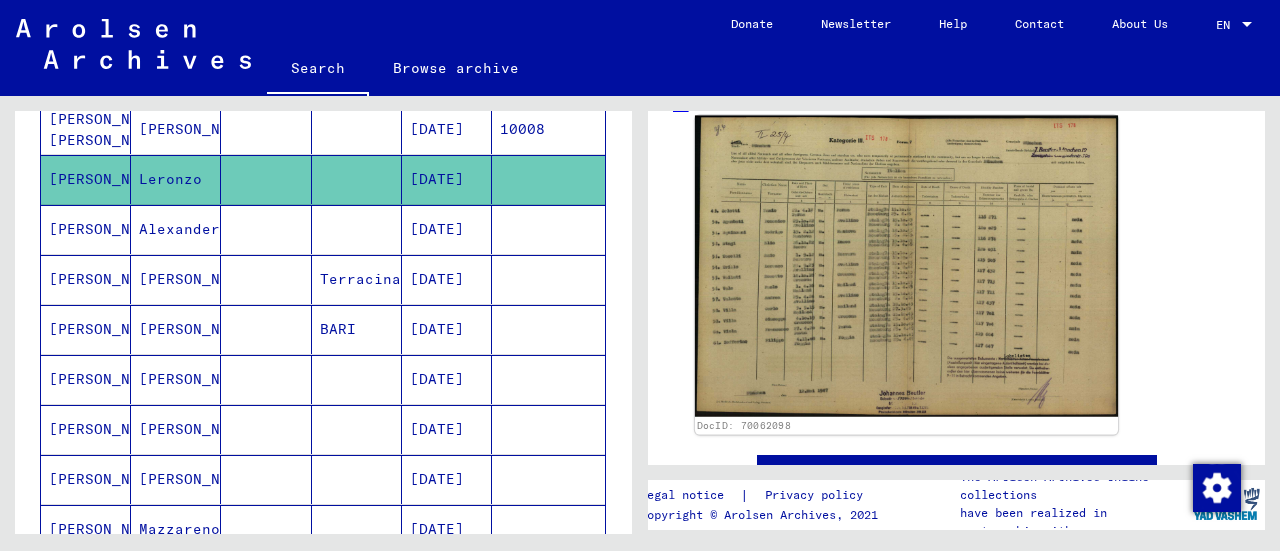 click 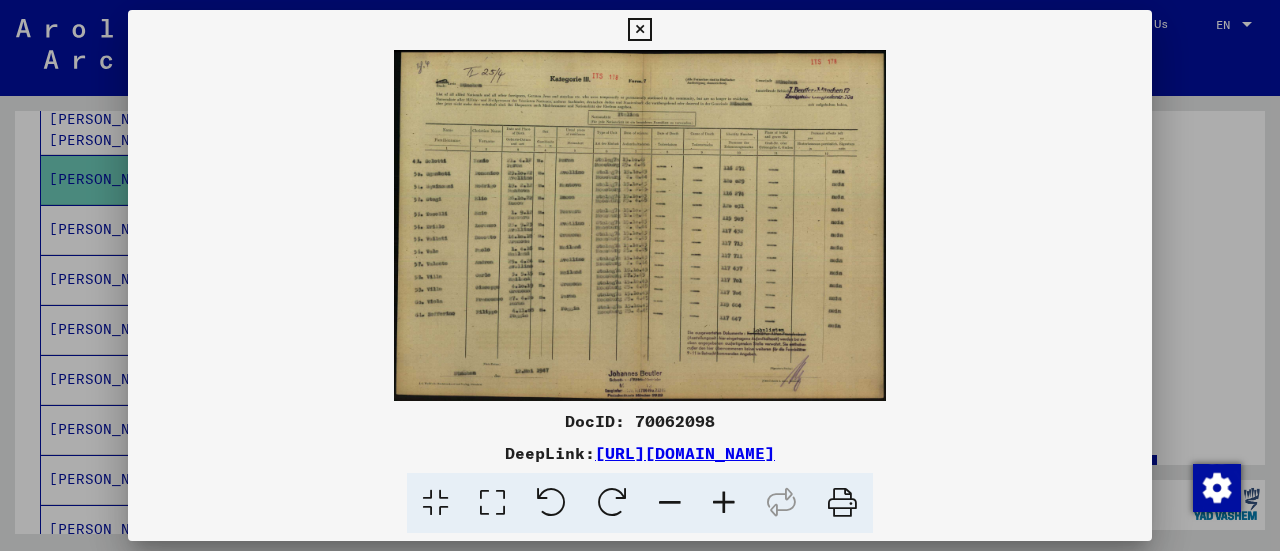 click at bounding box center (639, 30) 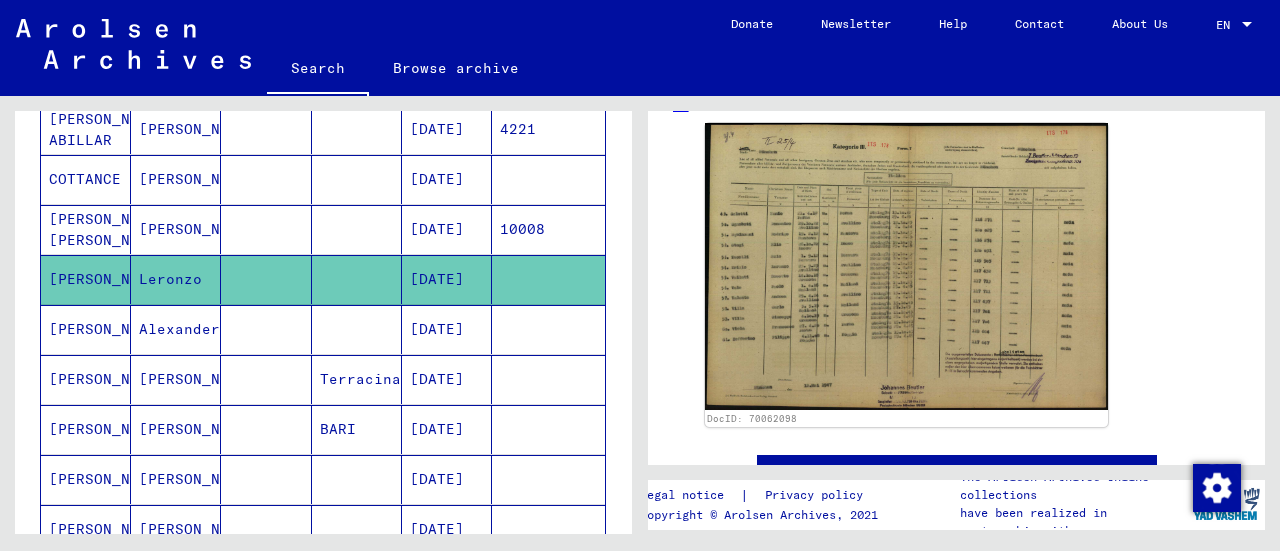 scroll, scrollTop: 200, scrollLeft: 0, axis: vertical 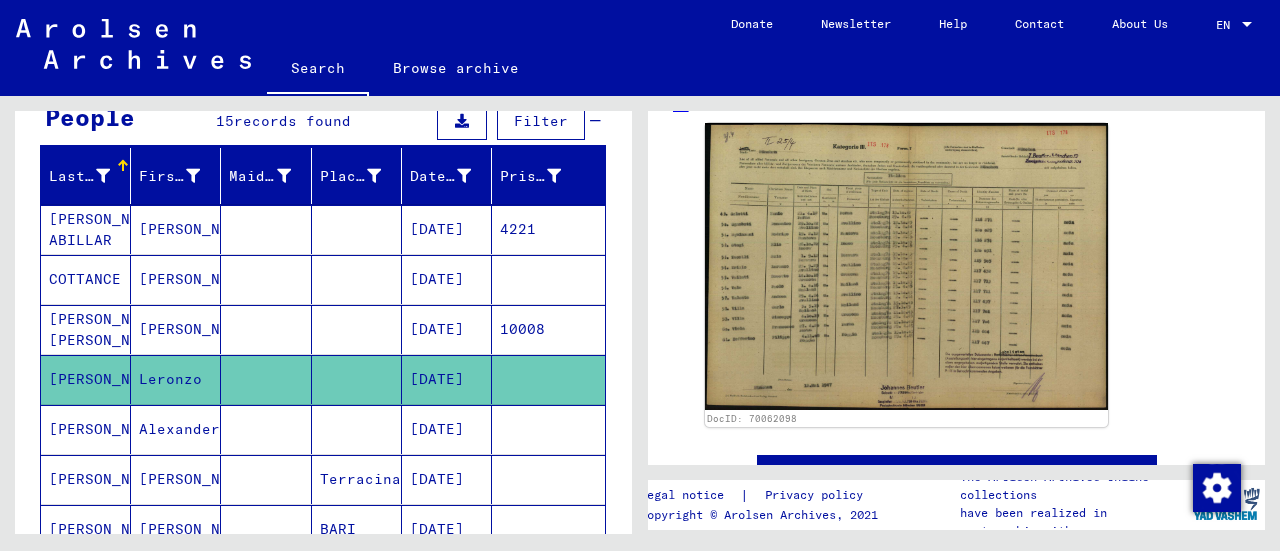 click on "[PERSON_NAME]" at bounding box center [176, 329] 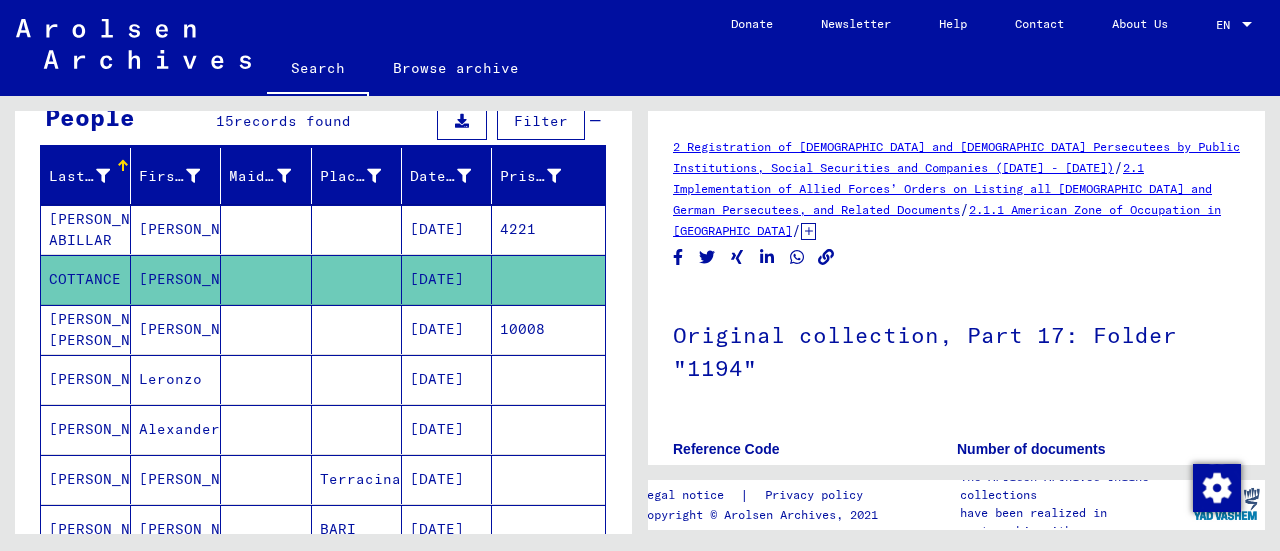 scroll, scrollTop: 100, scrollLeft: 0, axis: vertical 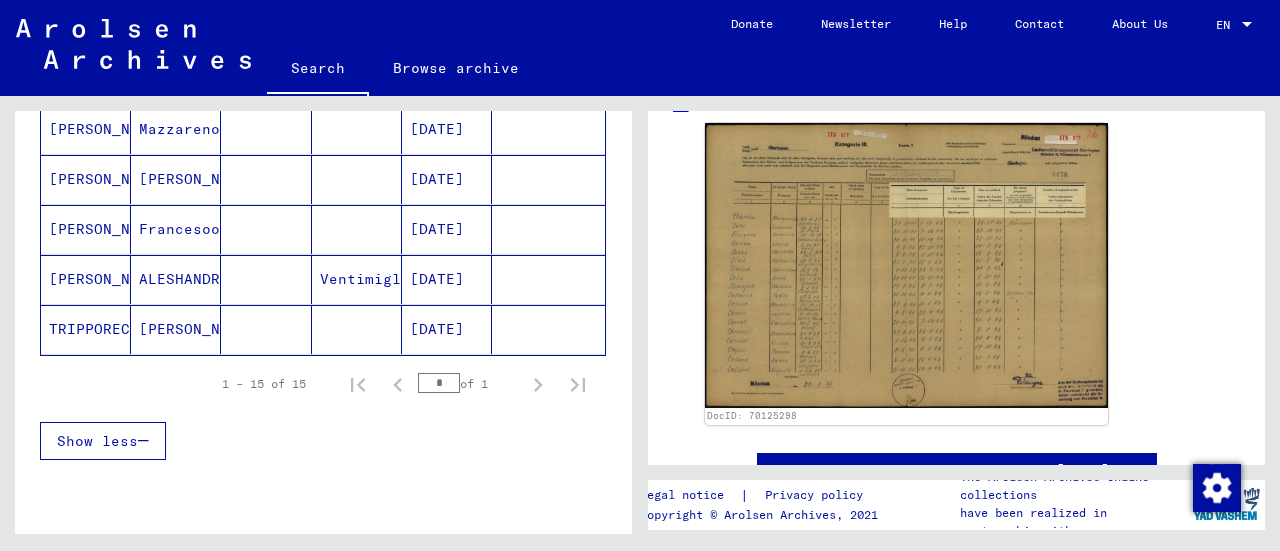 click on "[PERSON_NAME]" at bounding box center (86, 329) 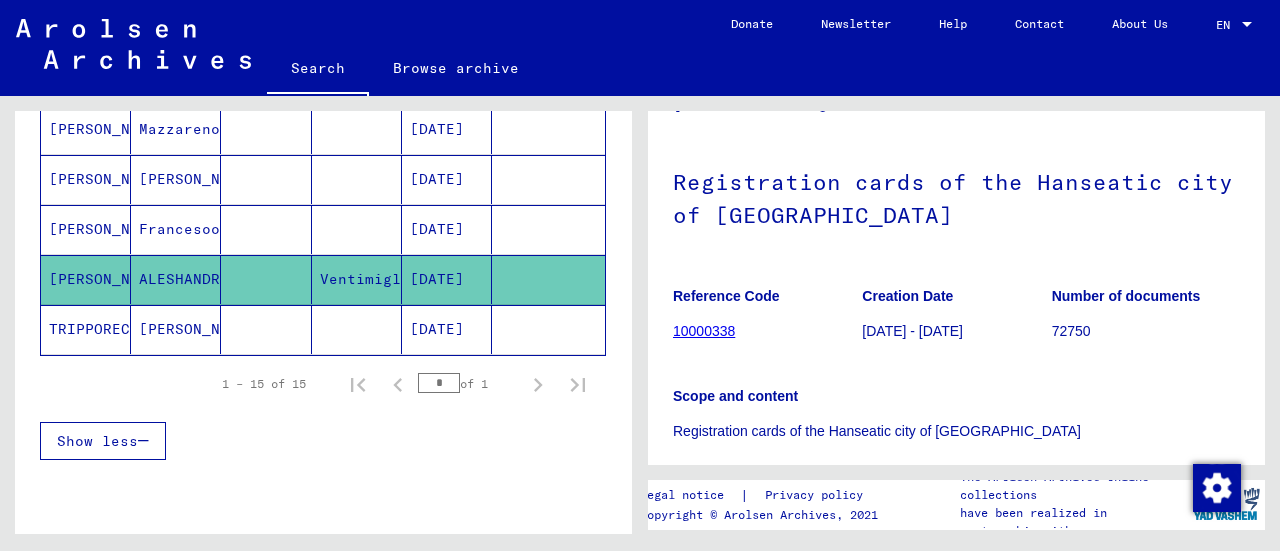 scroll, scrollTop: 200, scrollLeft: 0, axis: vertical 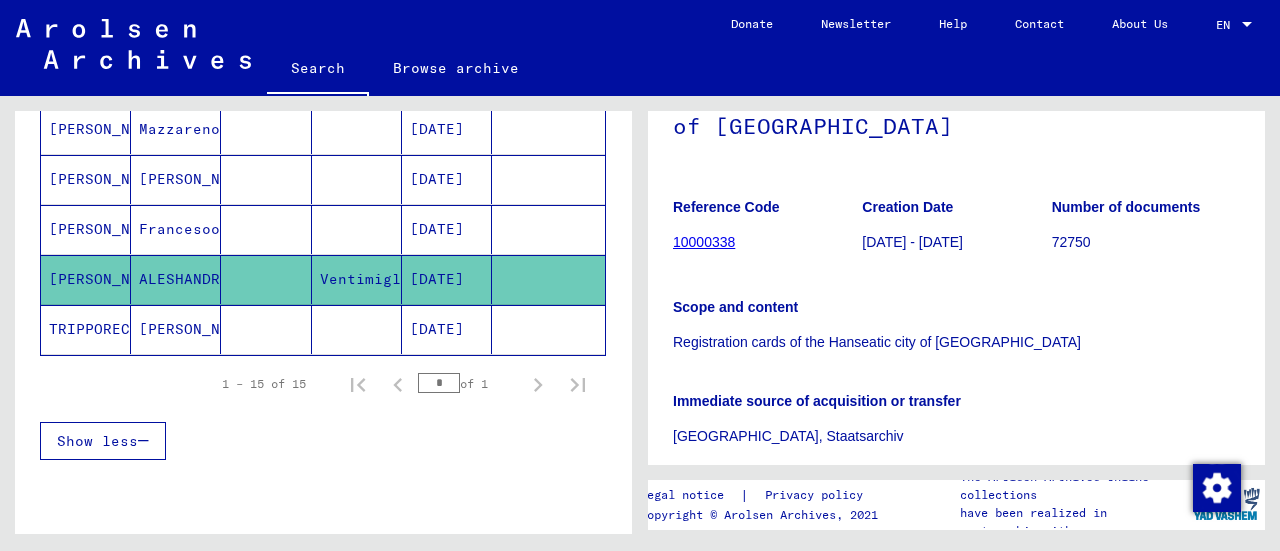 click on "Francesoo" at bounding box center (176, 279) 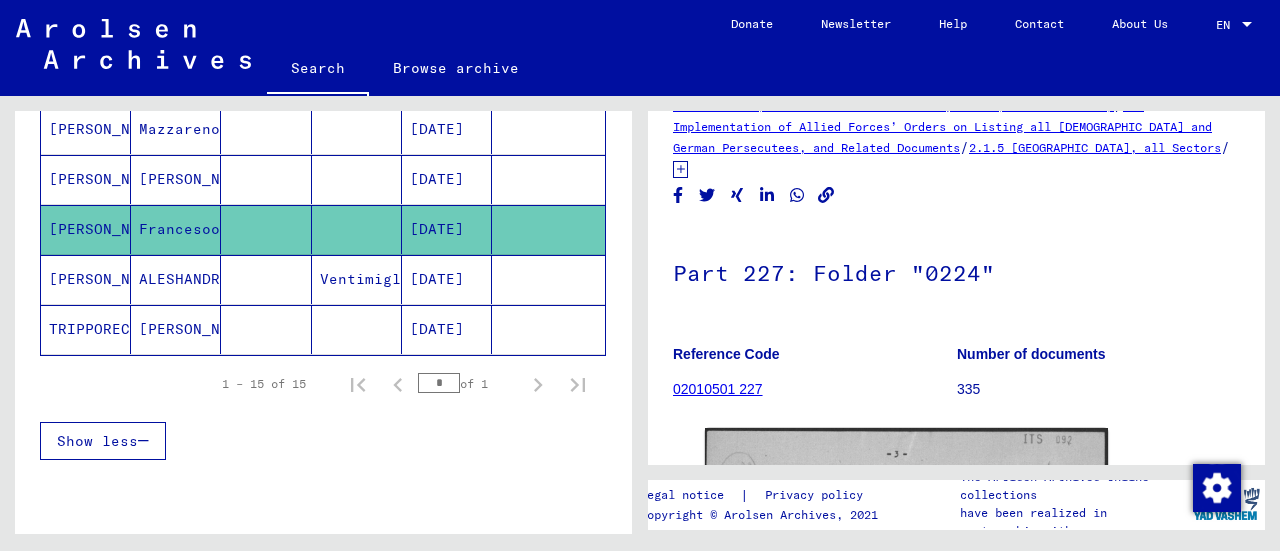 scroll, scrollTop: 300, scrollLeft: 0, axis: vertical 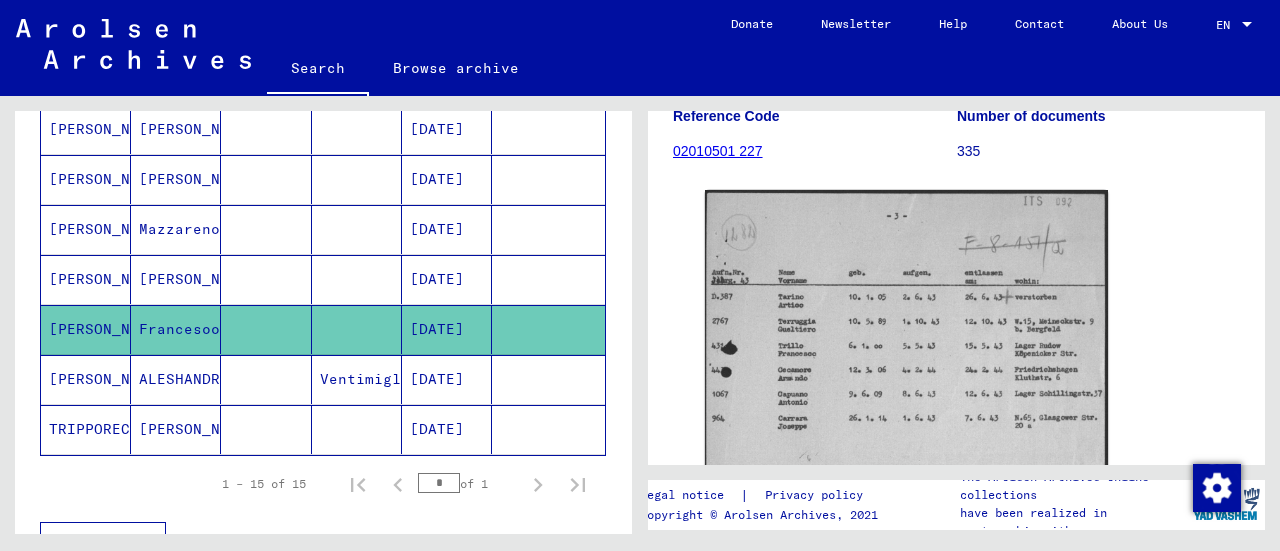 click on "[PERSON_NAME]" at bounding box center [176, 329] 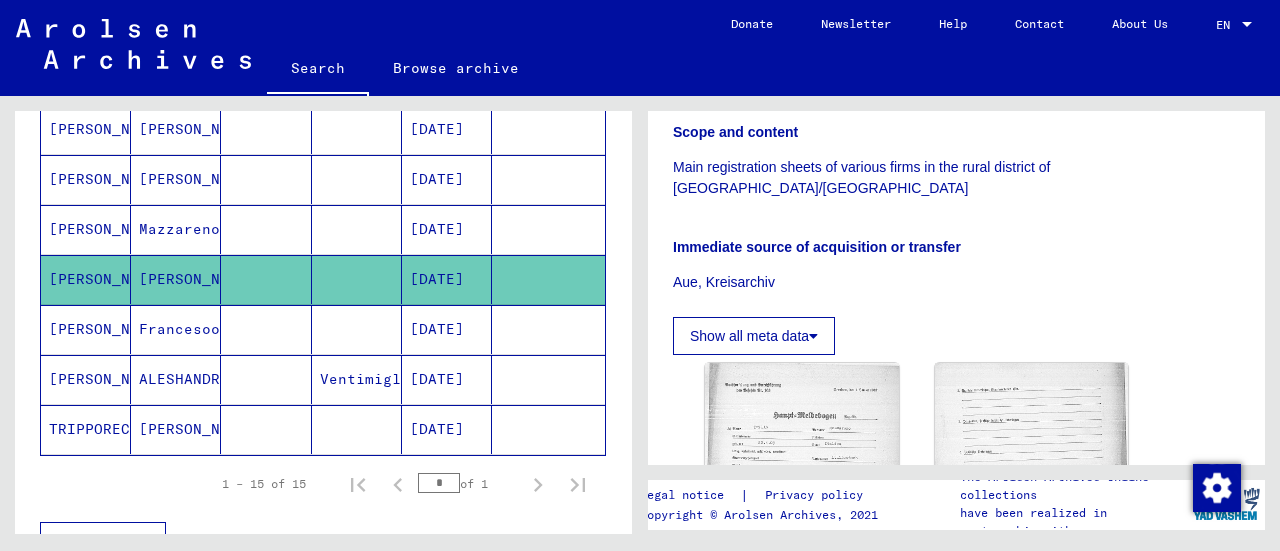 scroll, scrollTop: 600, scrollLeft: 0, axis: vertical 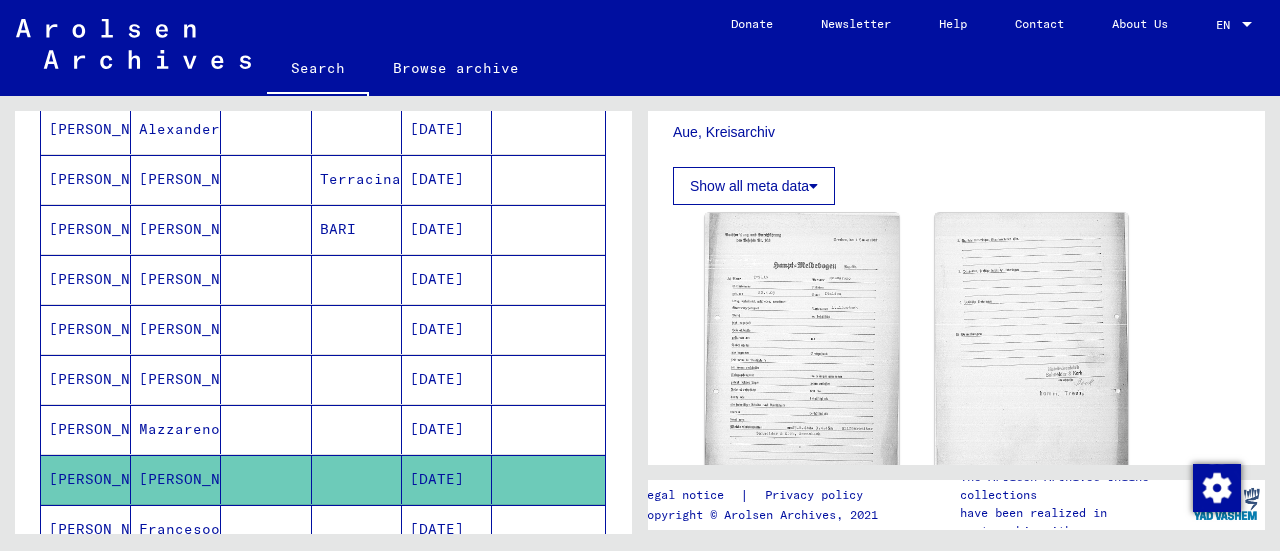 click on "[PERSON_NAME]" at bounding box center (86, 479) 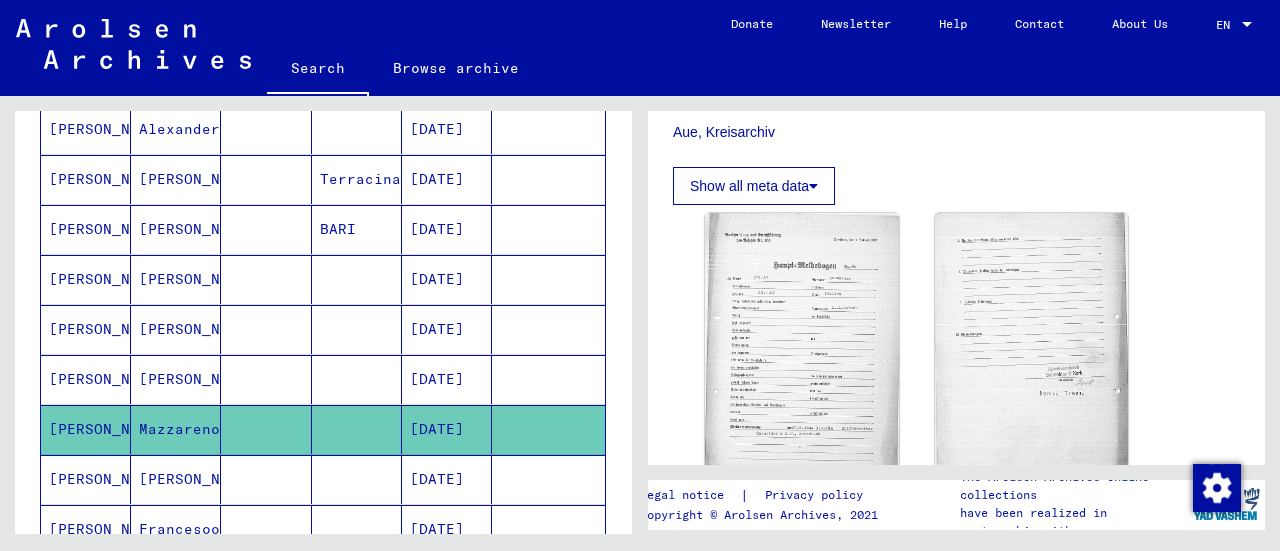click on "[PERSON_NAME]" 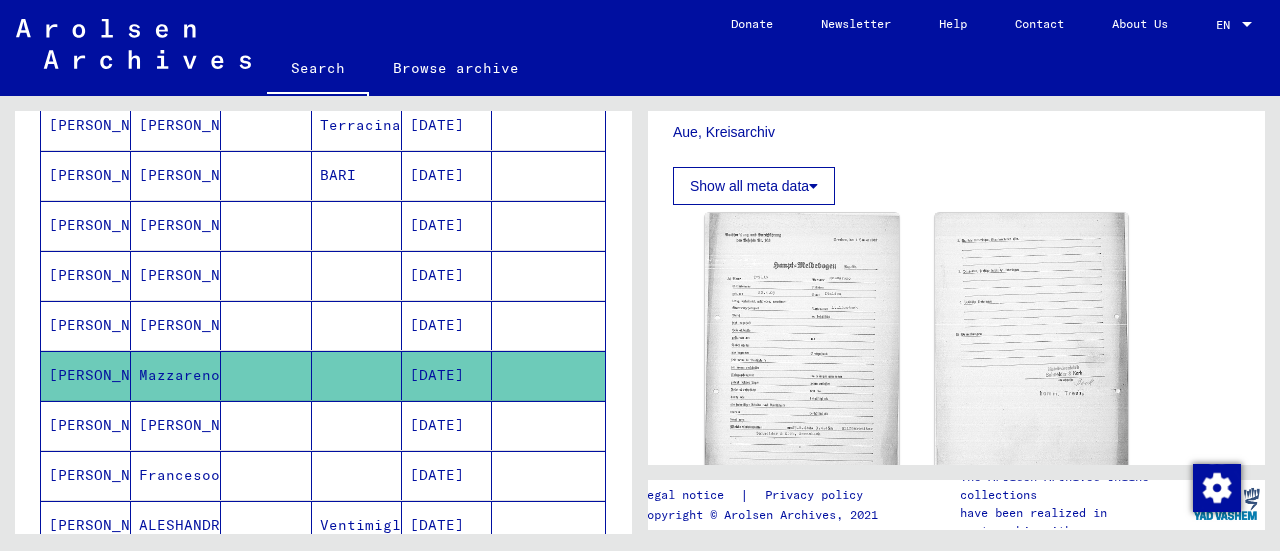 scroll, scrollTop: 600, scrollLeft: 0, axis: vertical 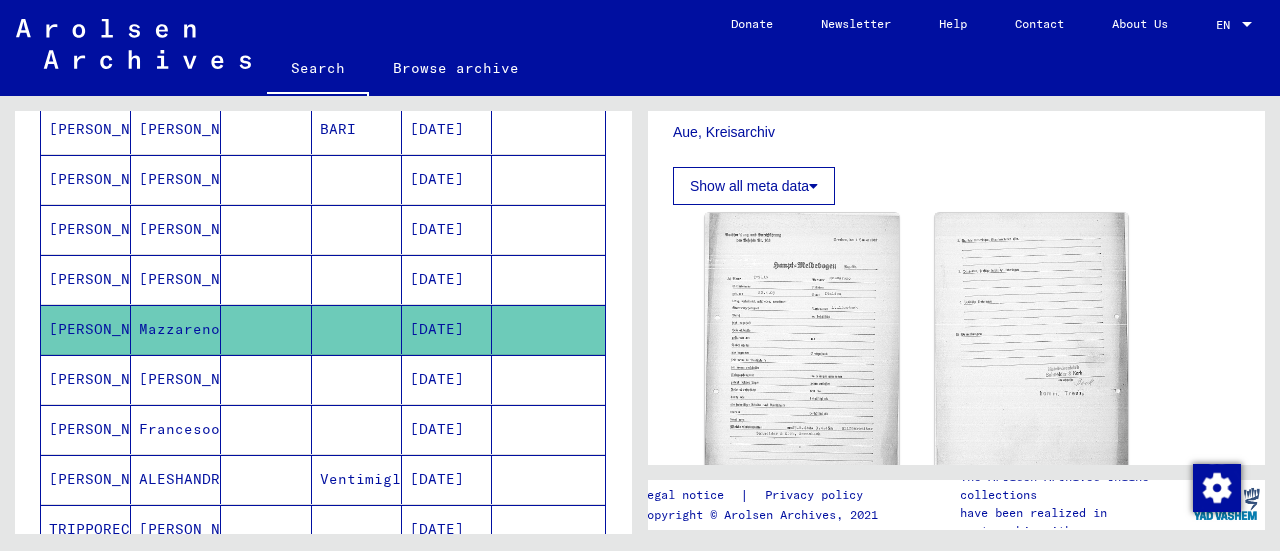 click on "[PERSON_NAME]" at bounding box center [86, 429] 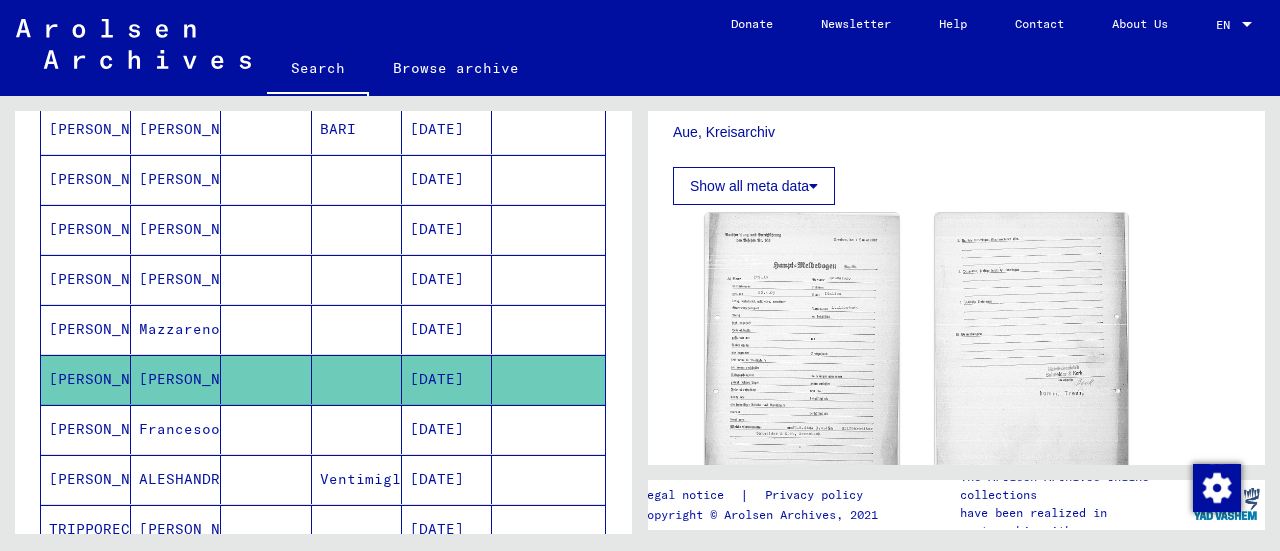 click on "[PERSON_NAME]" at bounding box center (86, 379) 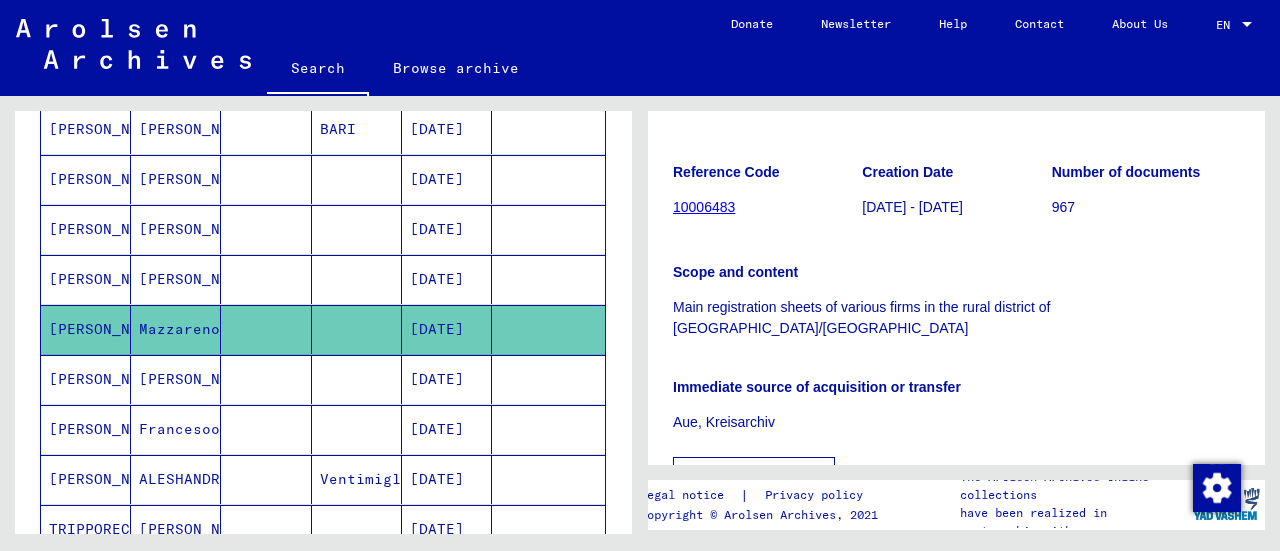 scroll, scrollTop: 300, scrollLeft: 0, axis: vertical 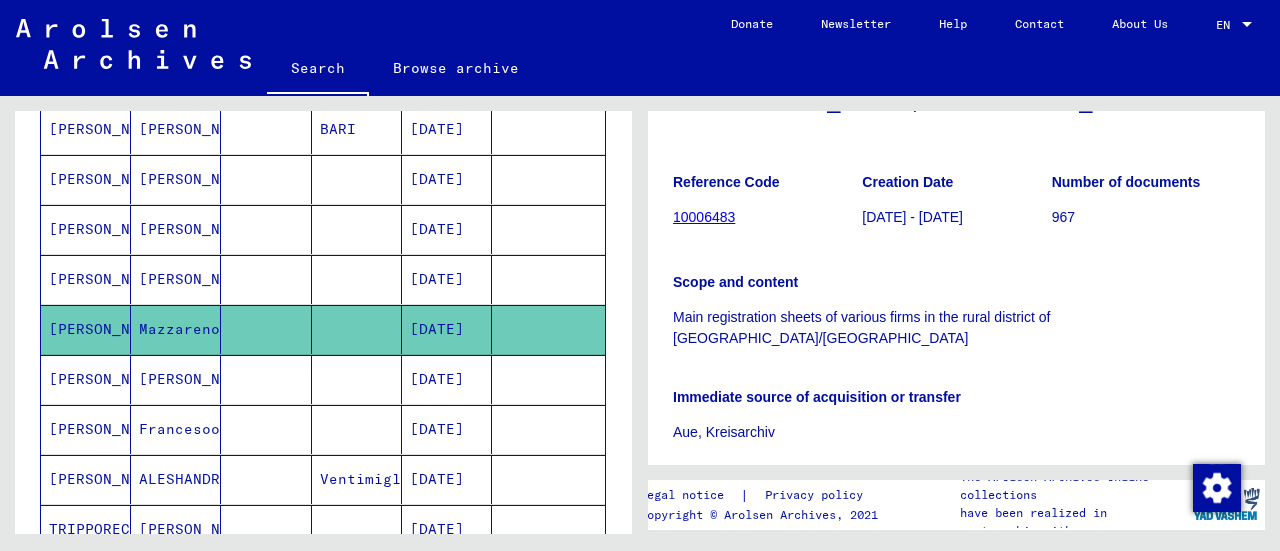 click on "[PERSON_NAME]" at bounding box center (86, 329) 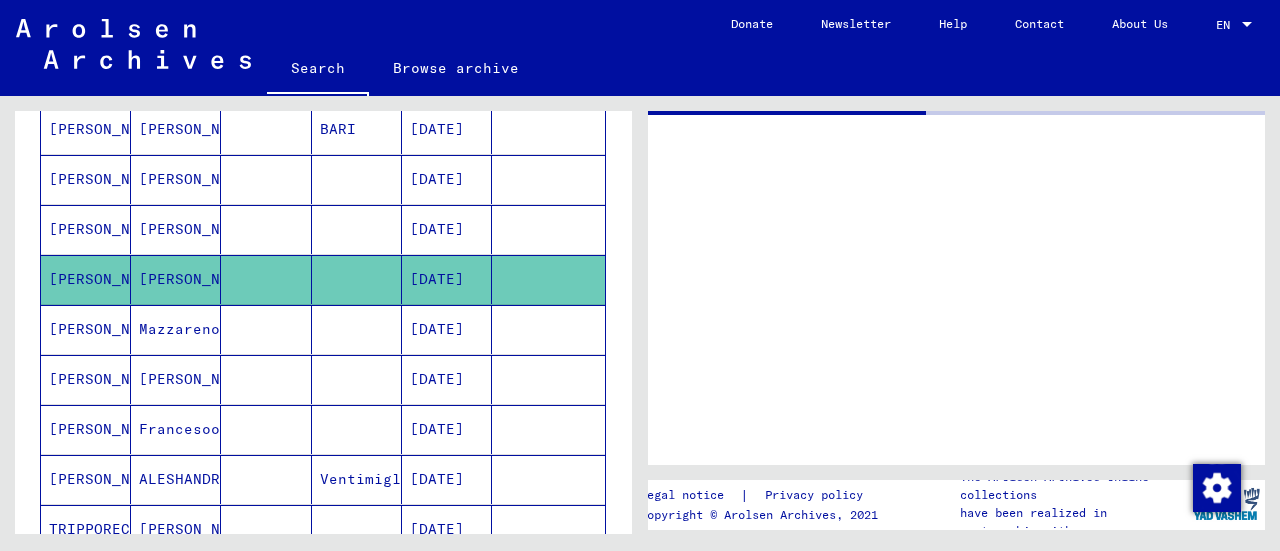 scroll, scrollTop: 0, scrollLeft: 0, axis: both 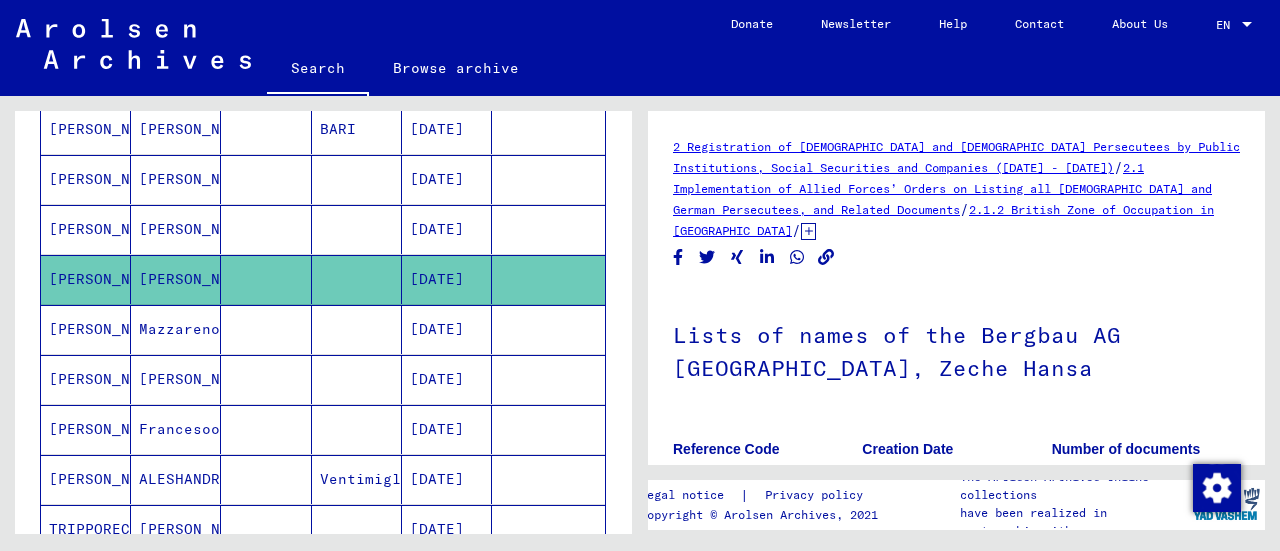 click on "[PERSON_NAME]" at bounding box center [86, 379] 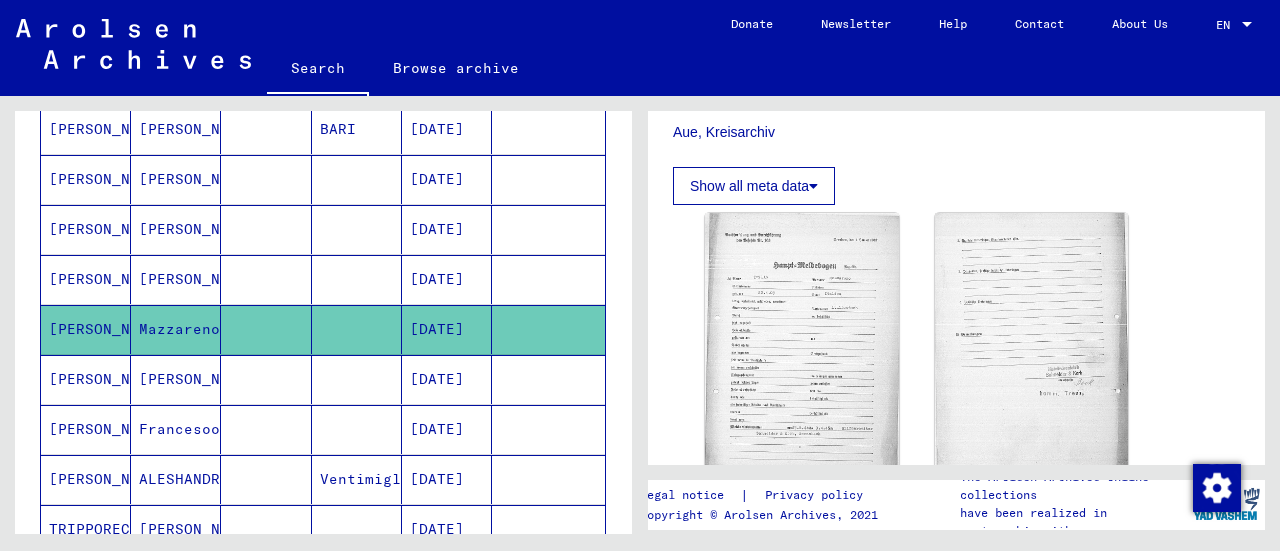 scroll, scrollTop: 400, scrollLeft: 0, axis: vertical 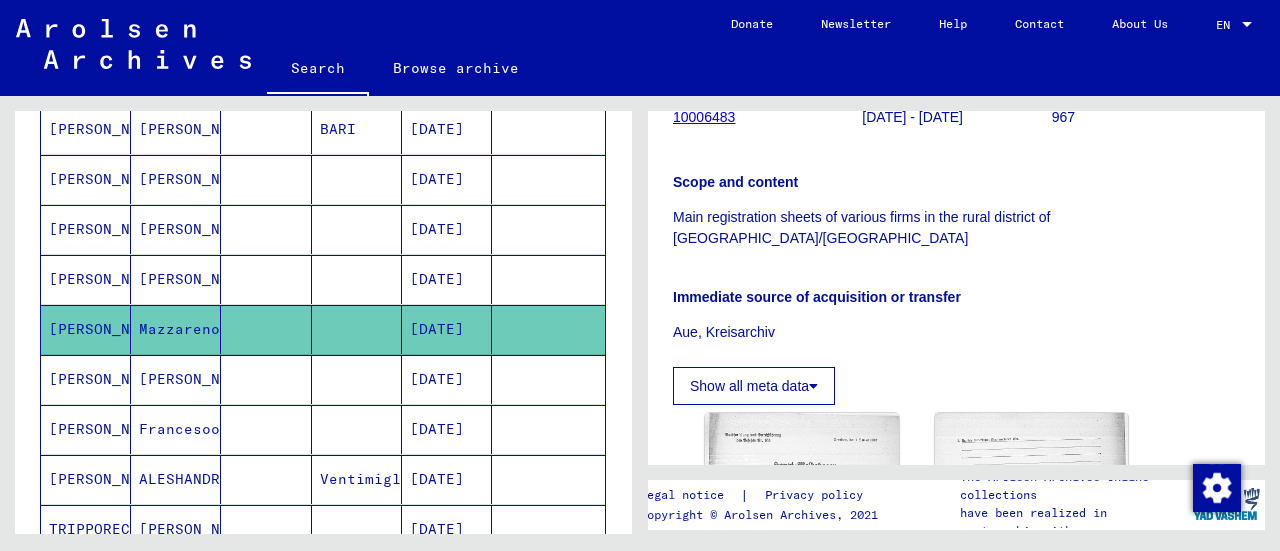 click on "[PERSON_NAME]" at bounding box center [86, 429] 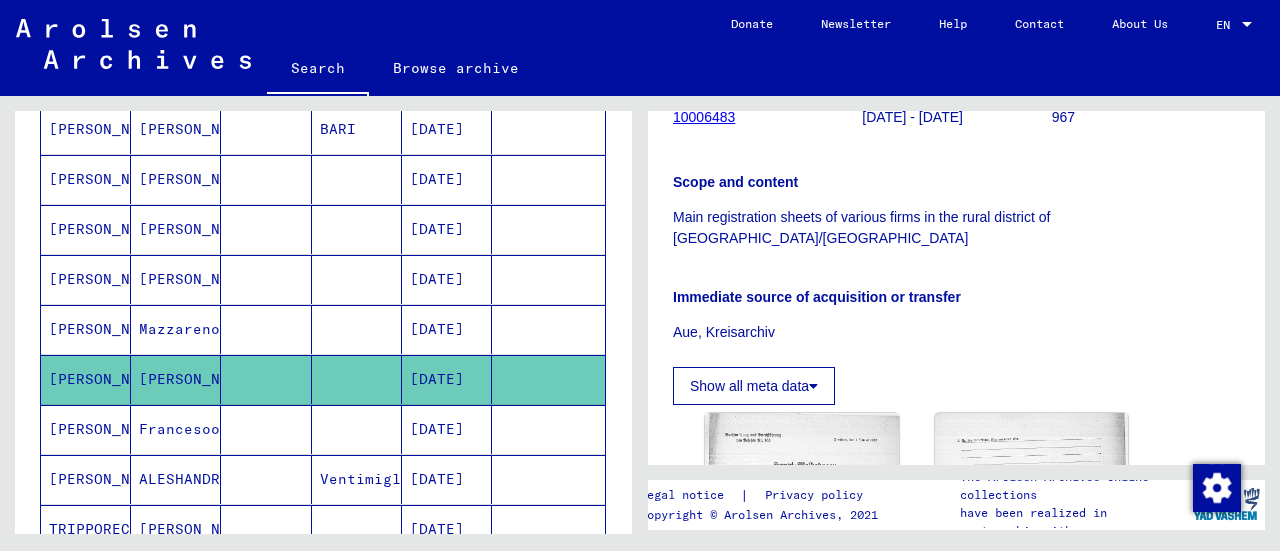 click on "[PERSON_NAME]" at bounding box center [86, 279] 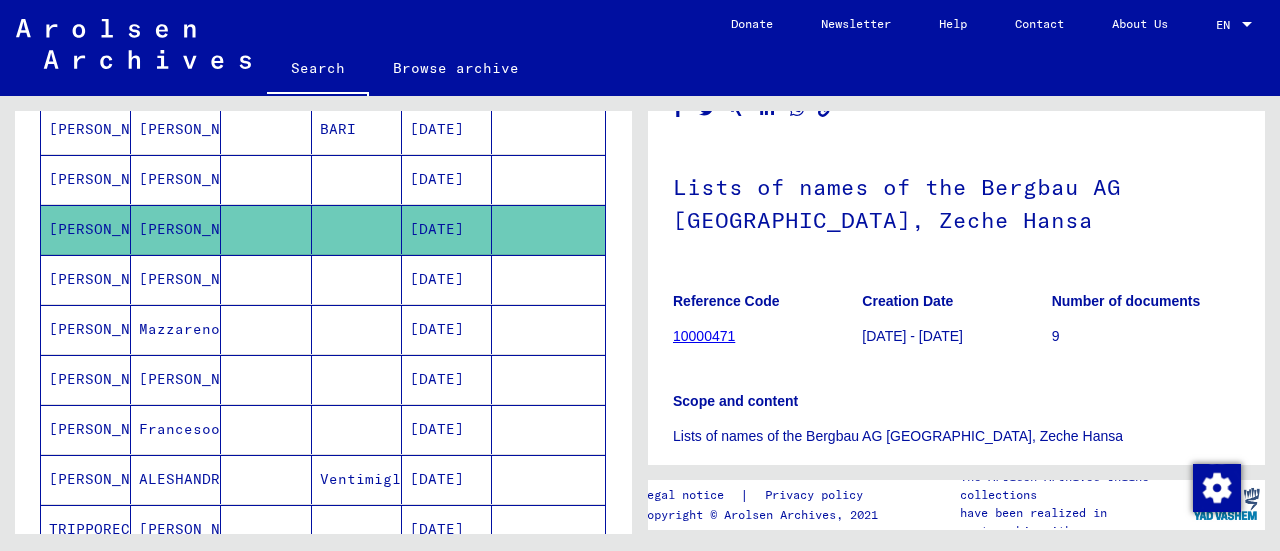 scroll, scrollTop: 300, scrollLeft: 0, axis: vertical 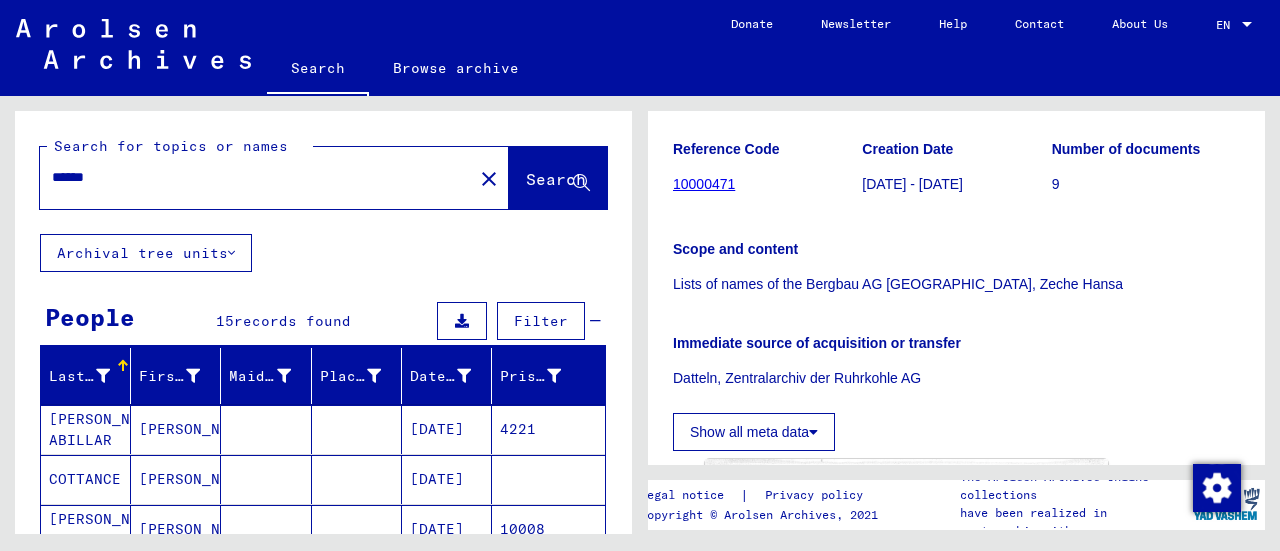 drag, startPoint x: 135, startPoint y: 172, endPoint x: 0, endPoint y: 141, distance: 138.51353 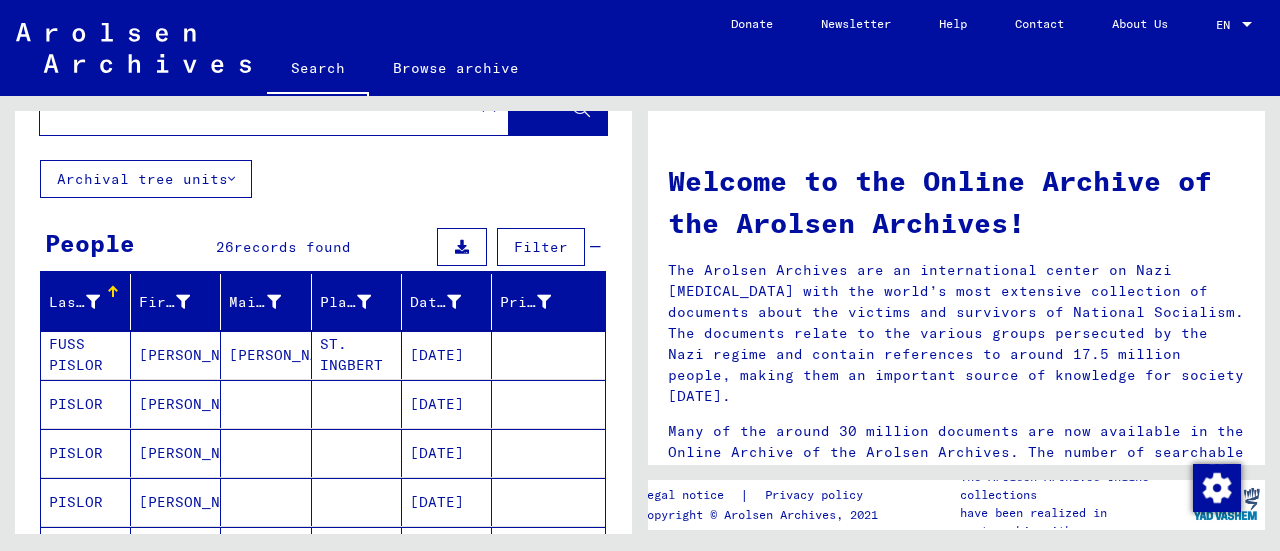 scroll, scrollTop: 200, scrollLeft: 0, axis: vertical 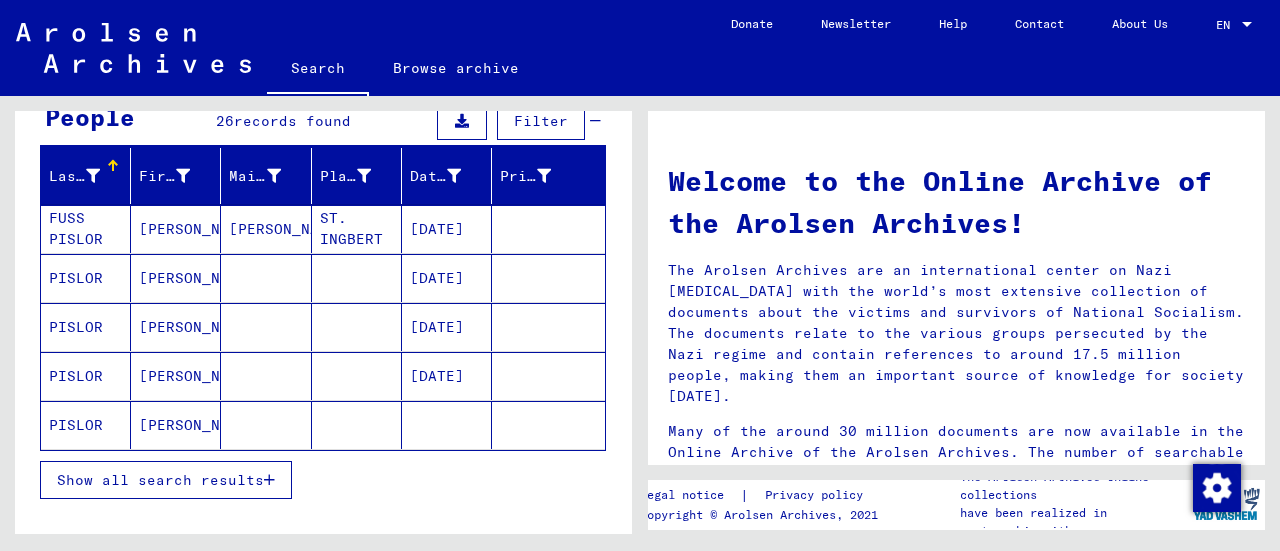 click on "PISLOR" 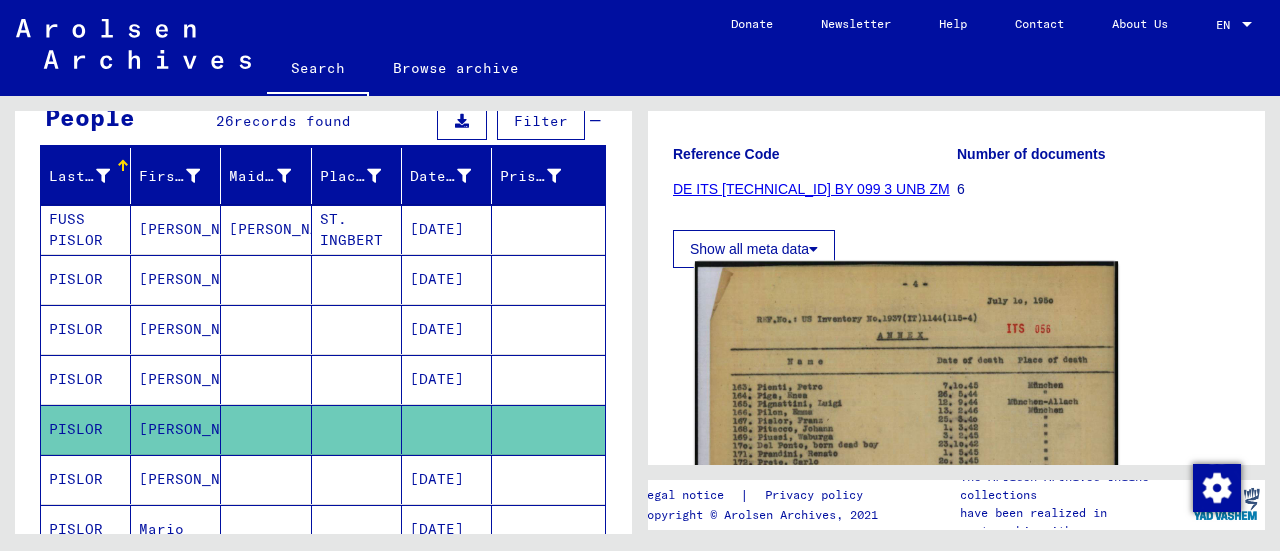 scroll, scrollTop: 300, scrollLeft: 0, axis: vertical 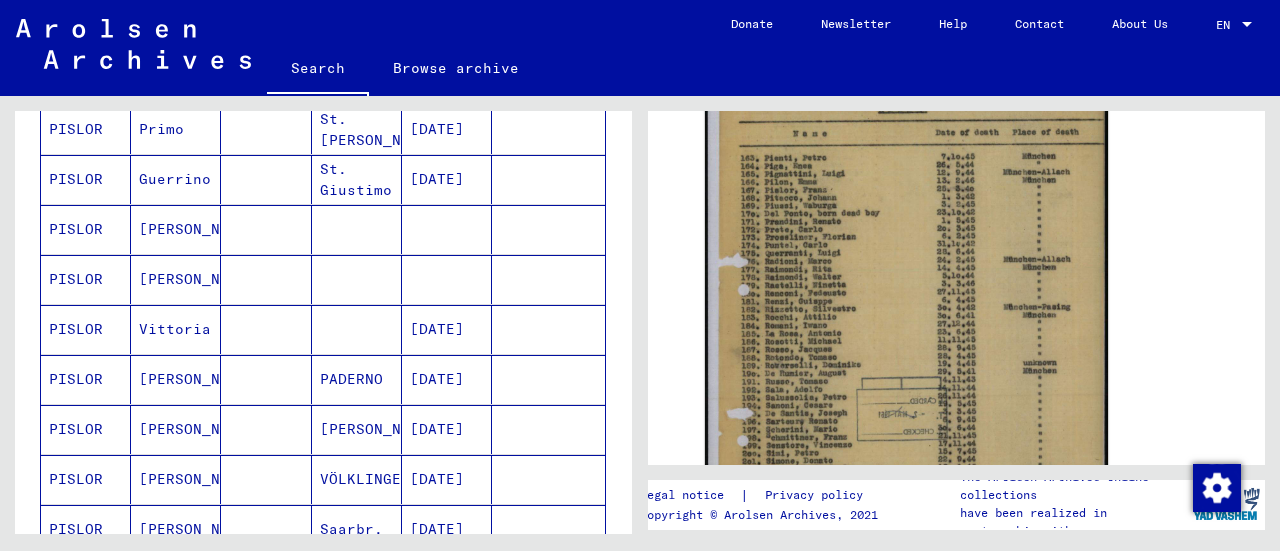 click on "PISLOR" at bounding box center (86, 229) 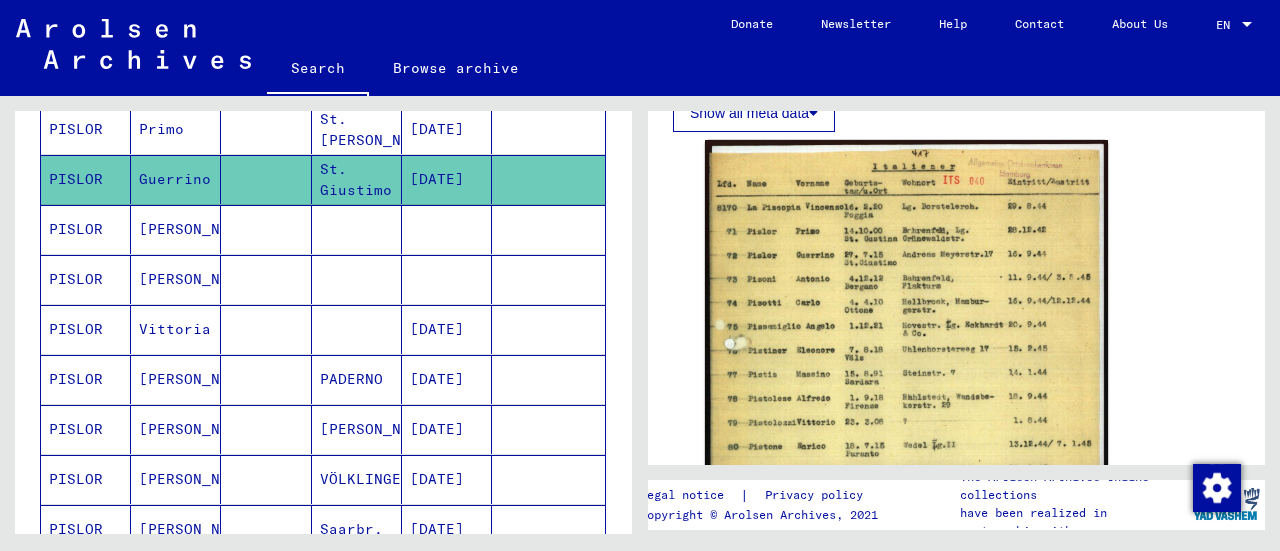 scroll, scrollTop: 400, scrollLeft: 0, axis: vertical 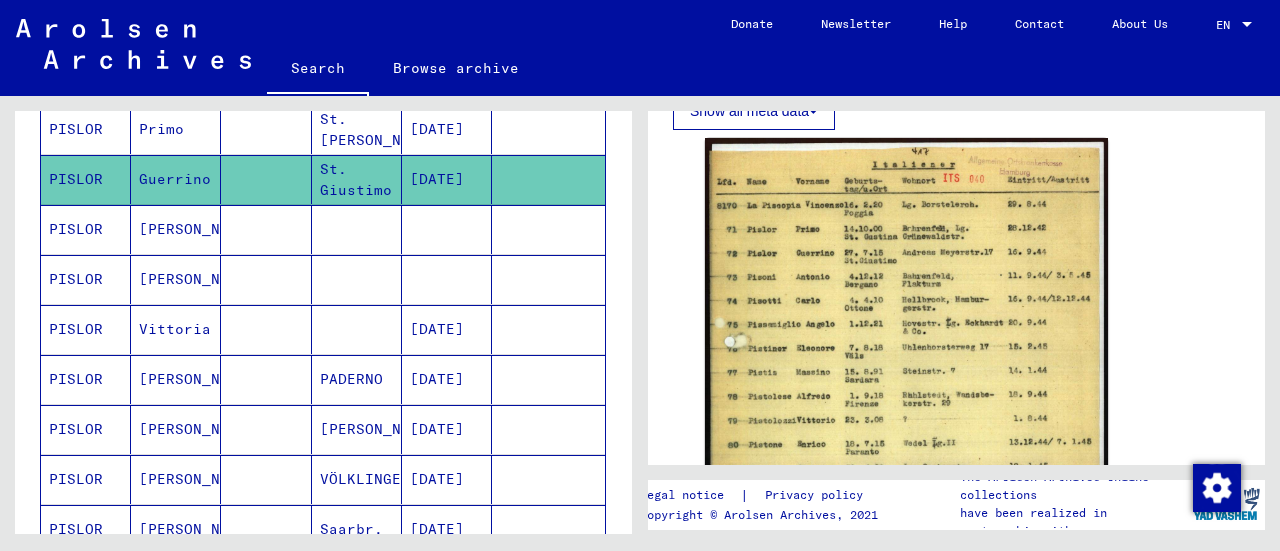 click on "[PERSON_NAME]" at bounding box center (176, 279) 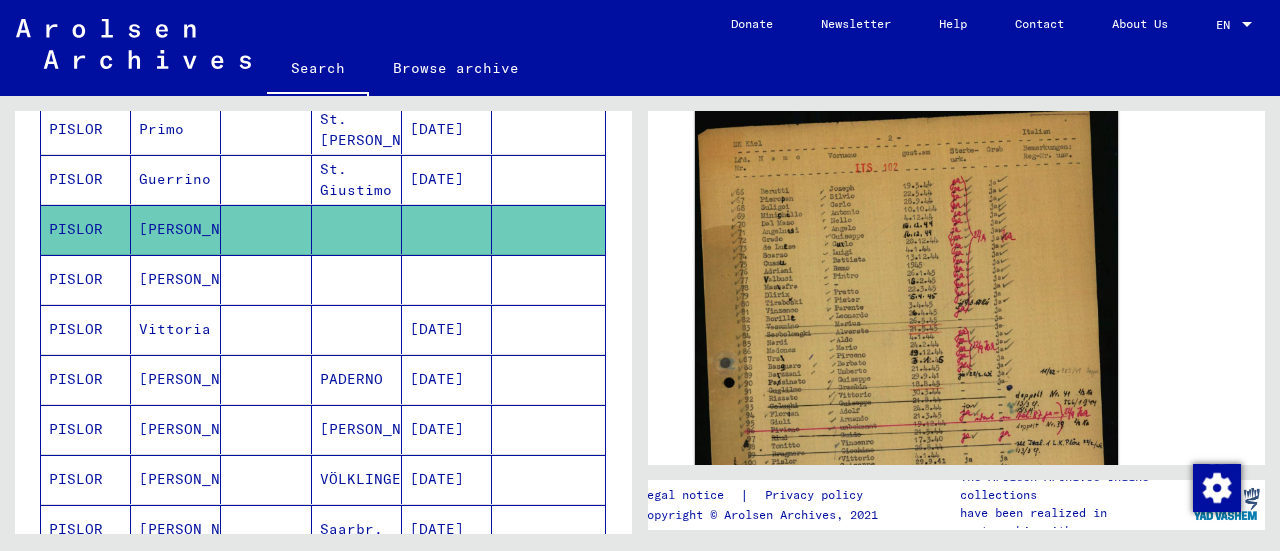 scroll, scrollTop: 400, scrollLeft: 0, axis: vertical 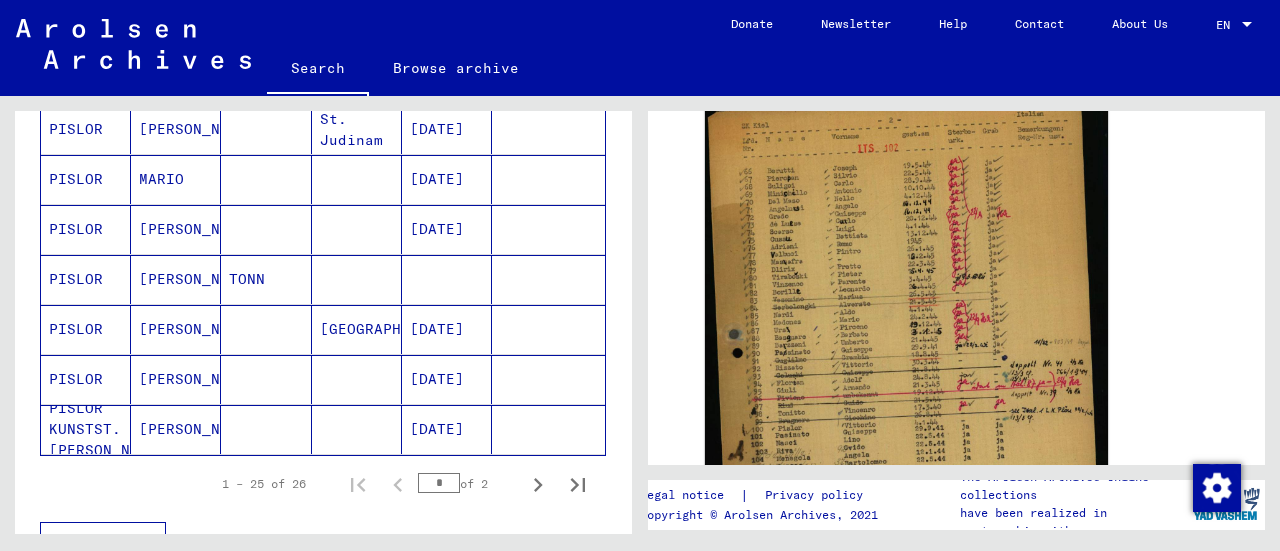 click on "[PERSON_NAME]" at bounding box center [176, 429] 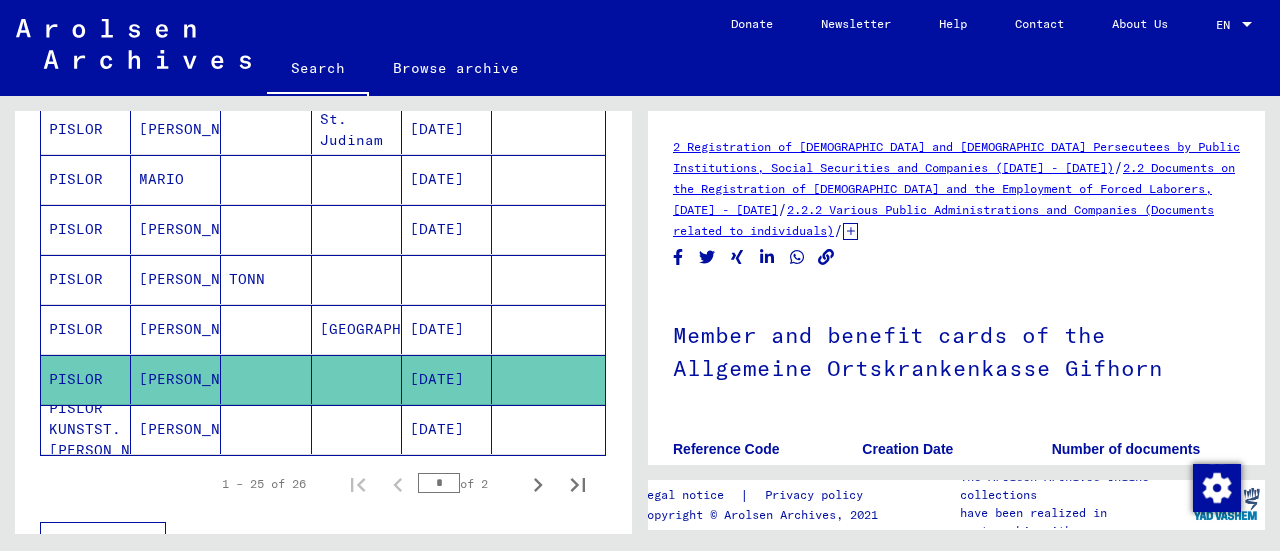 scroll, scrollTop: 300, scrollLeft: 0, axis: vertical 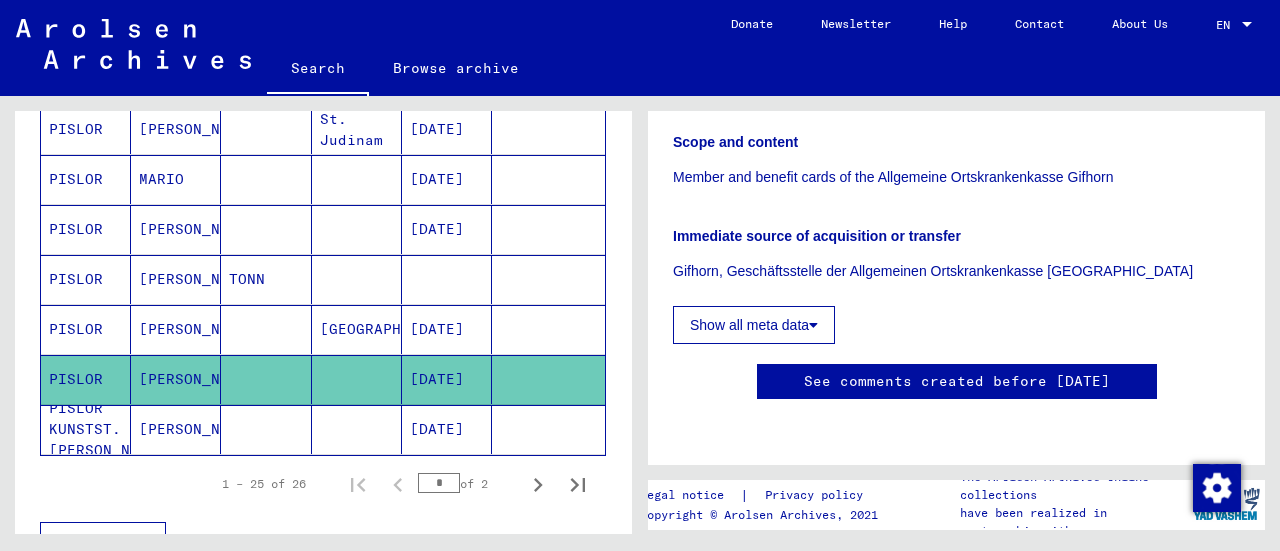 click on "PISLOR" at bounding box center (86, 379) 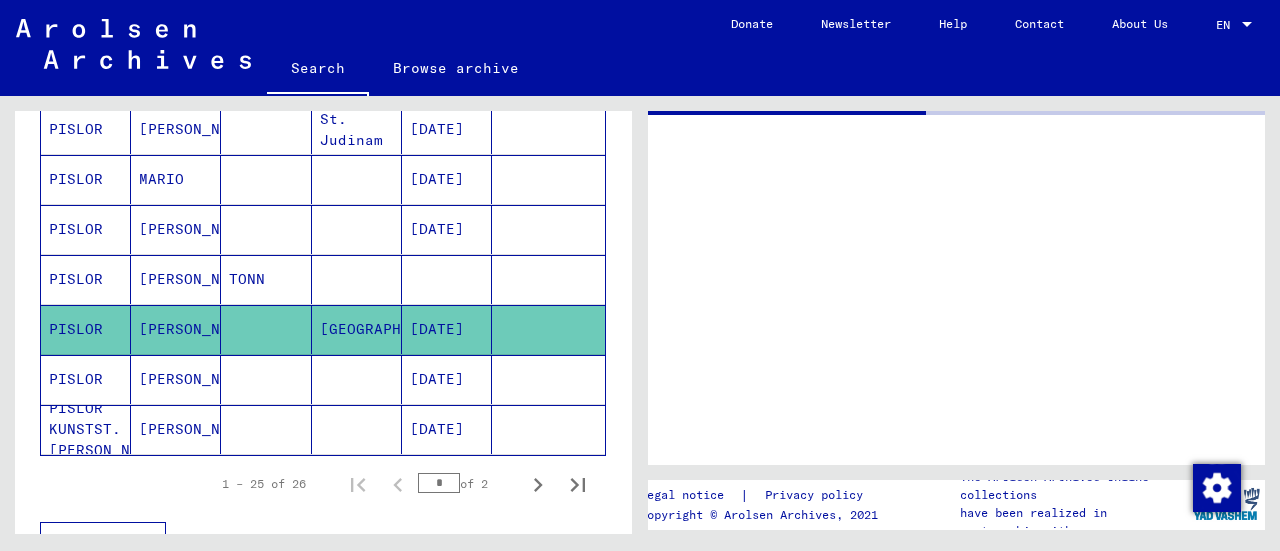 scroll, scrollTop: 0, scrollLeft: 0, axis: both 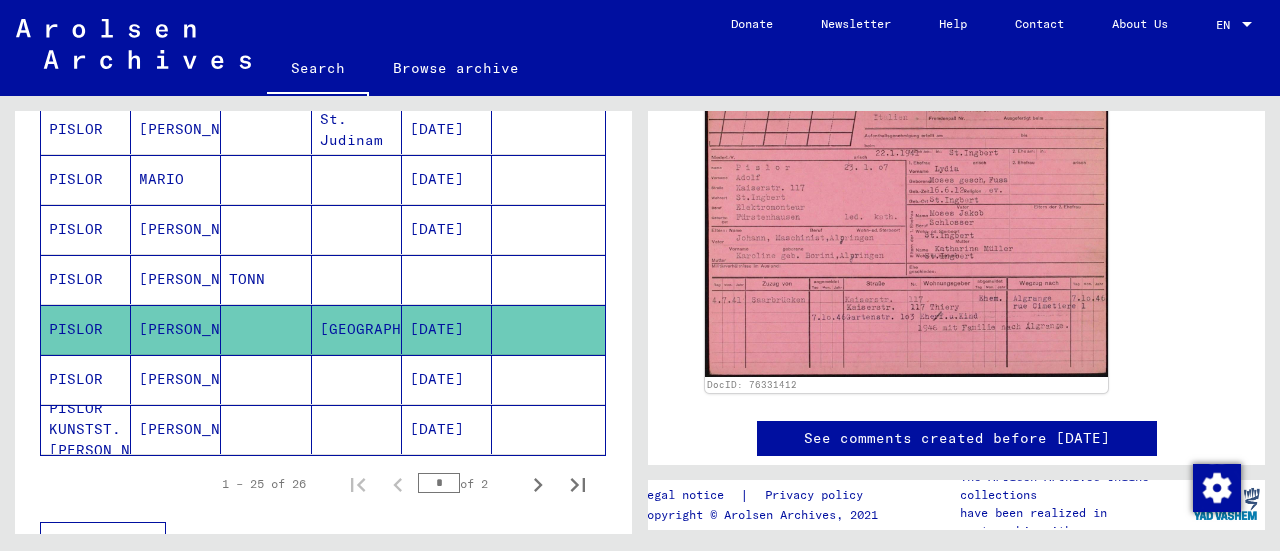 click on "PISLOR" at bounding box center [86, 229] 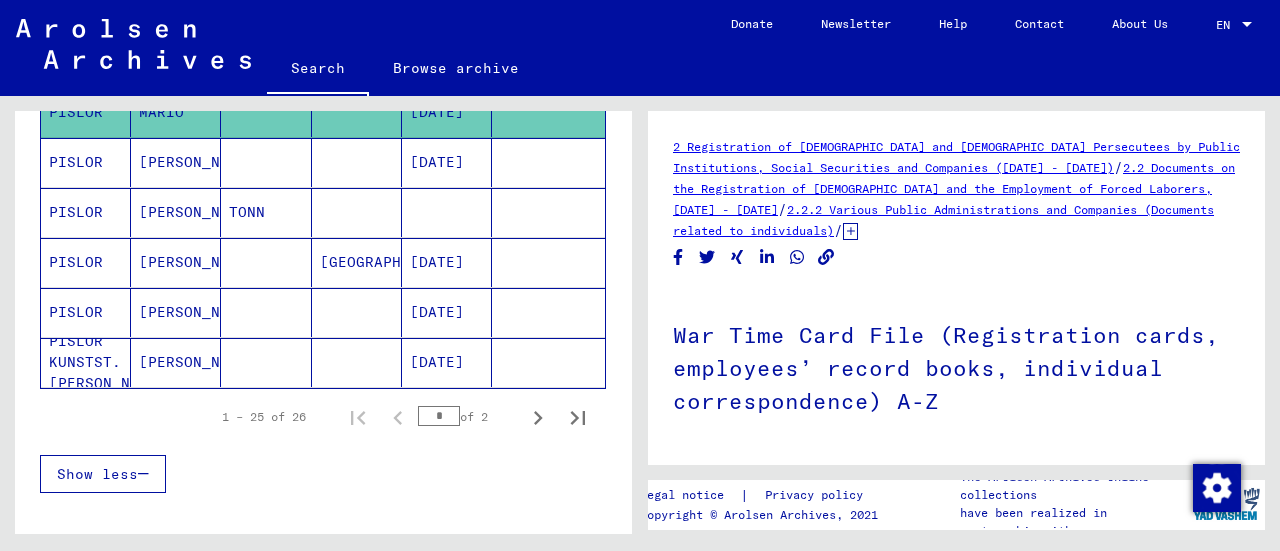 scroll, scrollTop: 0, scrollLeft: 0, axis: both 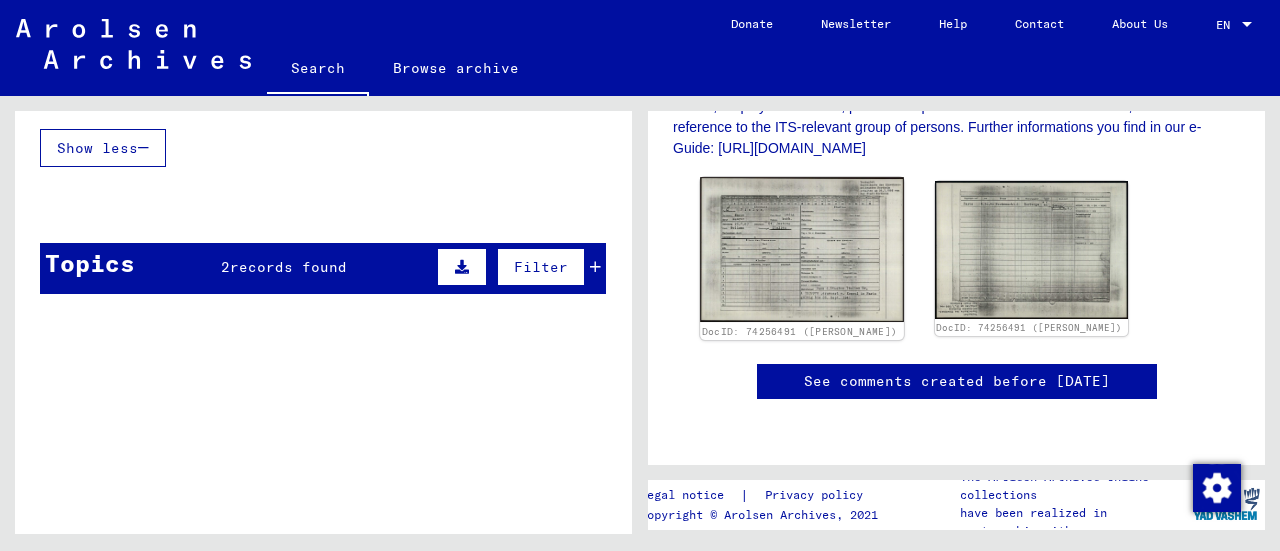click 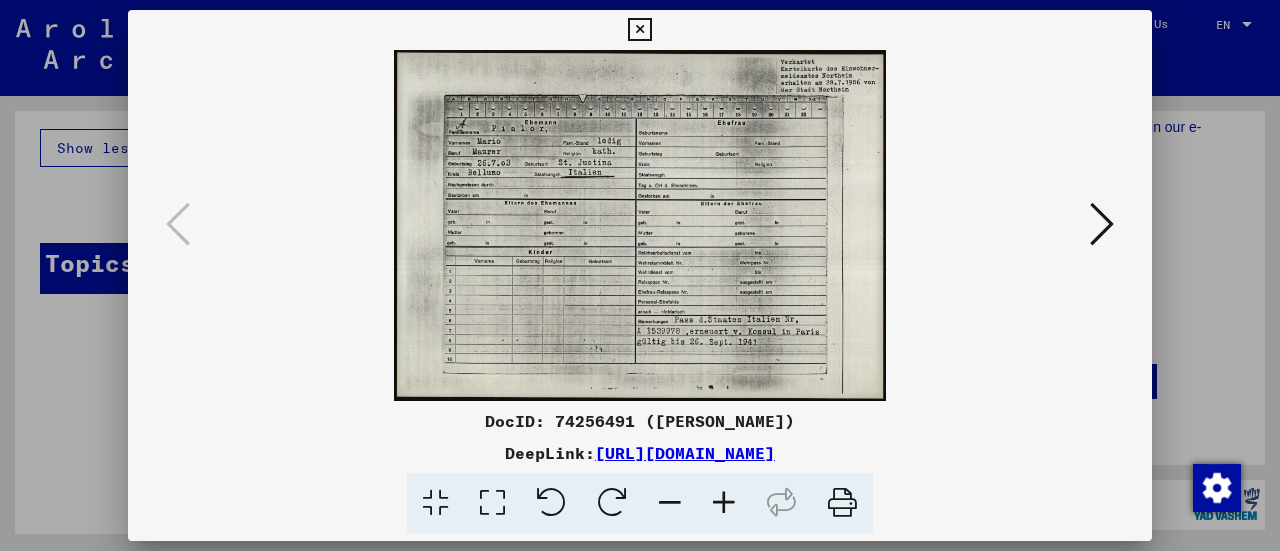 click at bounding box center [1102, 224] 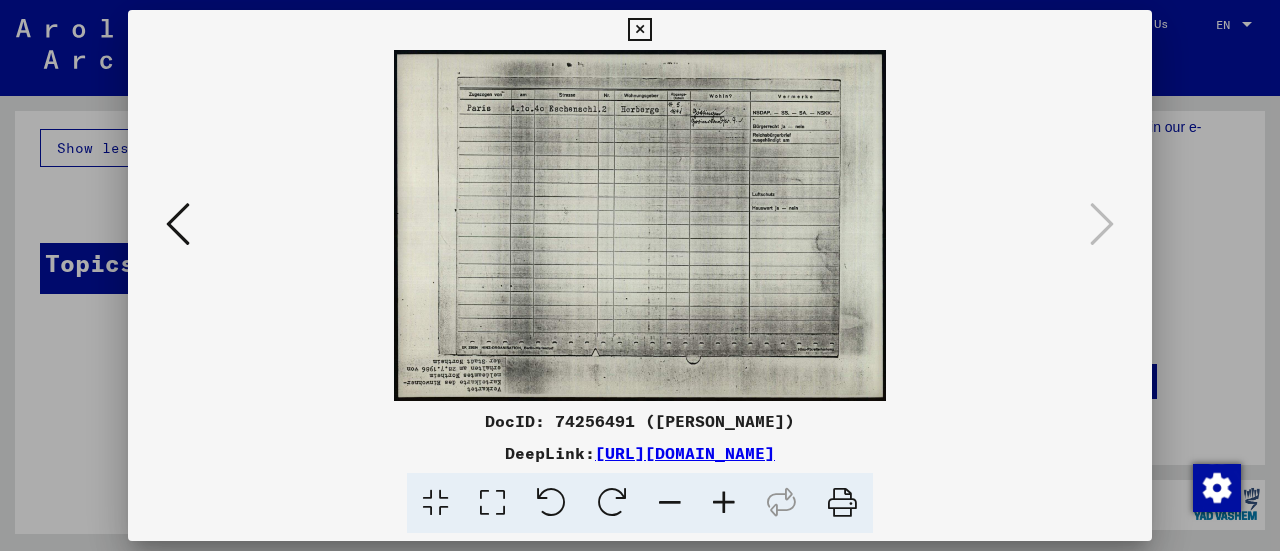 click at bounding box center [178, 225] 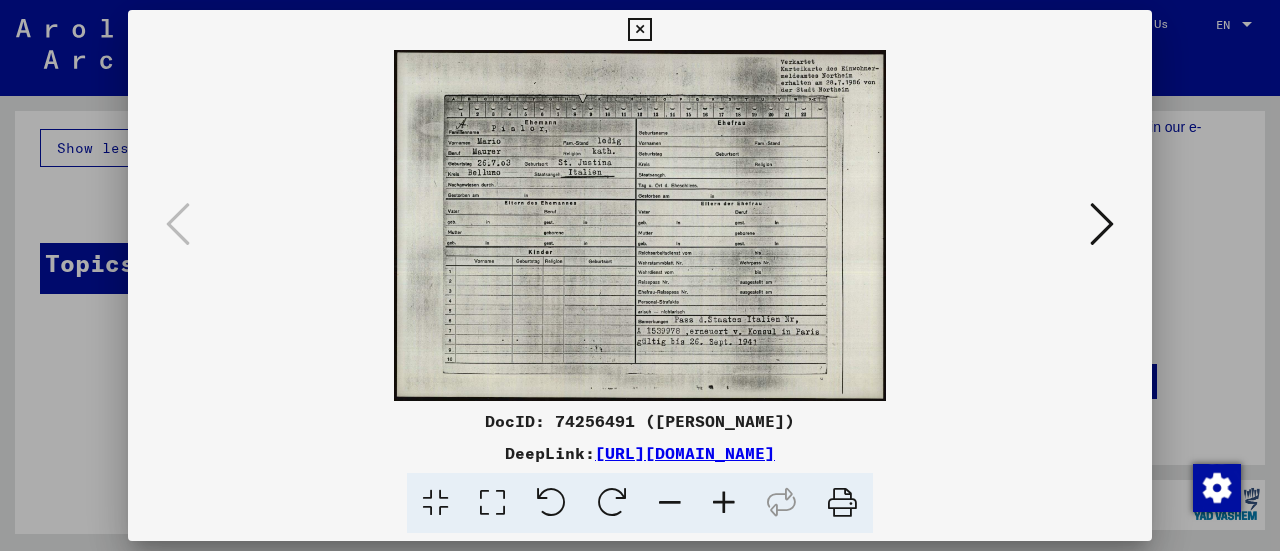 click at bounding box center (640, 275) 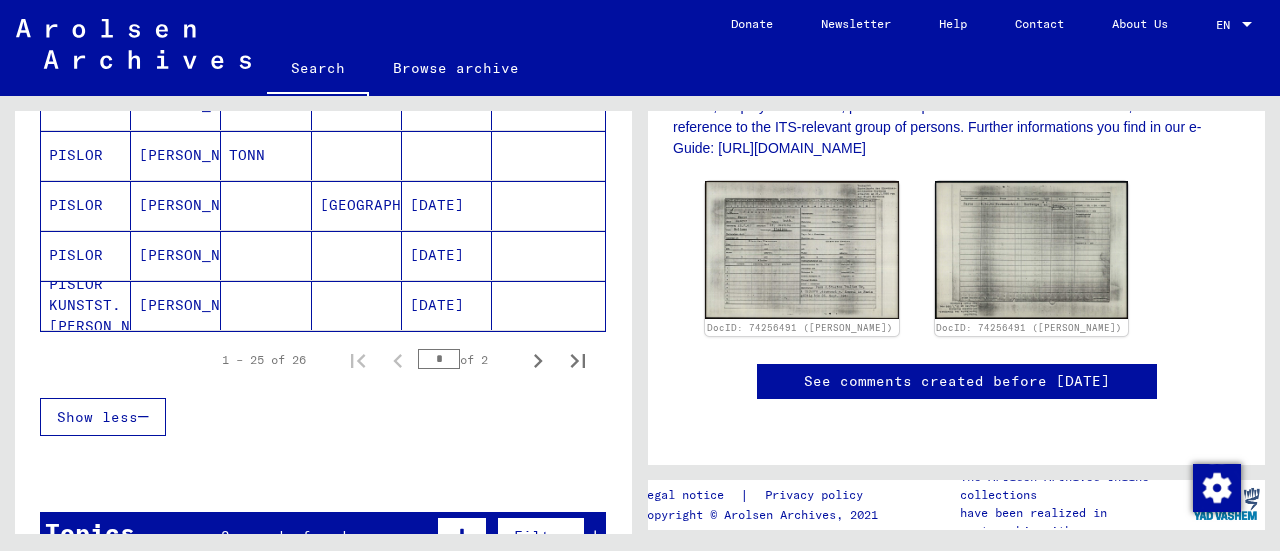 scroll, scrollTop: 1093, scrollLeft: 0, axis: vertical 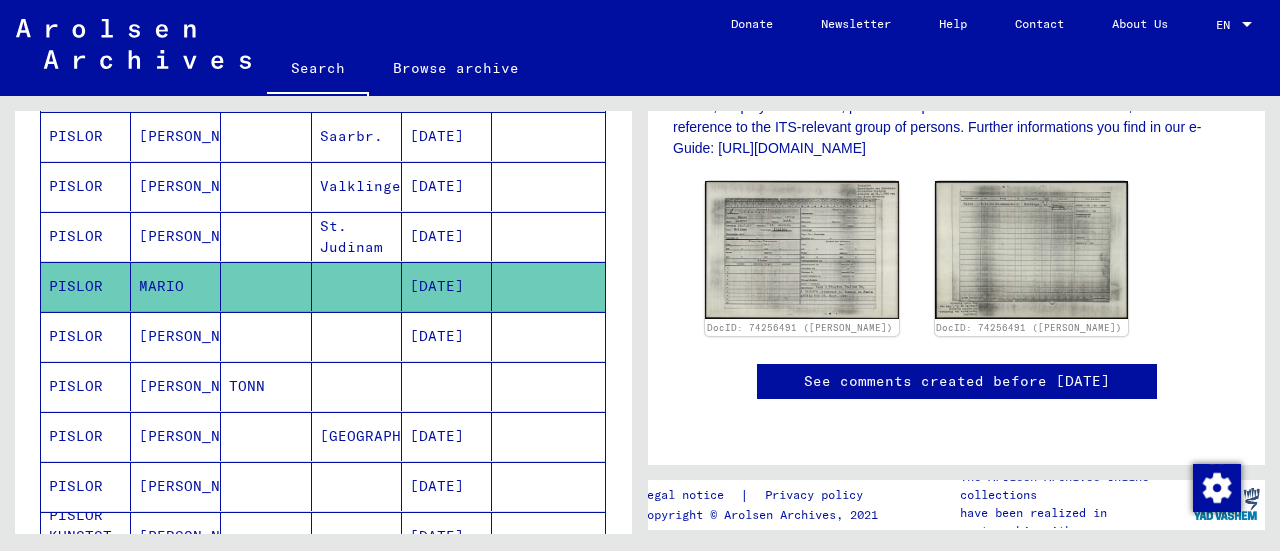 click on "PISLOR" at bounding box center (86, 286) 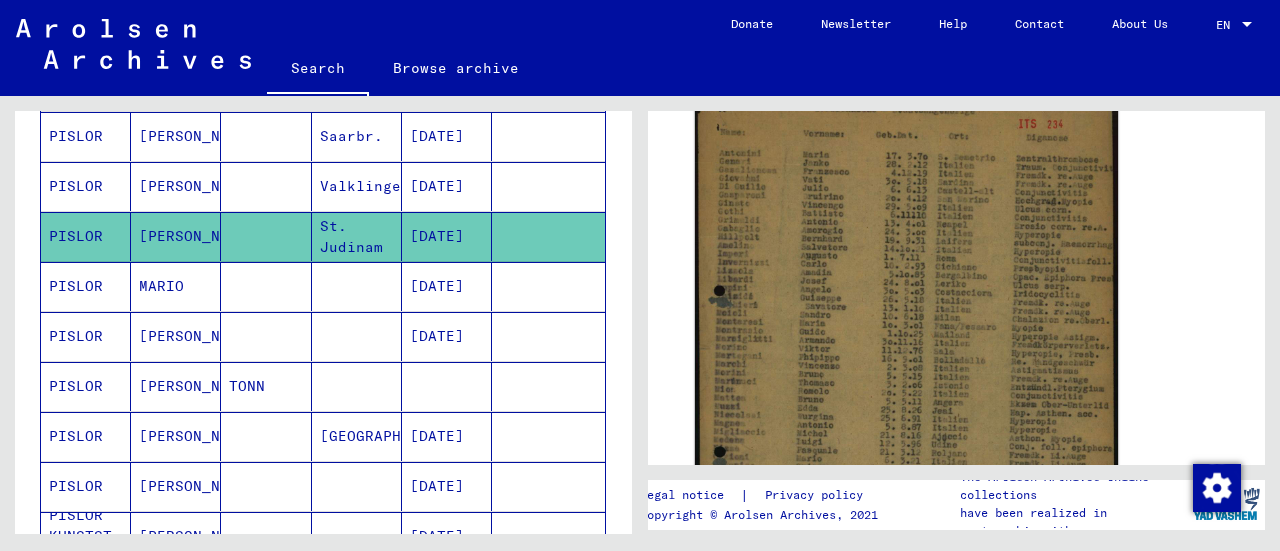 scroll, scrollTop: 500, scrollLeft: 0, axis: vertical 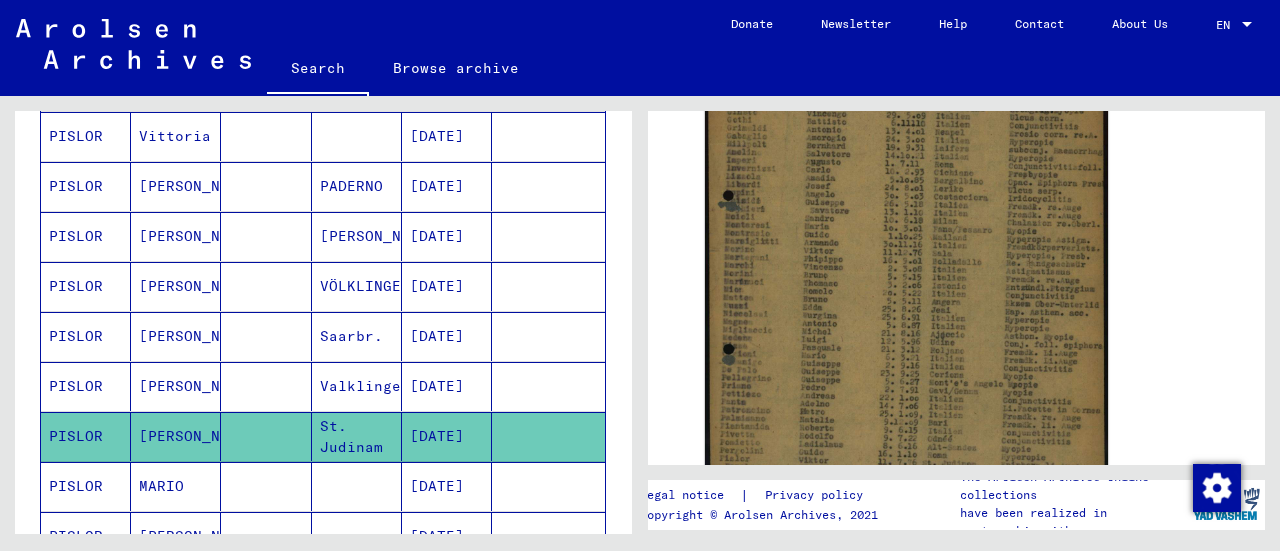 click on "[PERSON_NAME]" at bounding box center (176, 386) 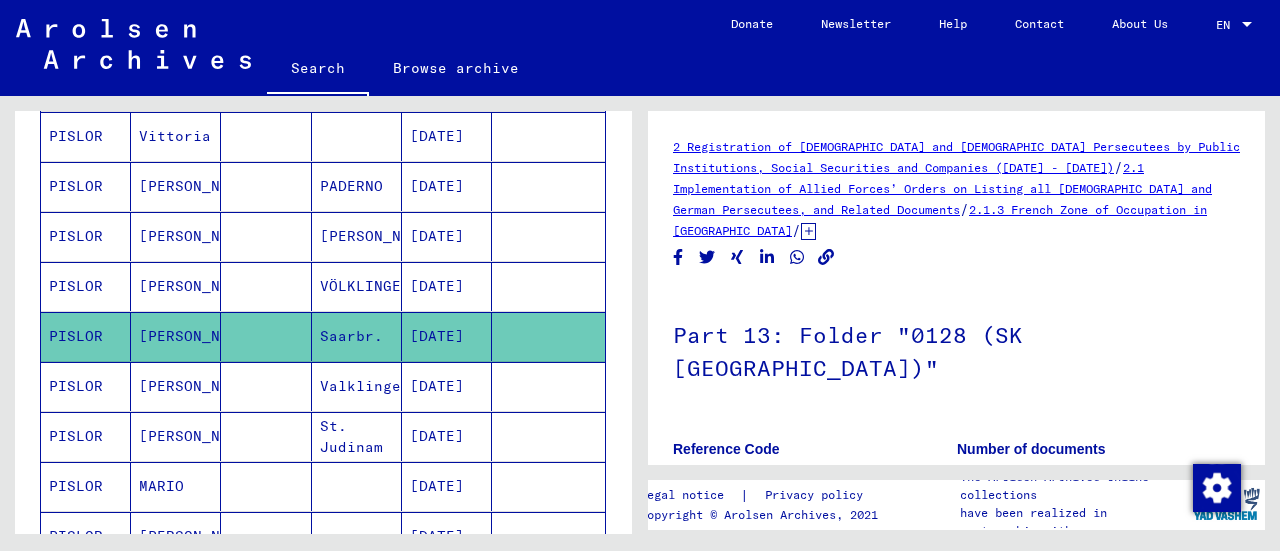 scroll, scrollTop: 300, scrollLeft: 0, axis: vertical 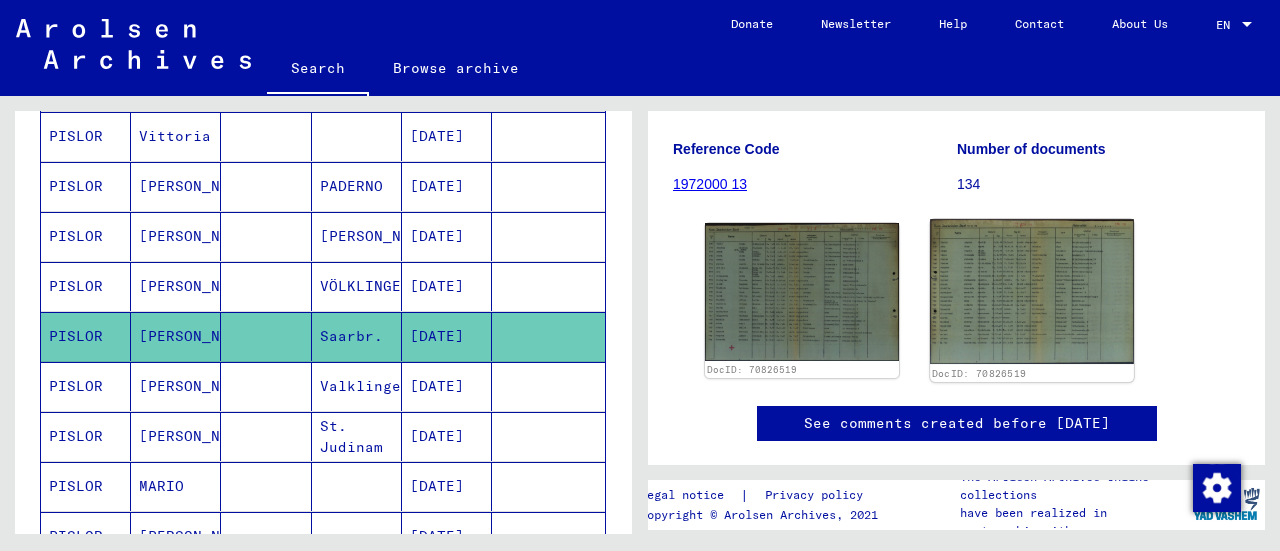 click 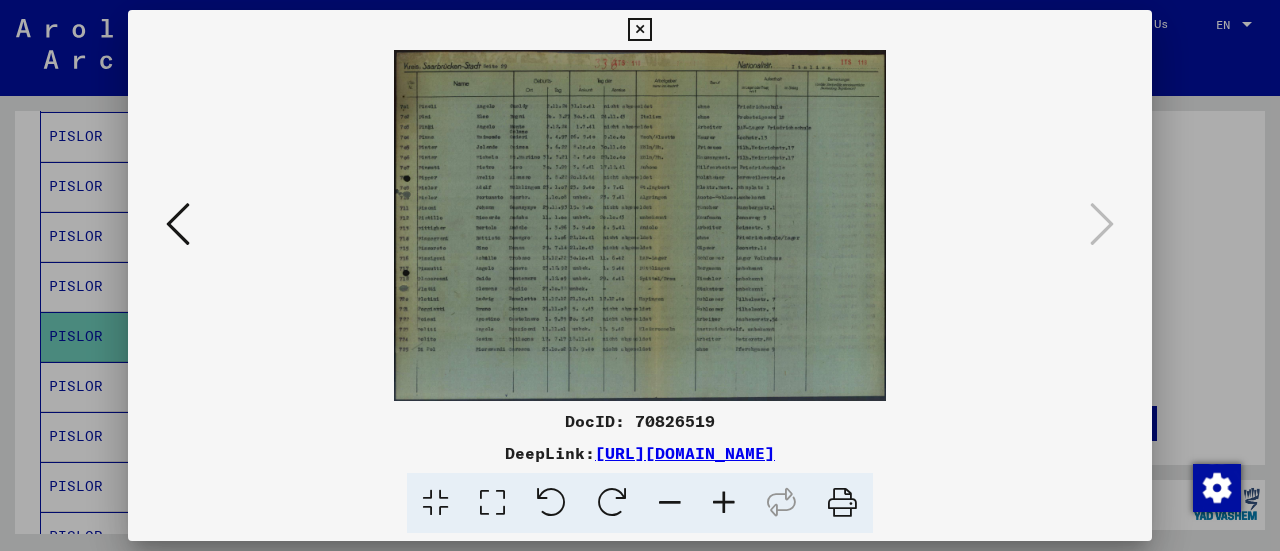 click at bounding box center [640, 275] 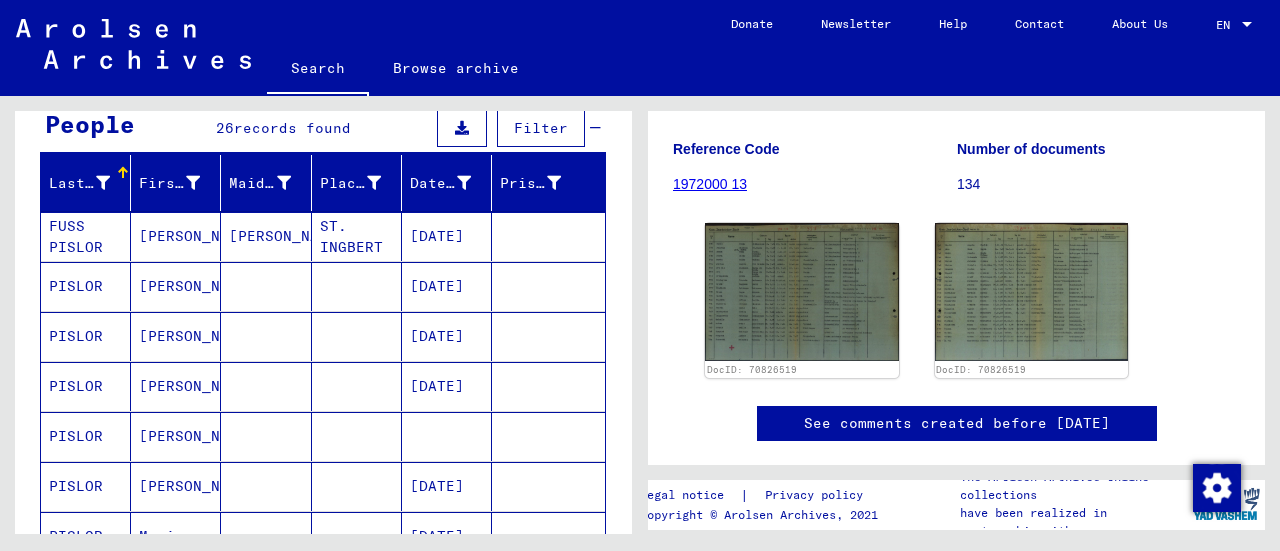 scroll, scrollTop: 0, scrollLeft: 0, axis: both 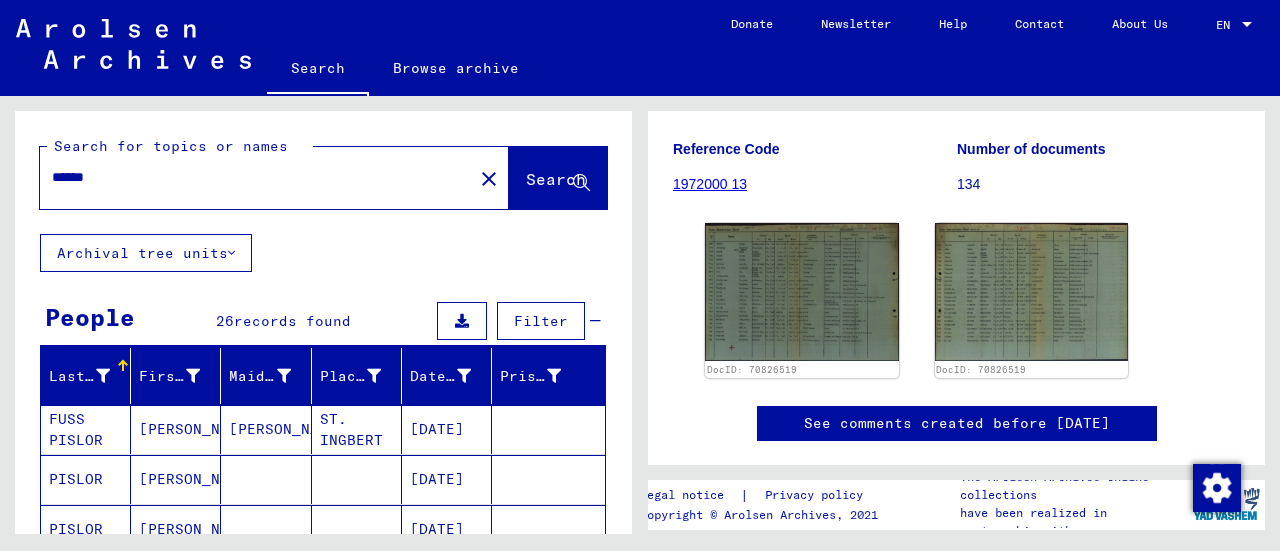 drag, startPoint x: 124, startPoint y: 179, endPoint x: 0, endPoint y: 164, distance: 124.90396 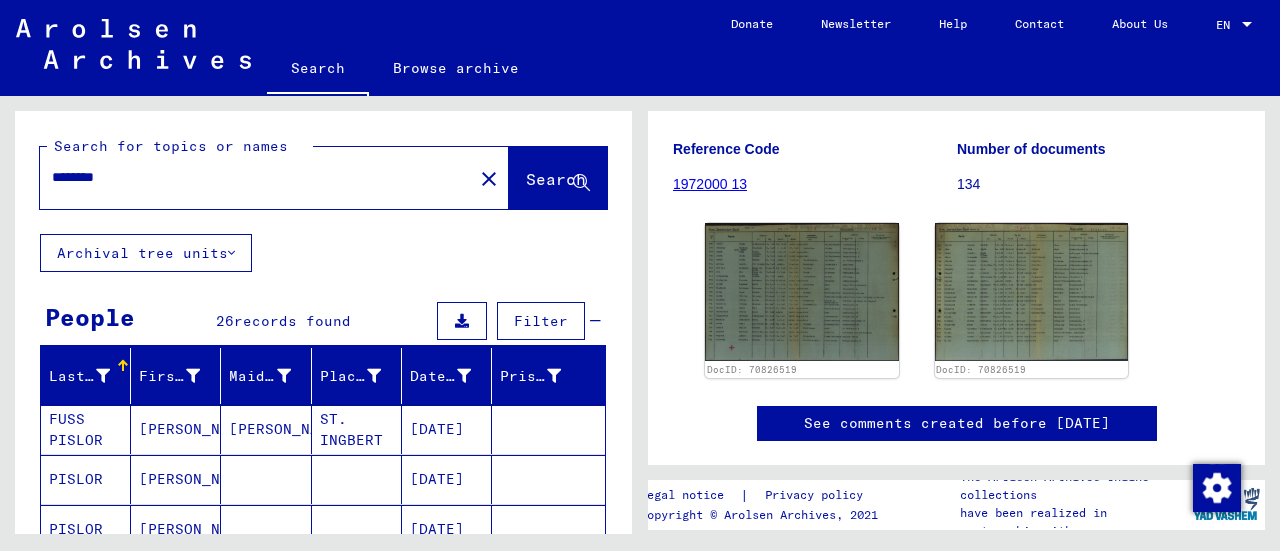 type on "********" 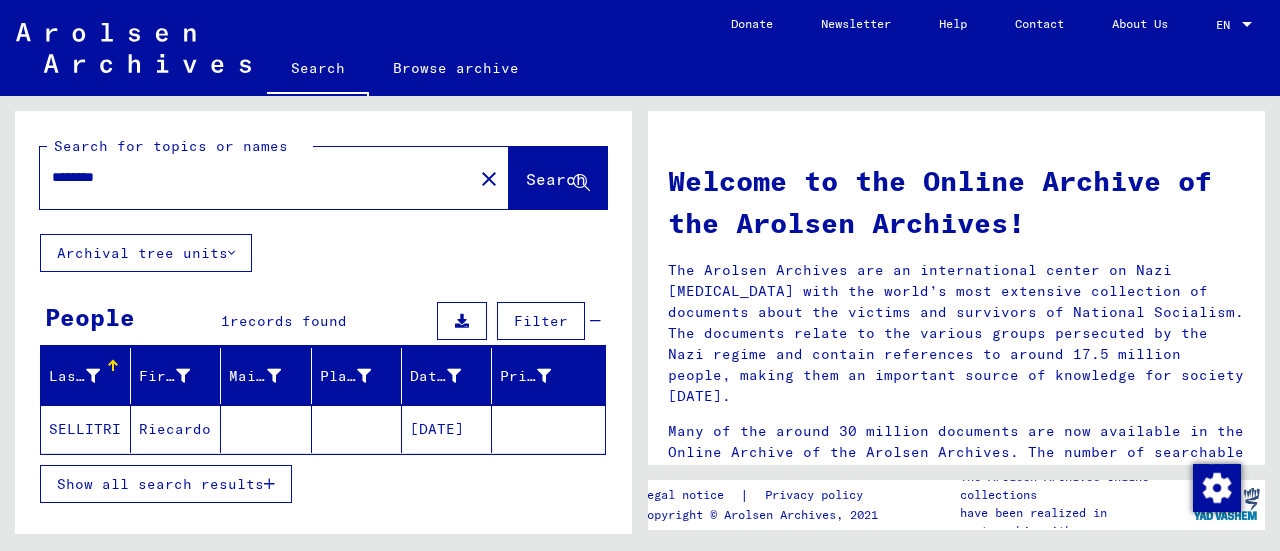 click on "SELLITRI" 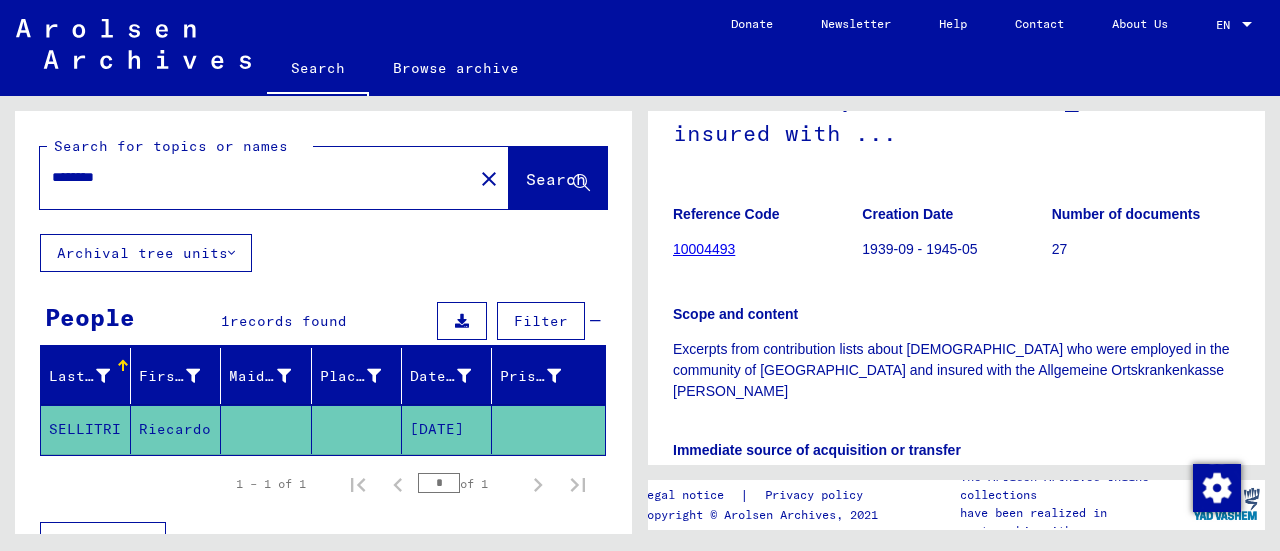 scroll, scrollTop: 300, scrollLeft: 0, axis: vertical 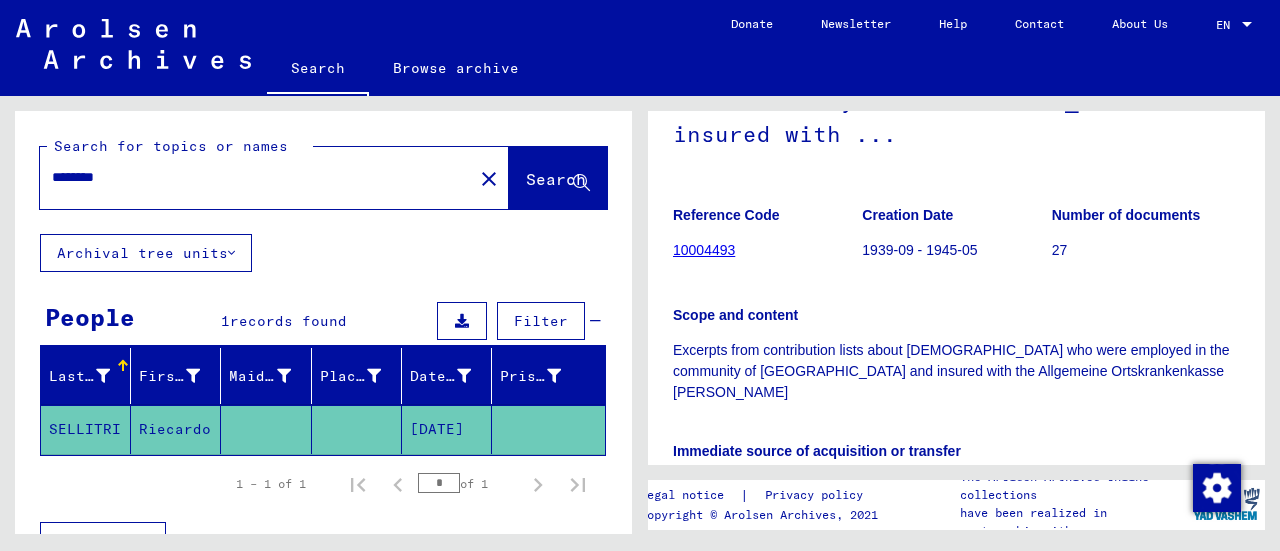 drag, startPoint x: 716, startPoint y: 251, endPoint x: 696, endPoint y: 251, distance: 20 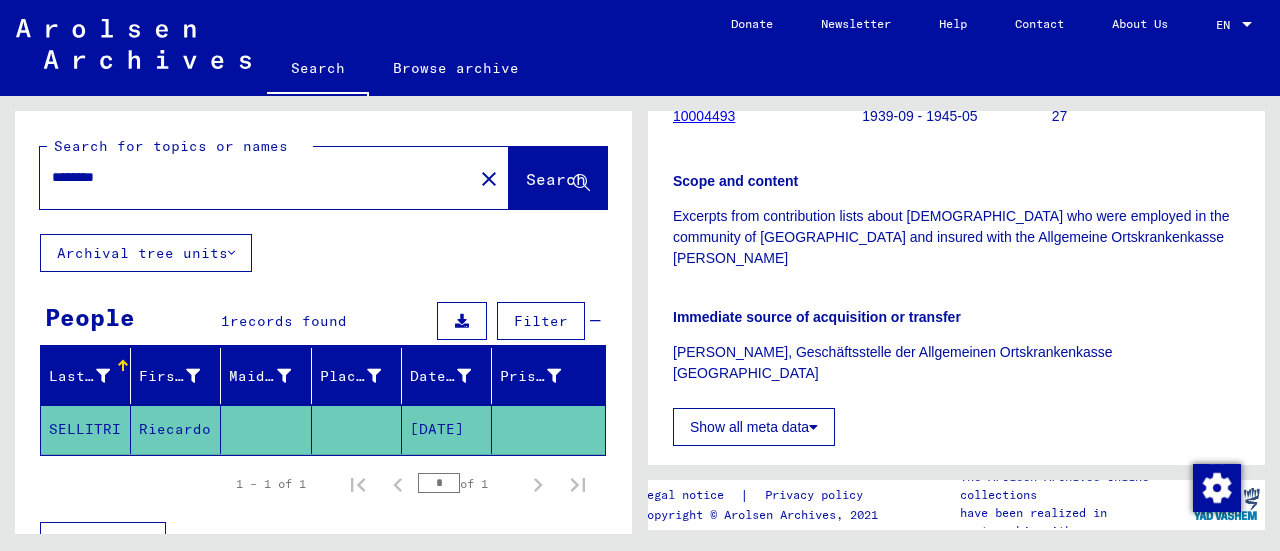 scroll, scrollTop: 500, scrollLeft: 0, axis: vertical 